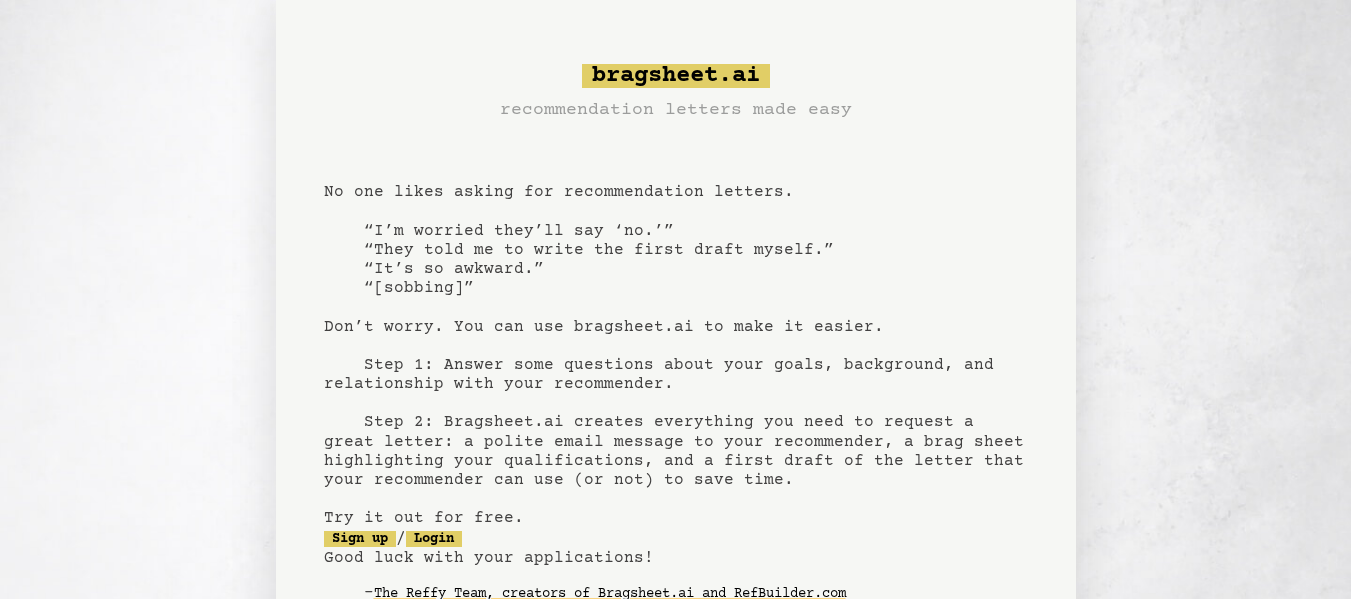 scroll, scrollTop: 0, scrollLeft: 0, axis: both 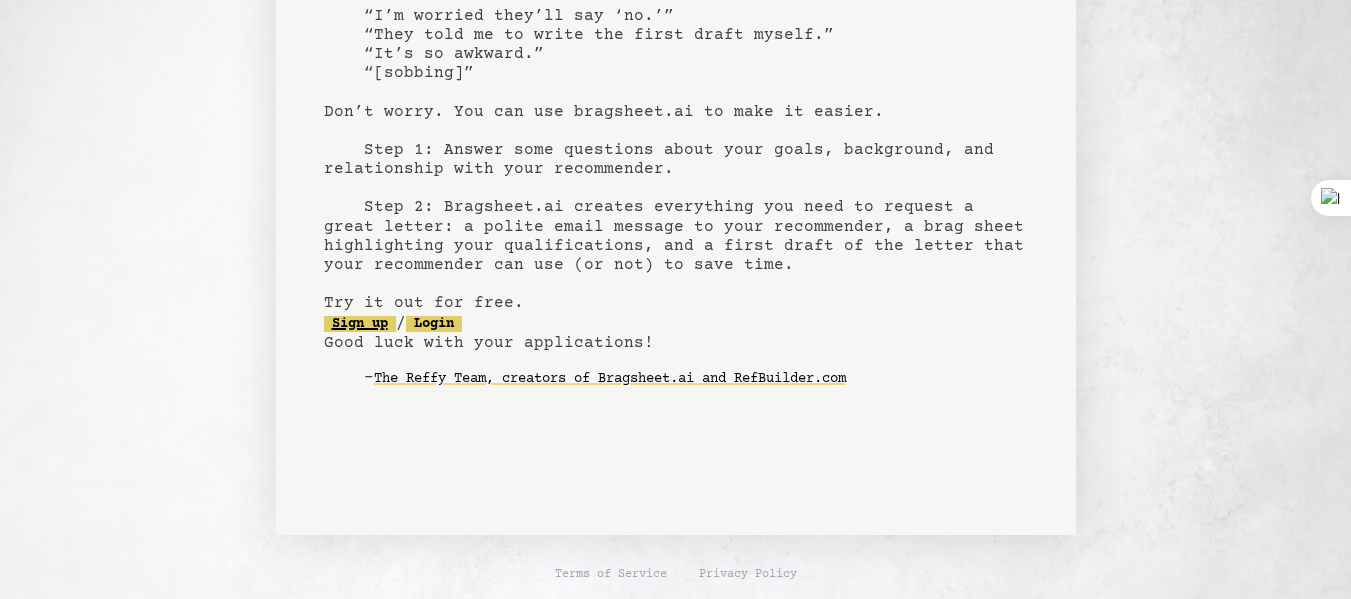 click on "Sign up" at bounding box center (360, 324) 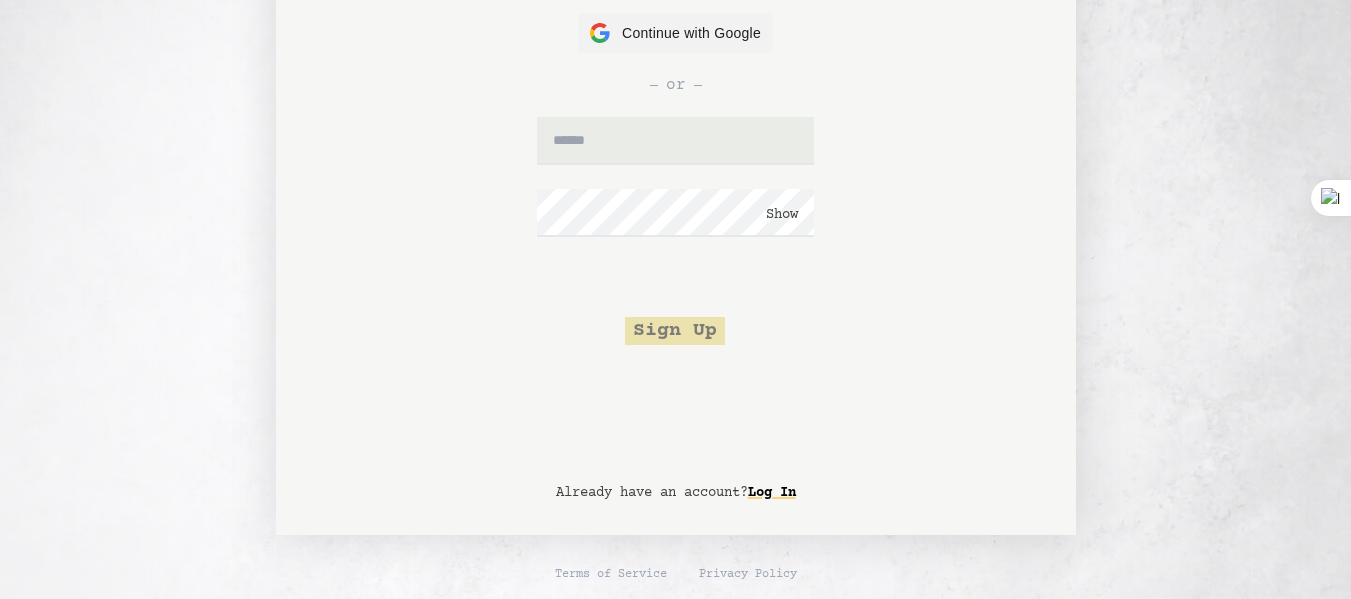 scroll, scrollTop: 0, scrollLeft: 0, axis: both 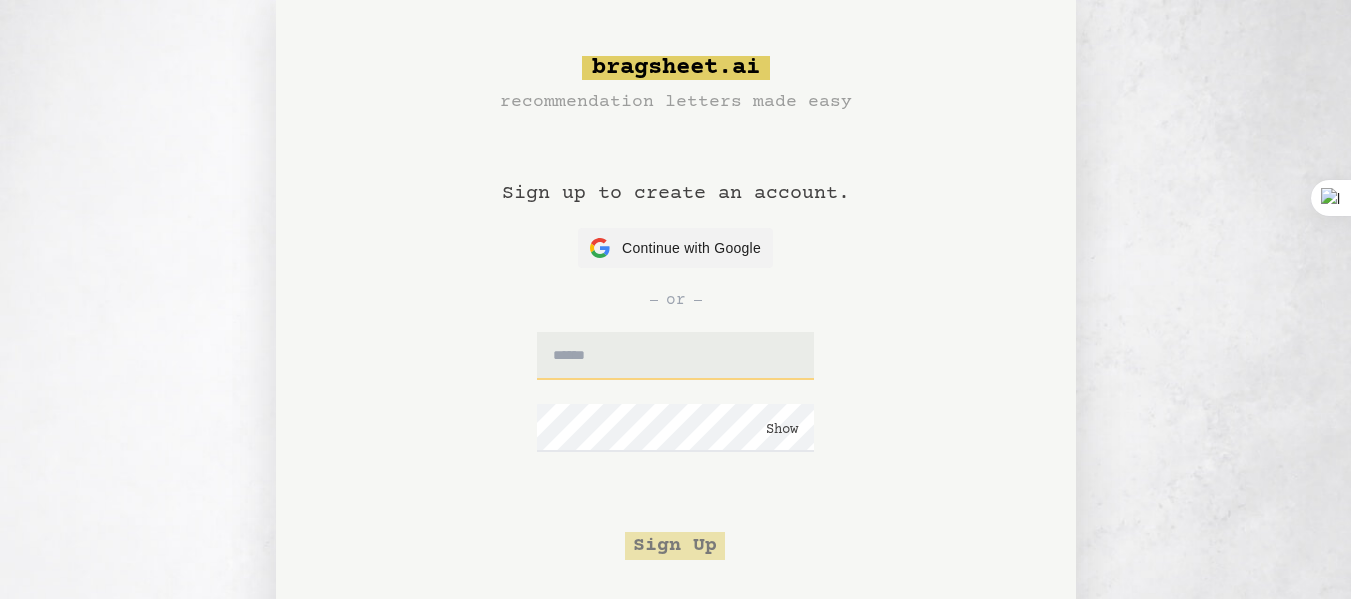 click at bounding box center [675, 356] 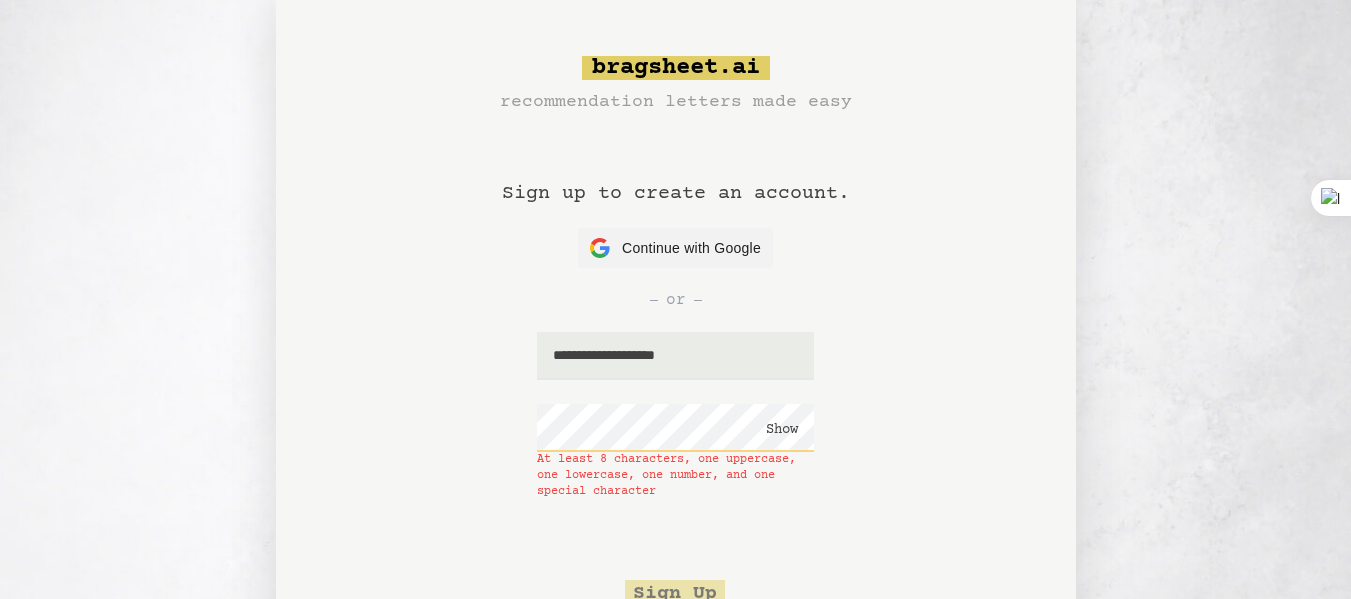 click on "Show" at bounding box center (782, 430) 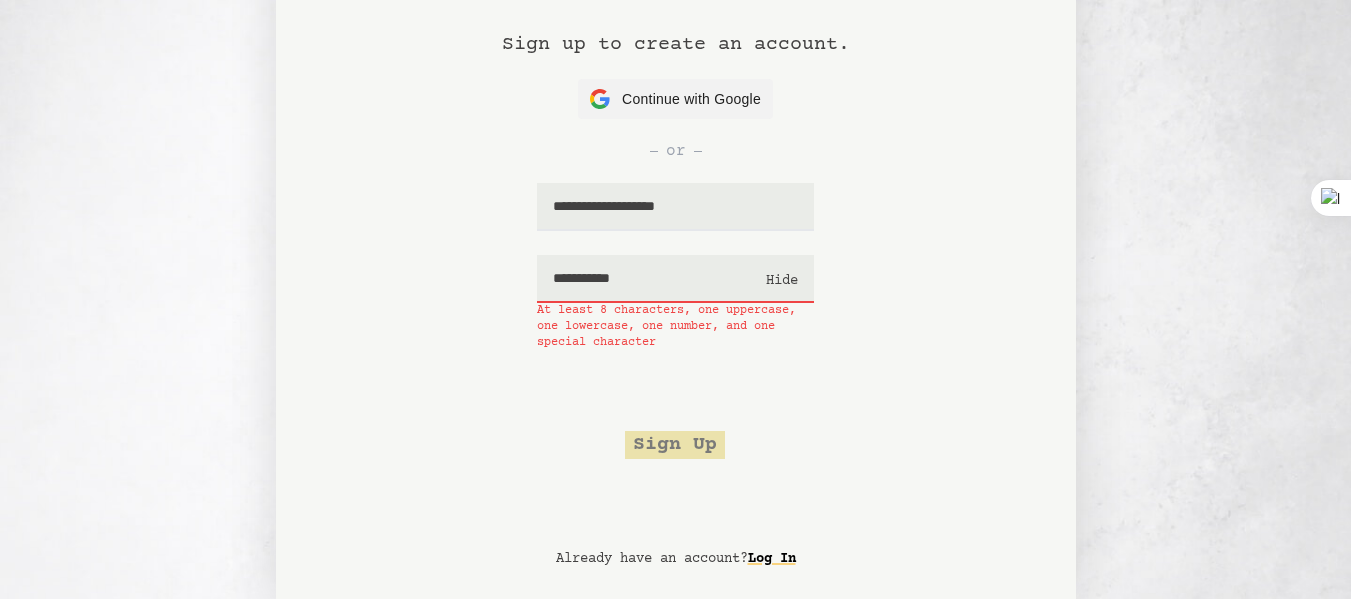scroll, scrollTop: 152, scrollLeft: 0, axis: vertical 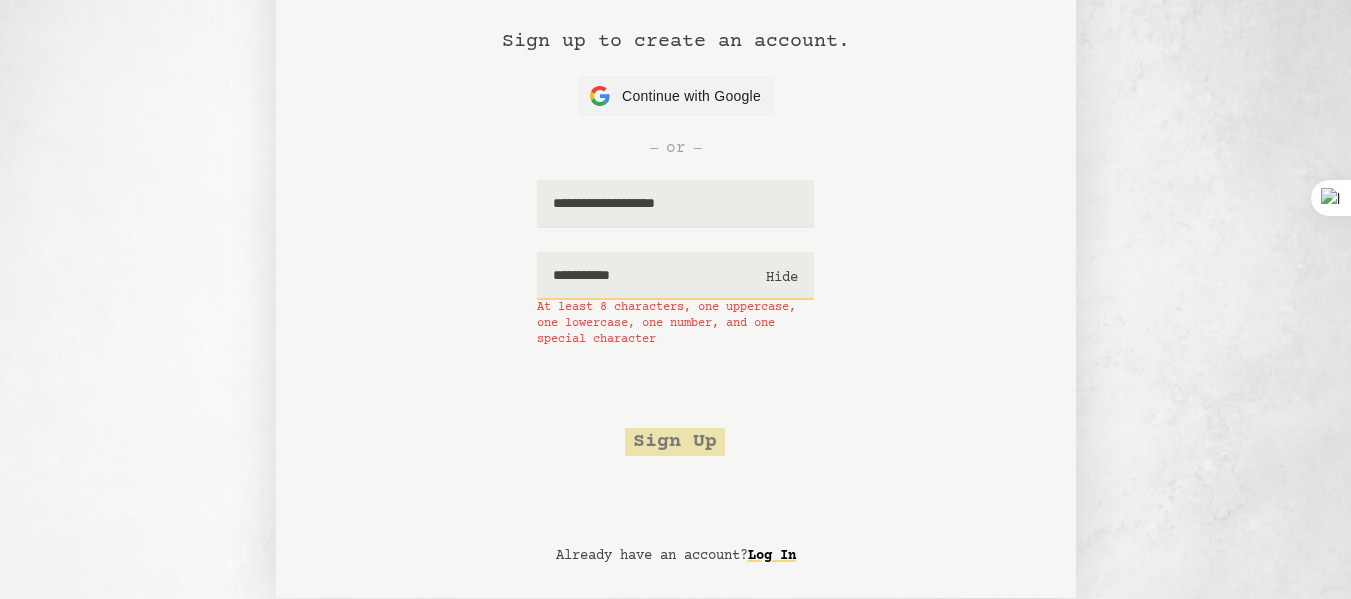 click on "**********" at bounding box center [675, 276] 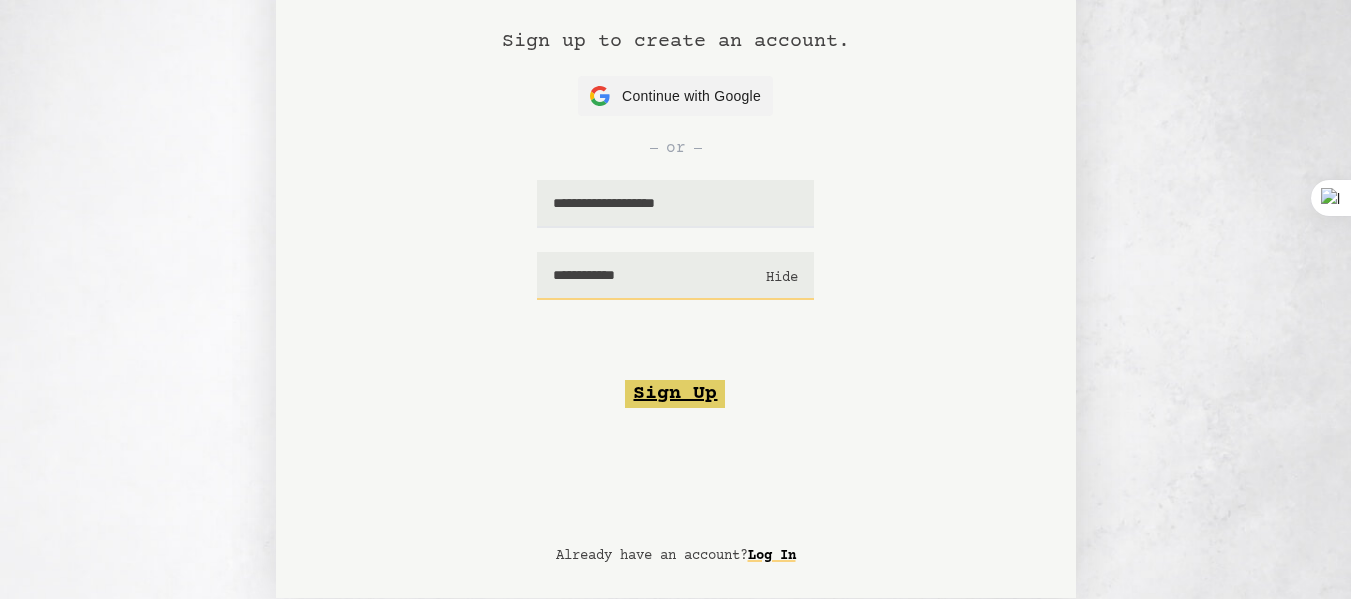 type on "**********" 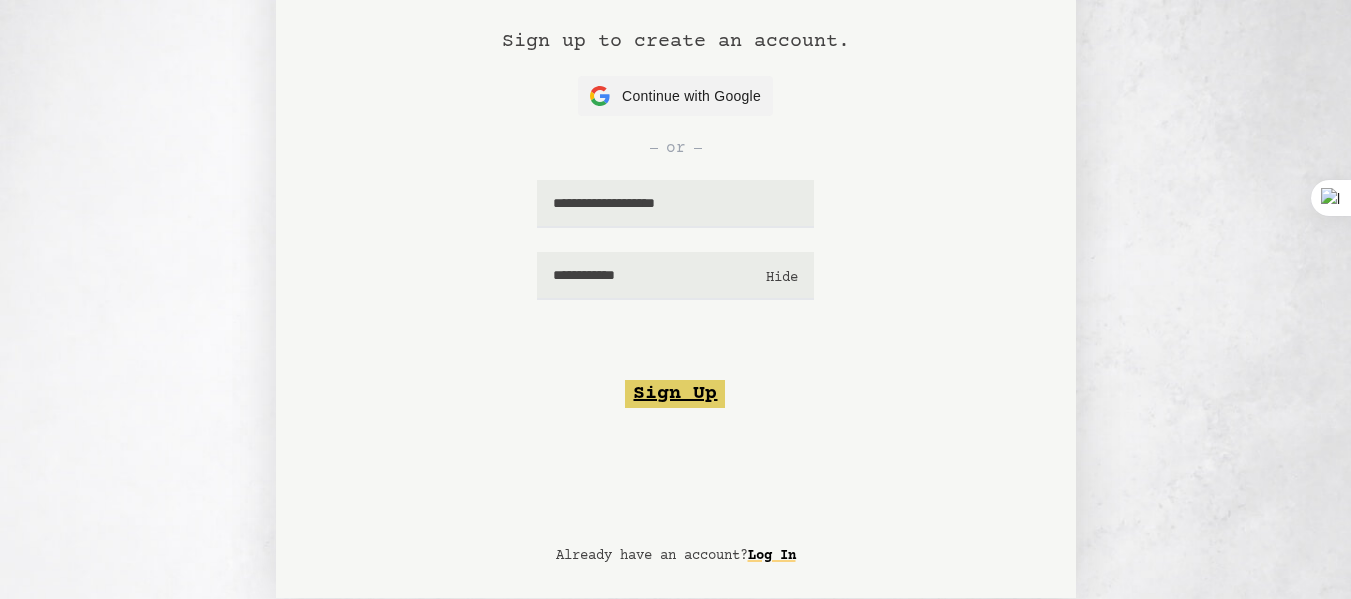 click on "Sign Up" at bounding box center [675, 394] 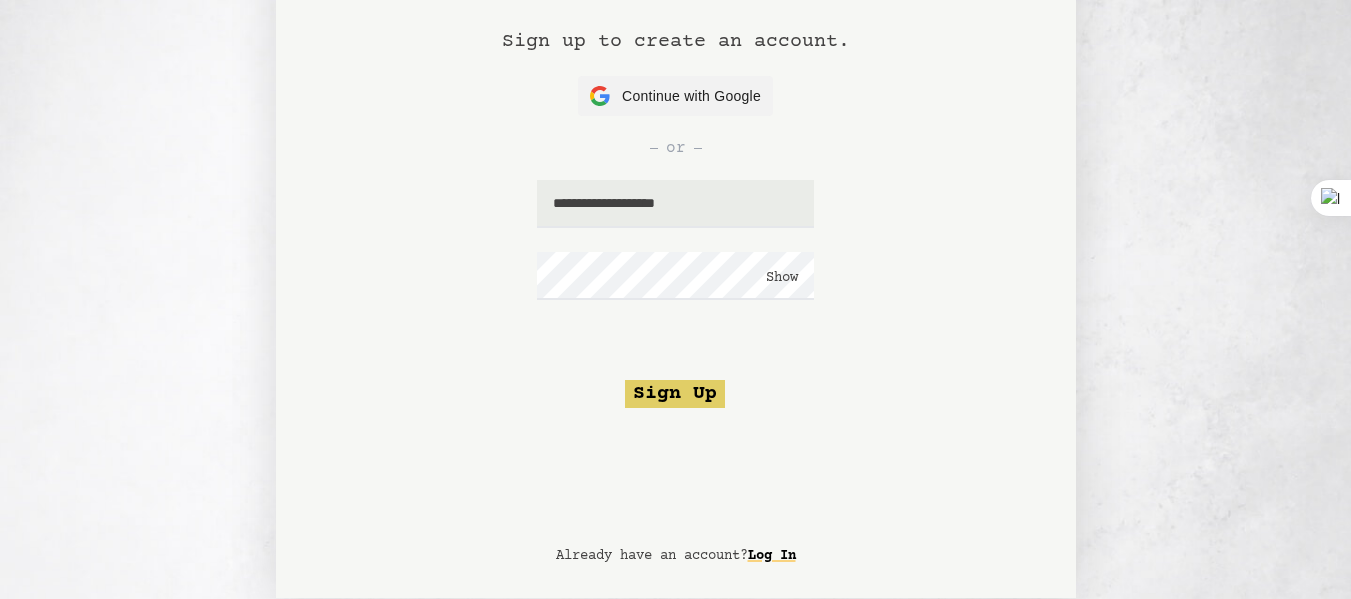 scroll, scrollTop: 0, scrollLeft: 0, axis: both 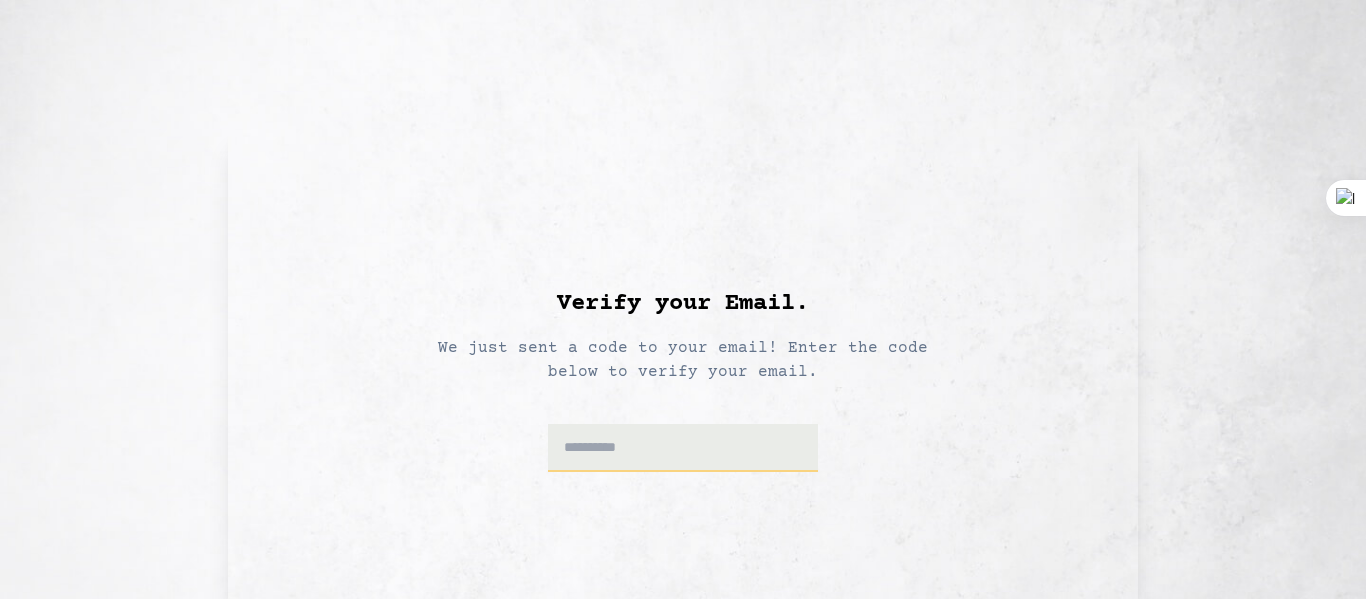 click at bounding box center [683, 448] 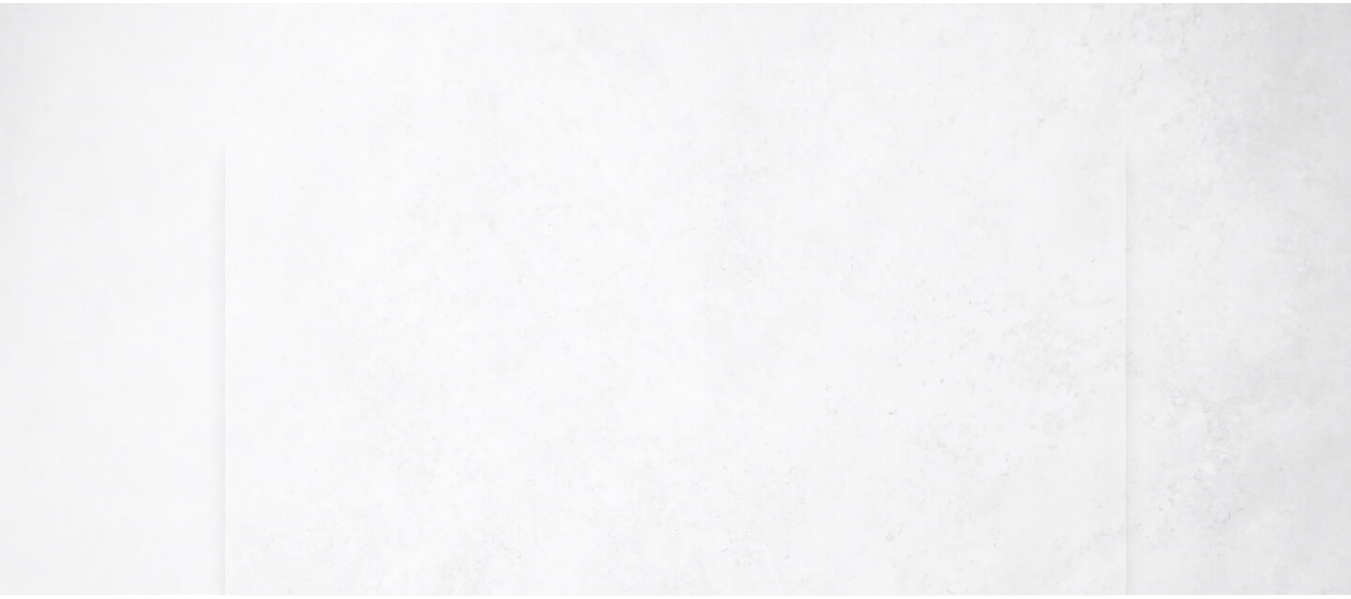 scroll, scrollTop: 0, scrollLeft: 0, axis: both 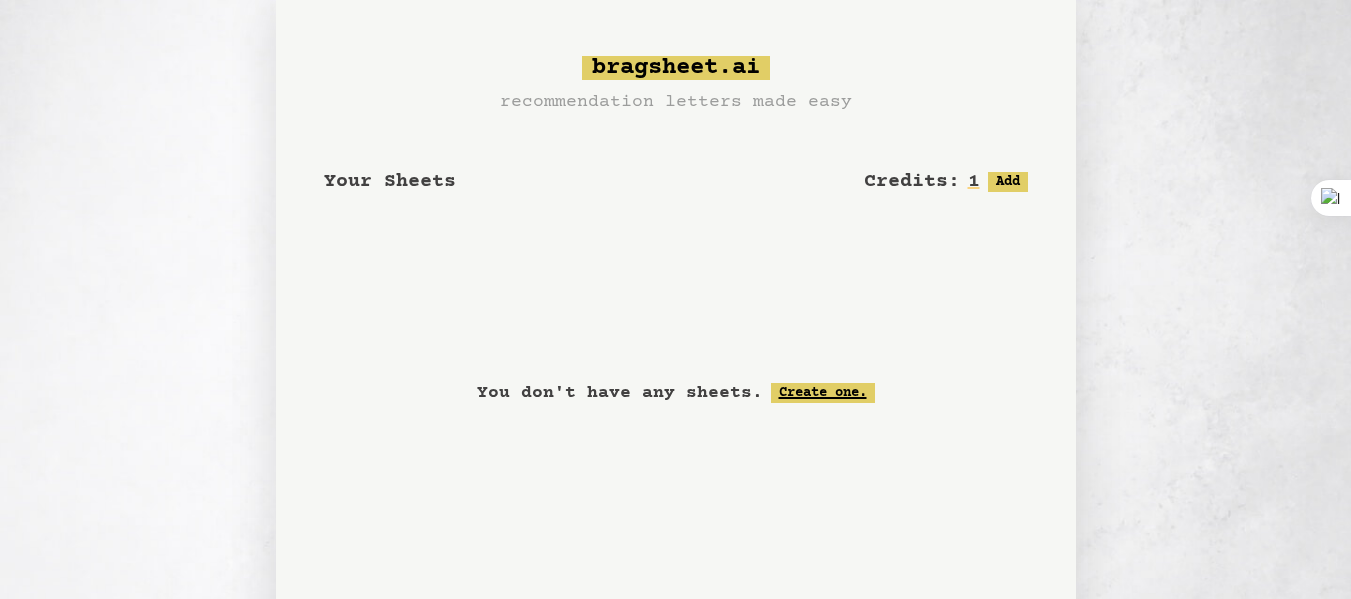 click on "Create one." at bounding box center (823, 393) 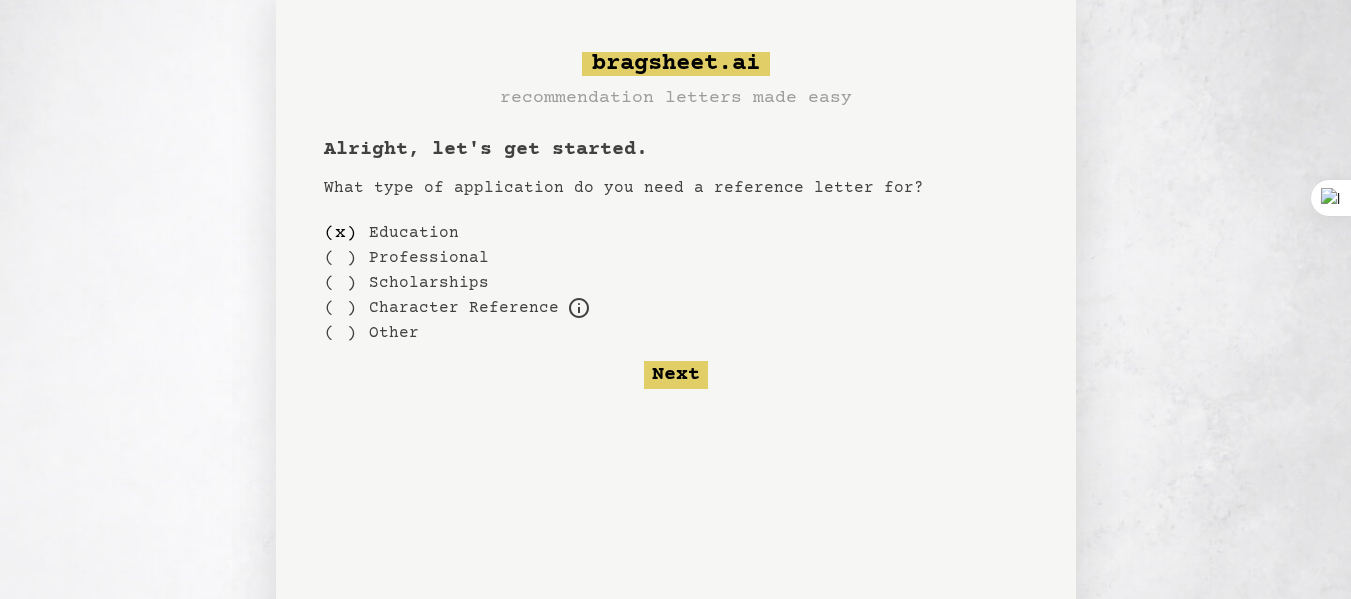 scroll, scrollTop: 0, scrollLeft: 0, axis: both 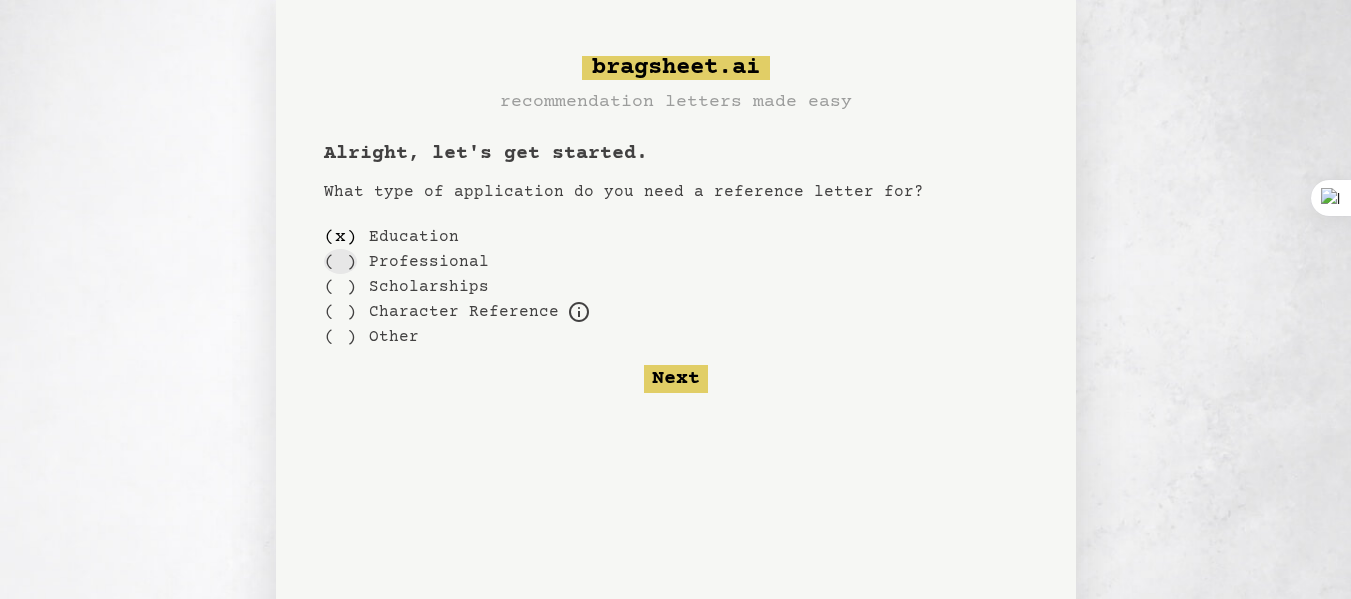 click on "(    )" at bounding box center (340, 261) 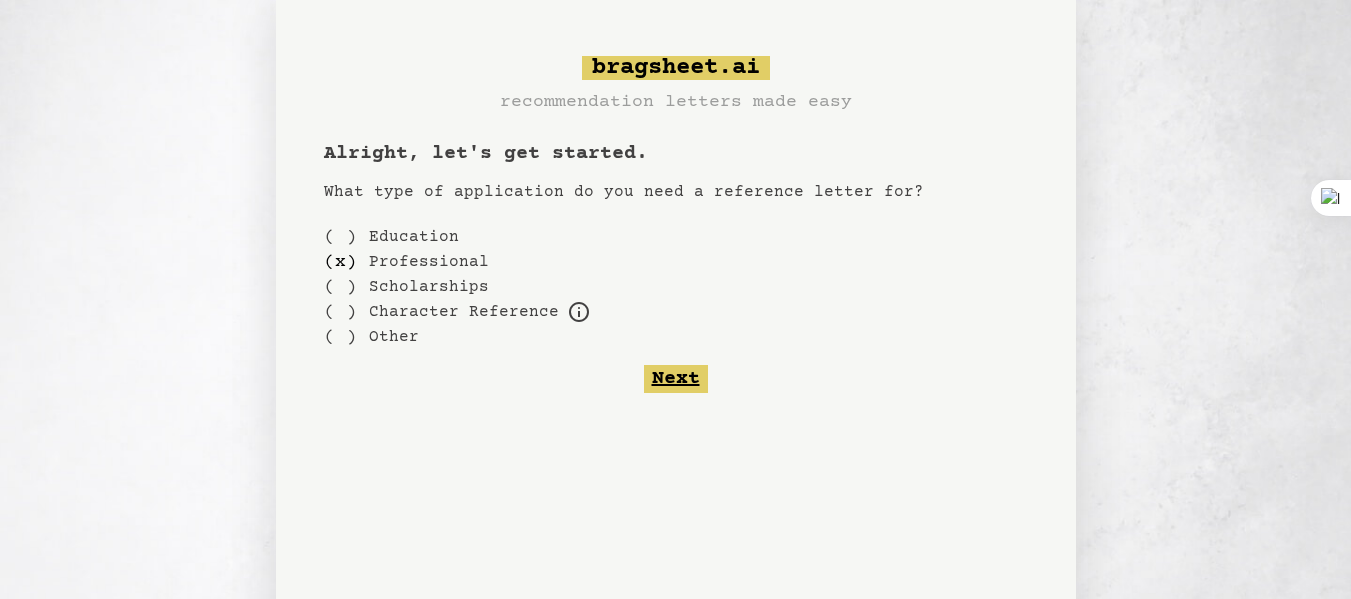 click on "Next" at bounding box center [676, 379] 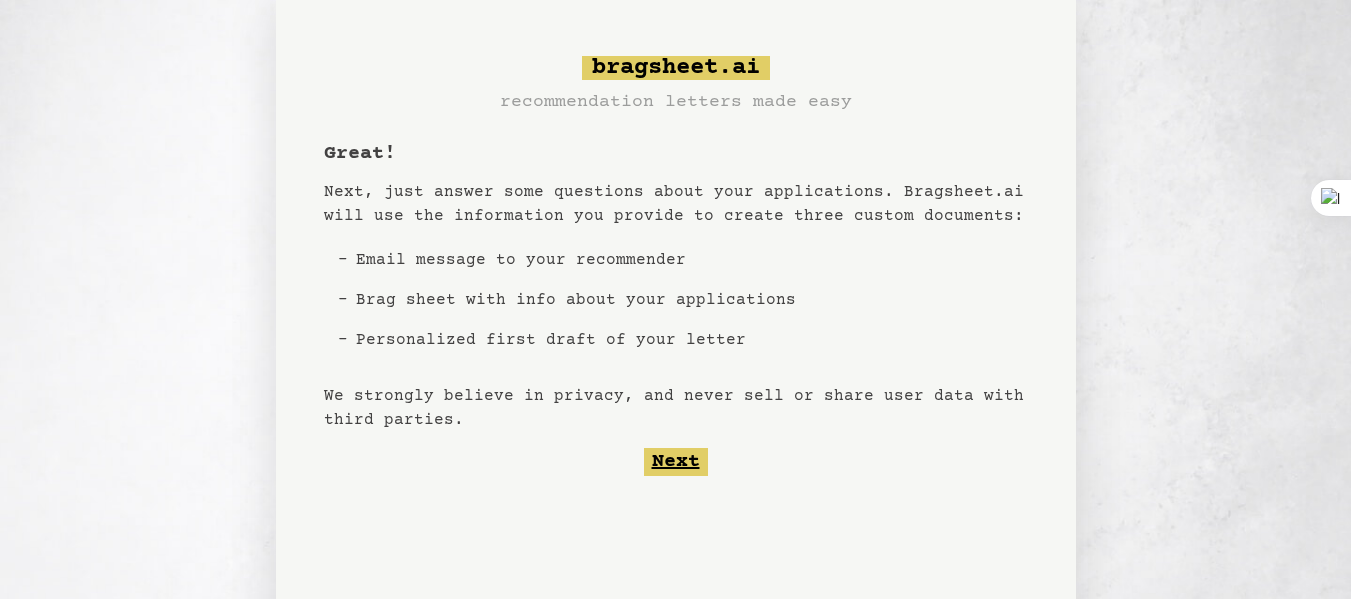 click on "Next" at bounding box center [676, 462] 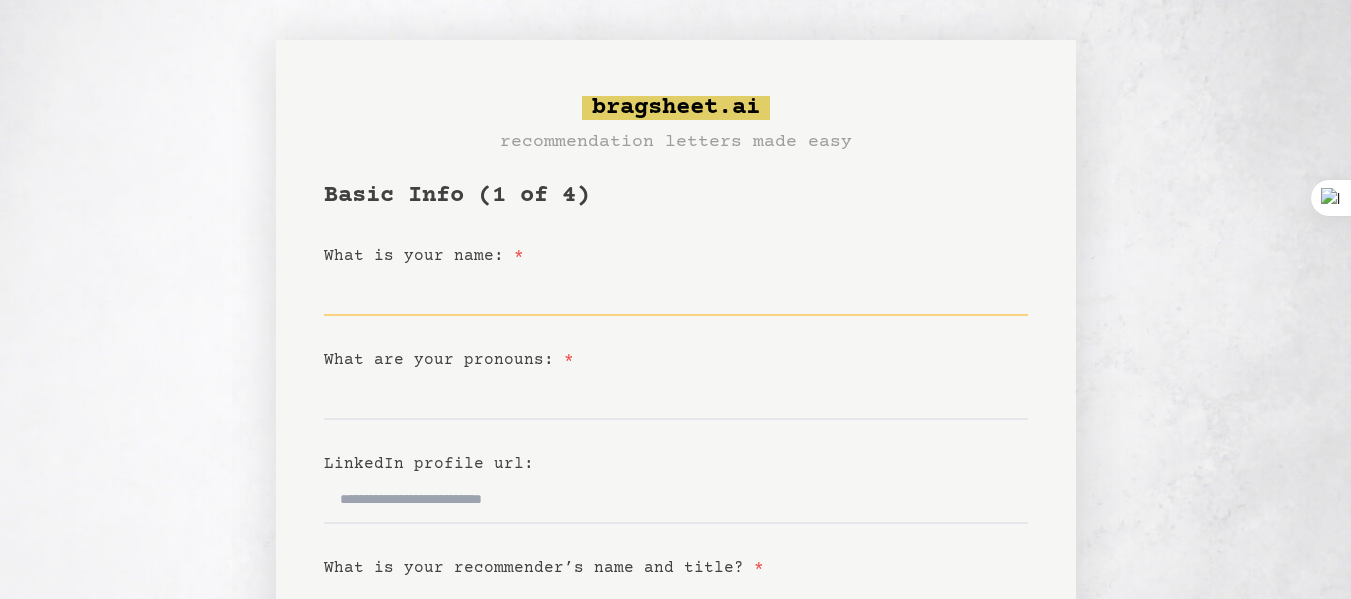 click on "What is your name:   *" at bounding box center (676, 292) 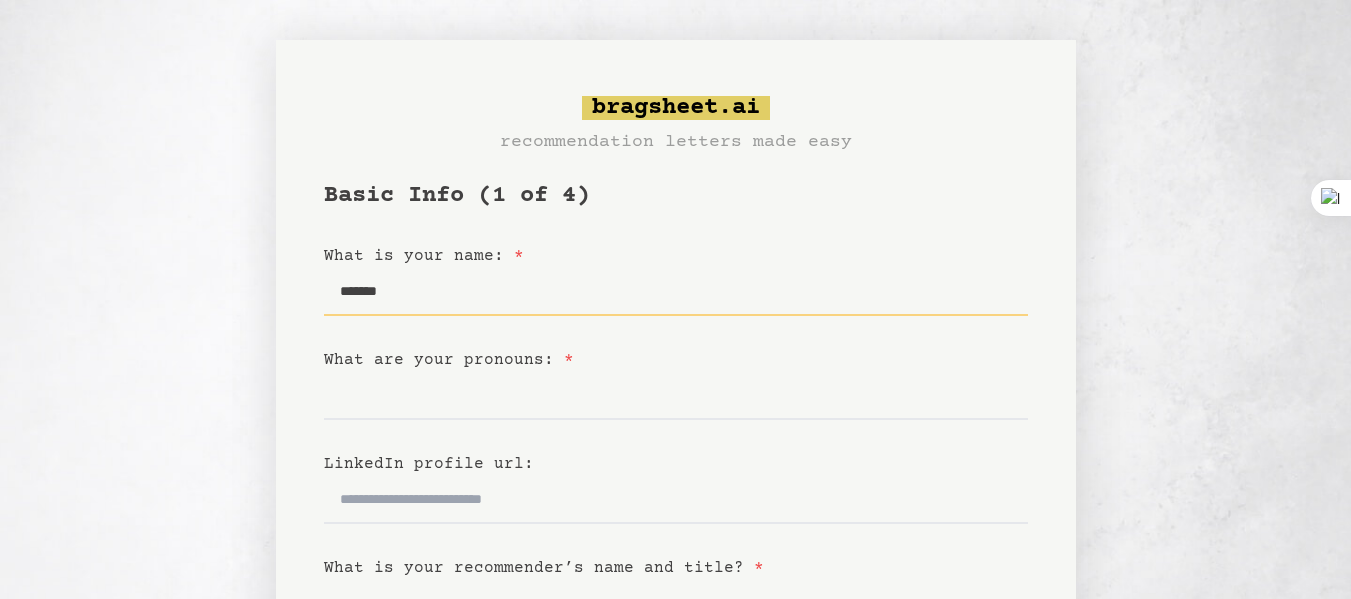 click on "******" at bounding box center [676, 292] 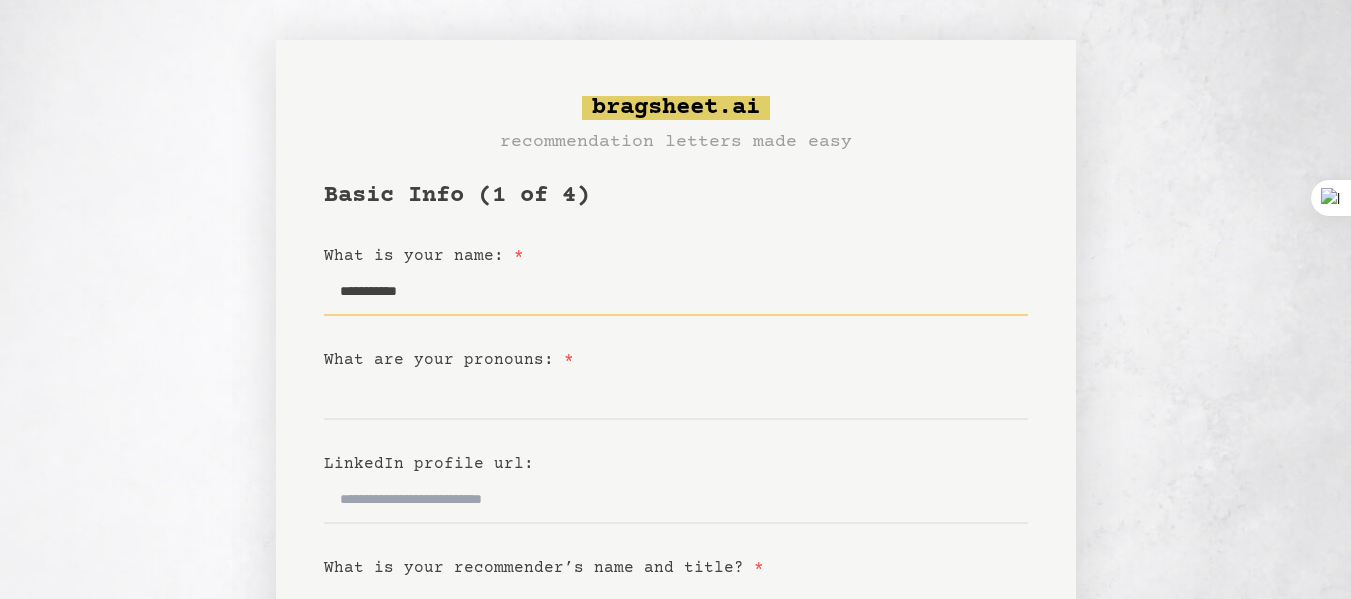 type on "**********" 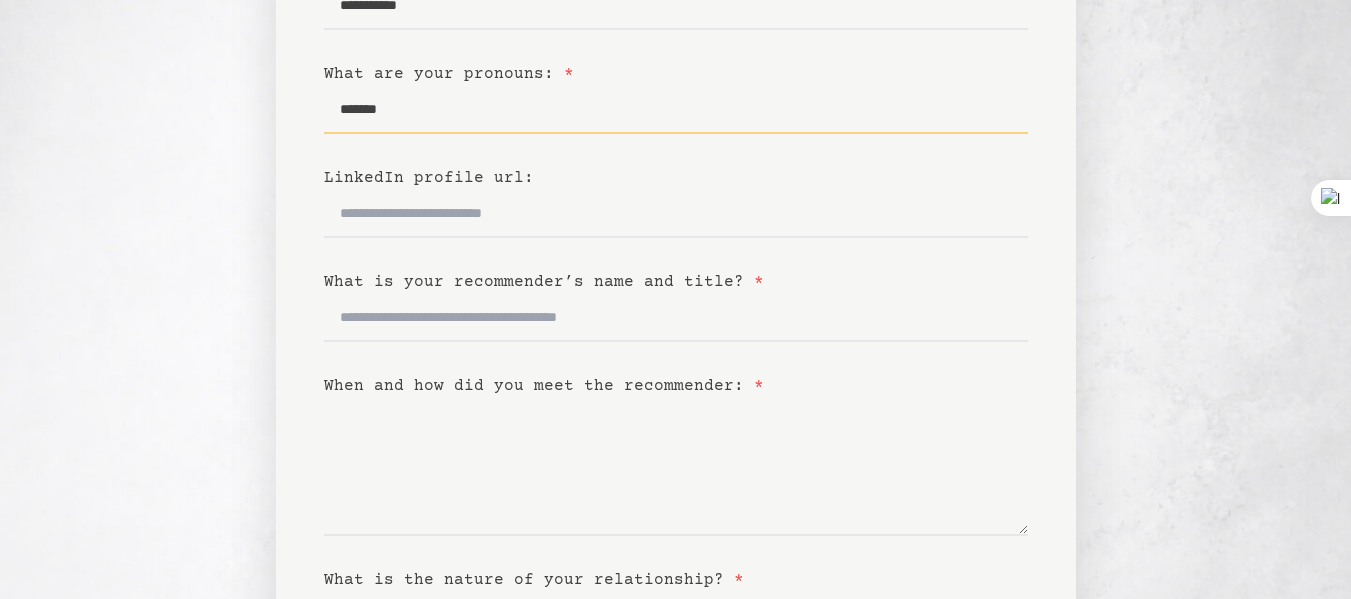 scroll, scrollTop: 290, scrollLeft: 0, axis: vertical 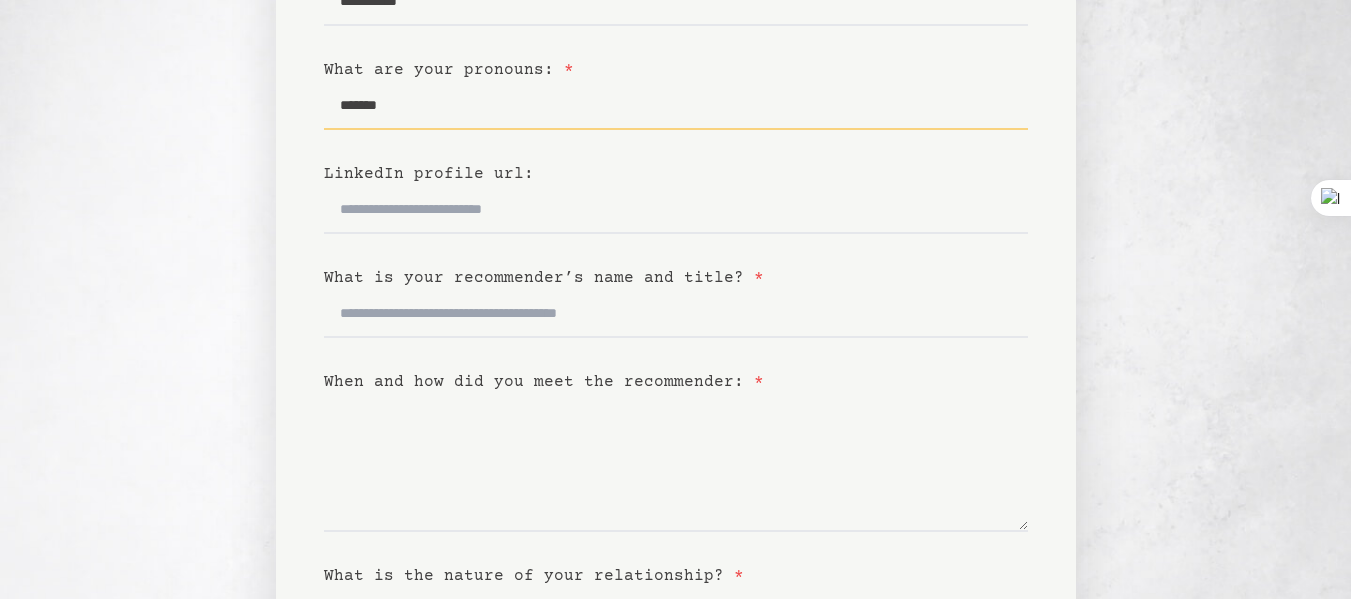 type on "*******" 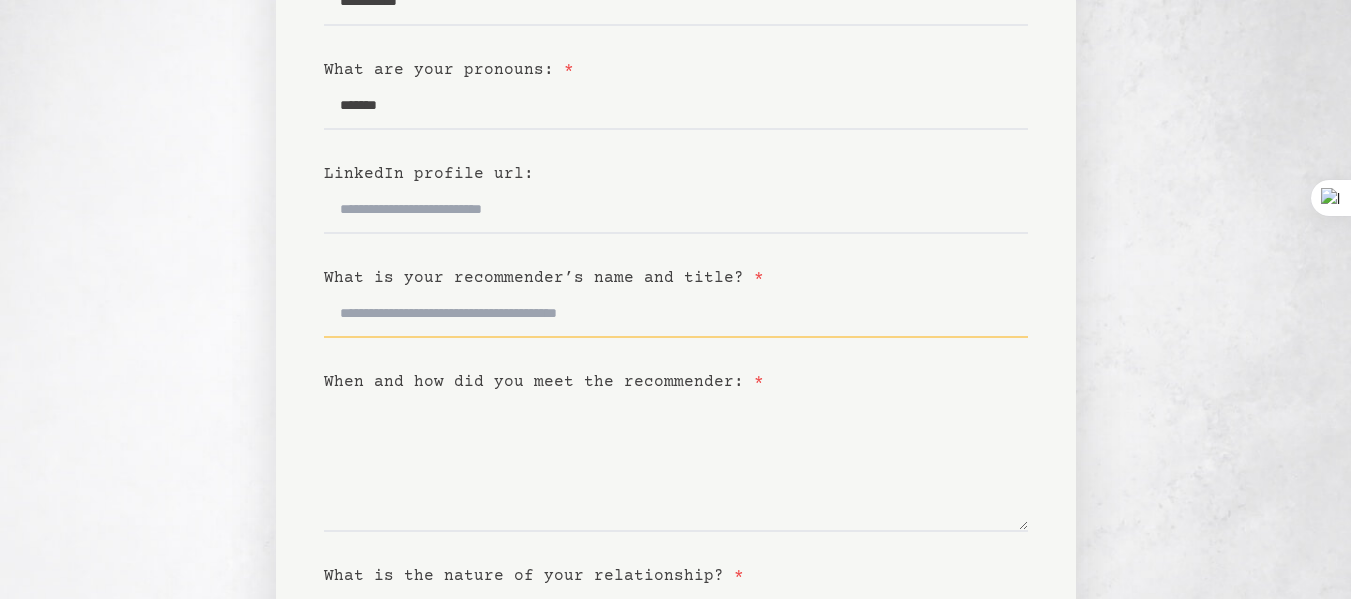 click on "What is your recommender’s name and title?   *" at bounding box center [676, 314] 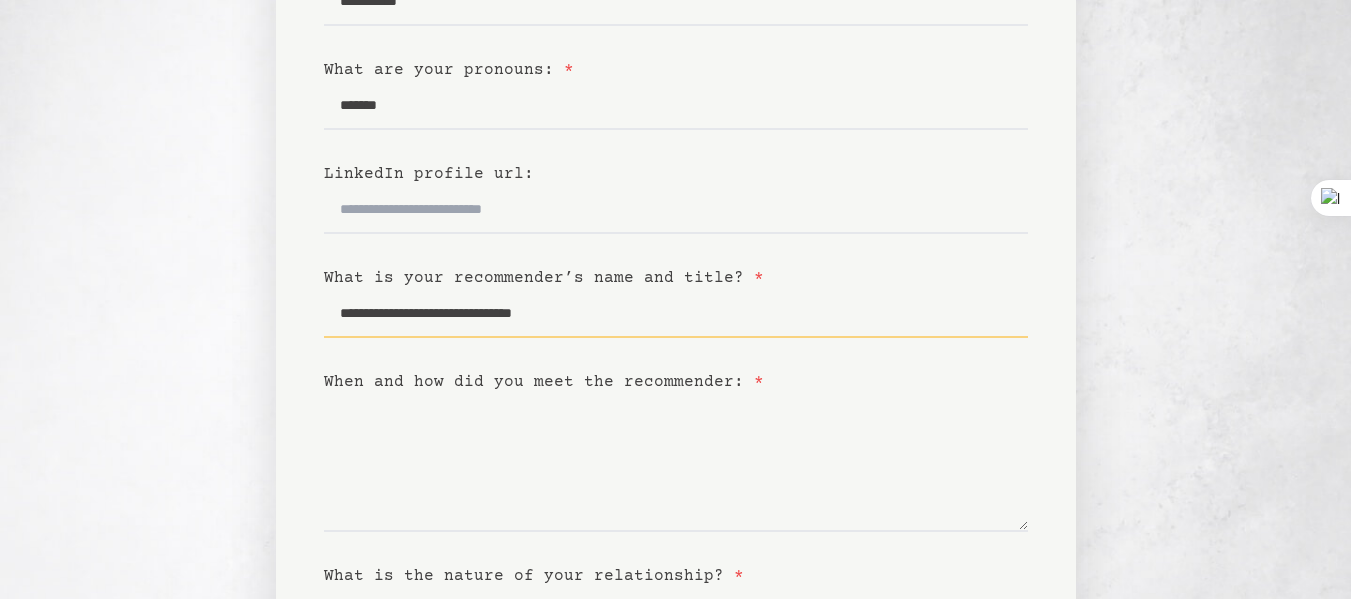 type on "**********" 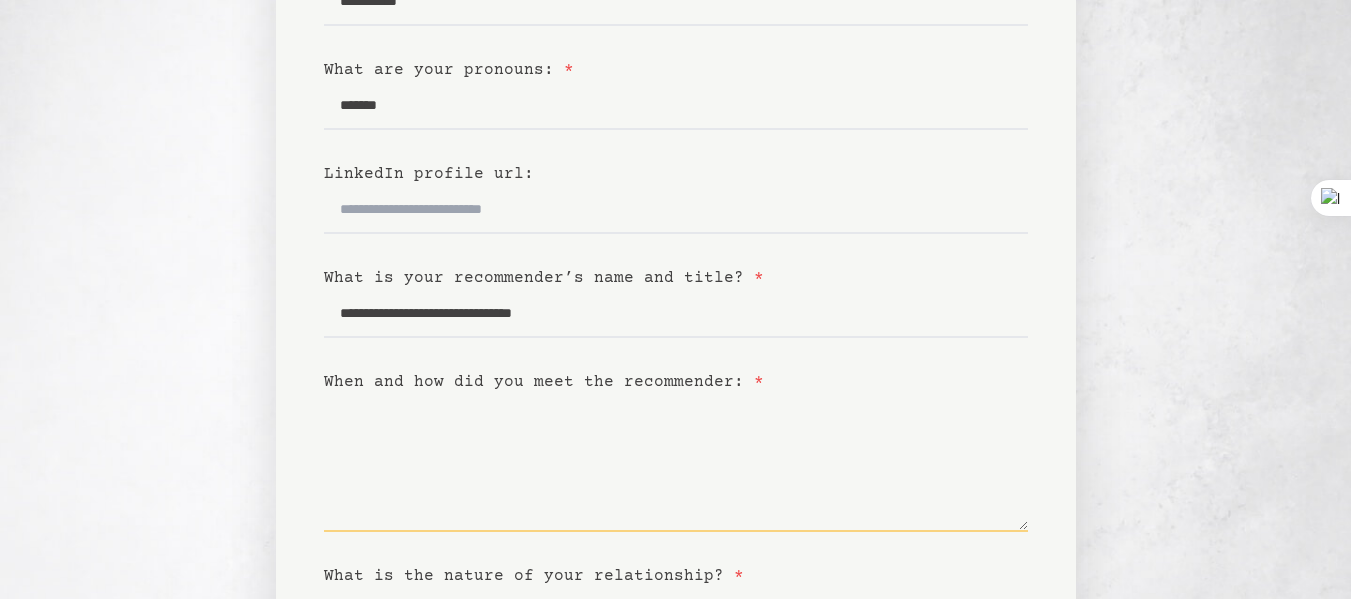 click on "When and how did you meet the recommender:   *" at bounding box center (676, 463) 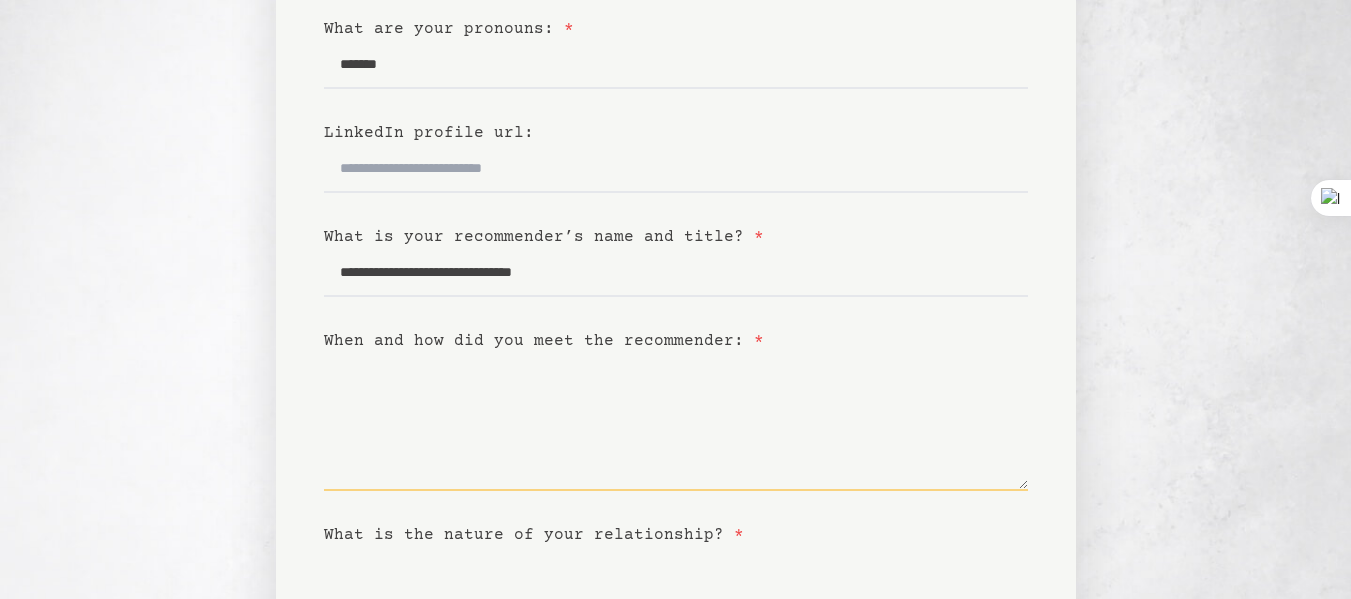 scroll, scrollTop: 336, scrollLeft: 0, axis: vertical 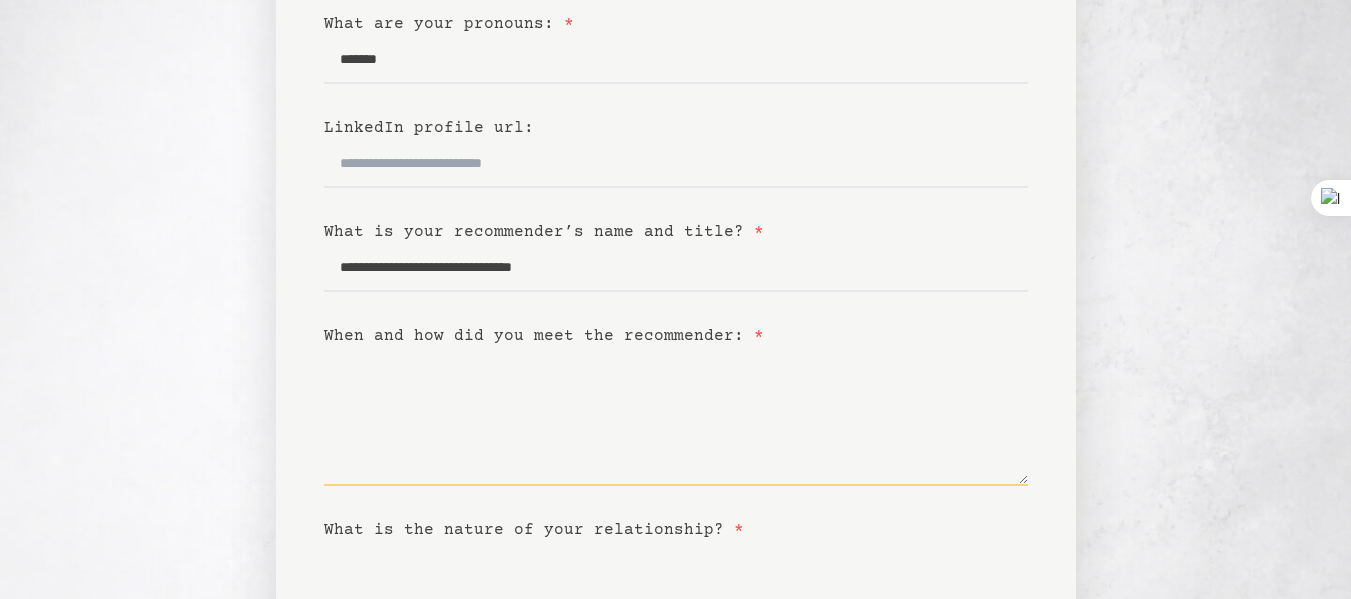 click on "When and how did you meet the recommender:   *" at bounding box center [676, 417] 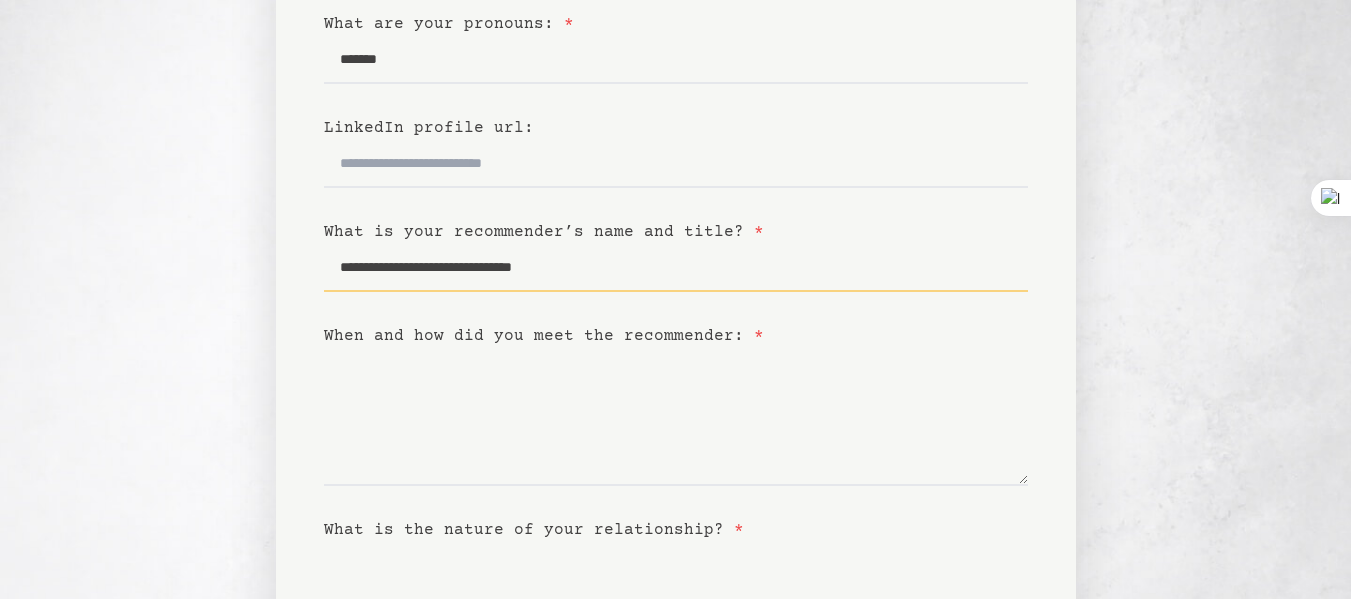 click on "**********" at bounding box center (676, 268) 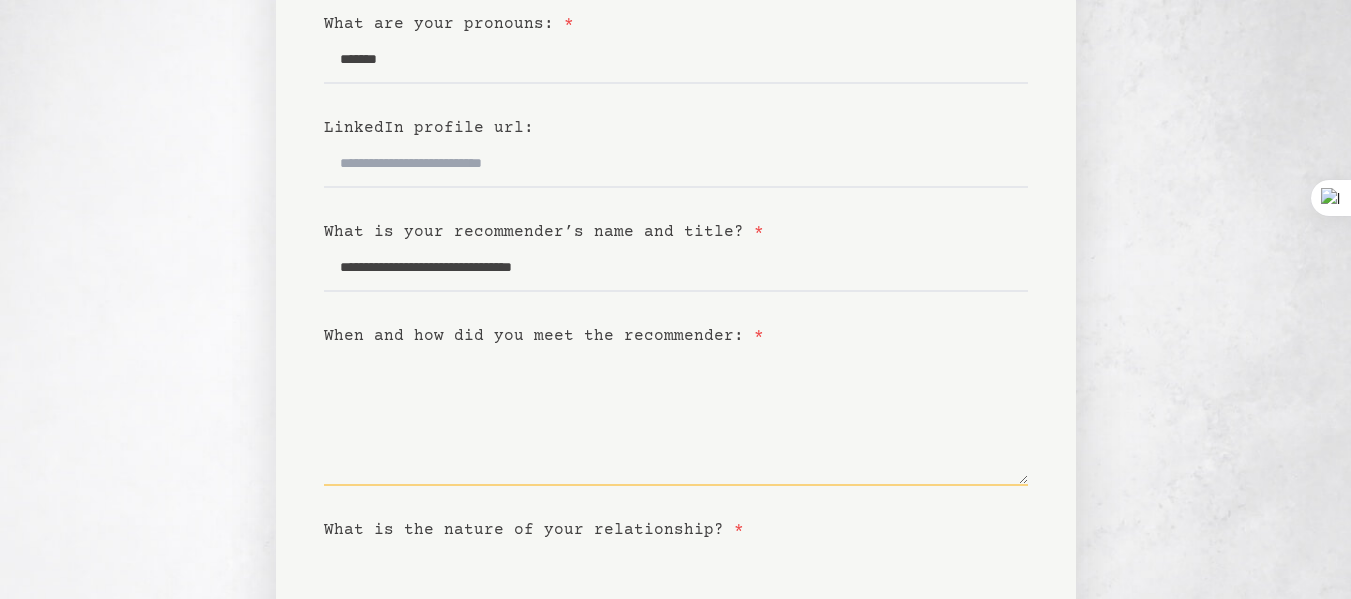 click on "When and how did you meet the recommender:   *" at bounding box center (676, 417) 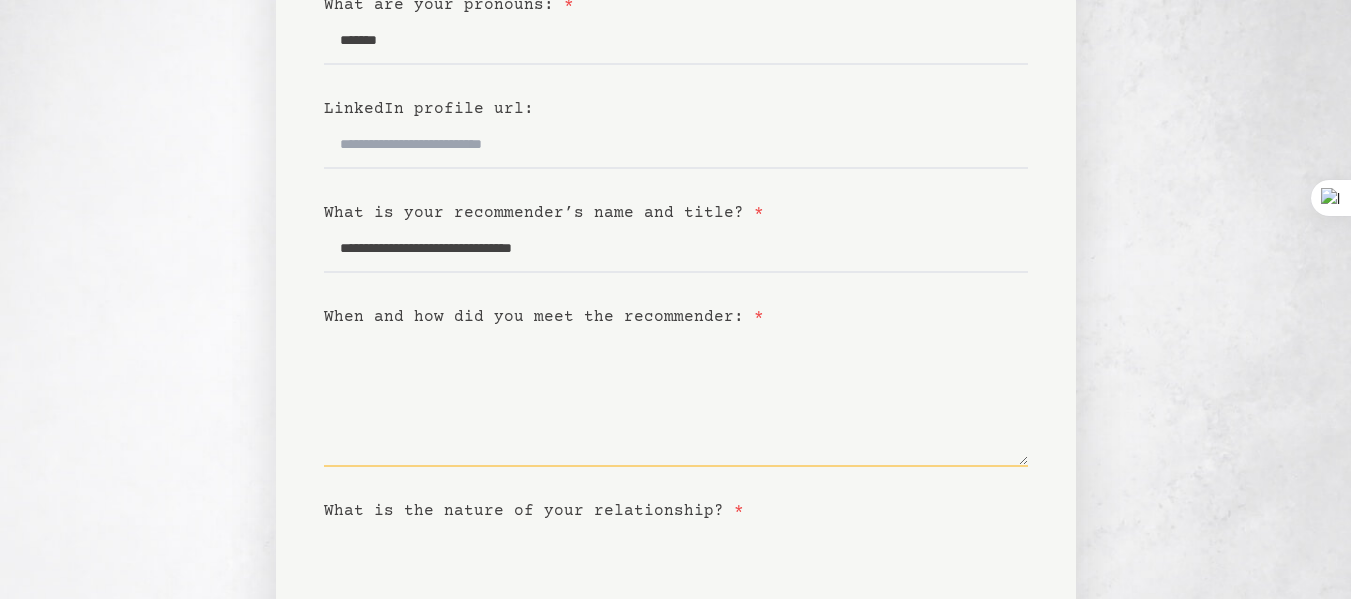 scroll, scrollTop: 357, scrollLeft: 0, axis: vertical 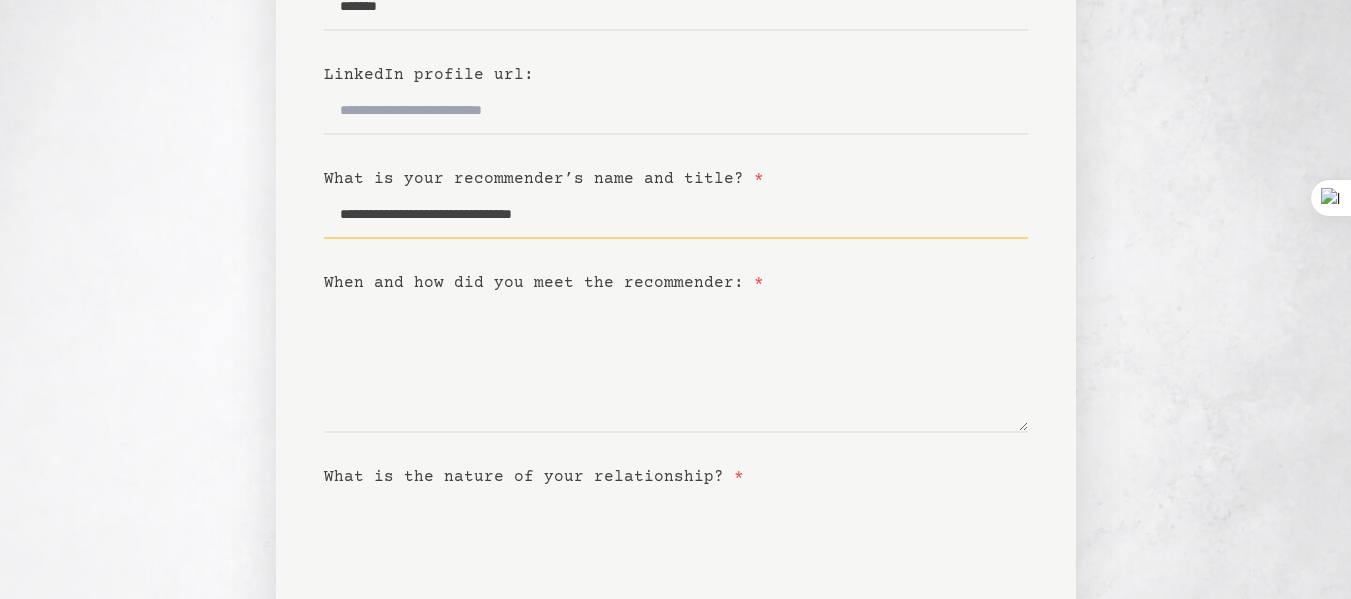 click on "**********" at bounding box center (676, 215) 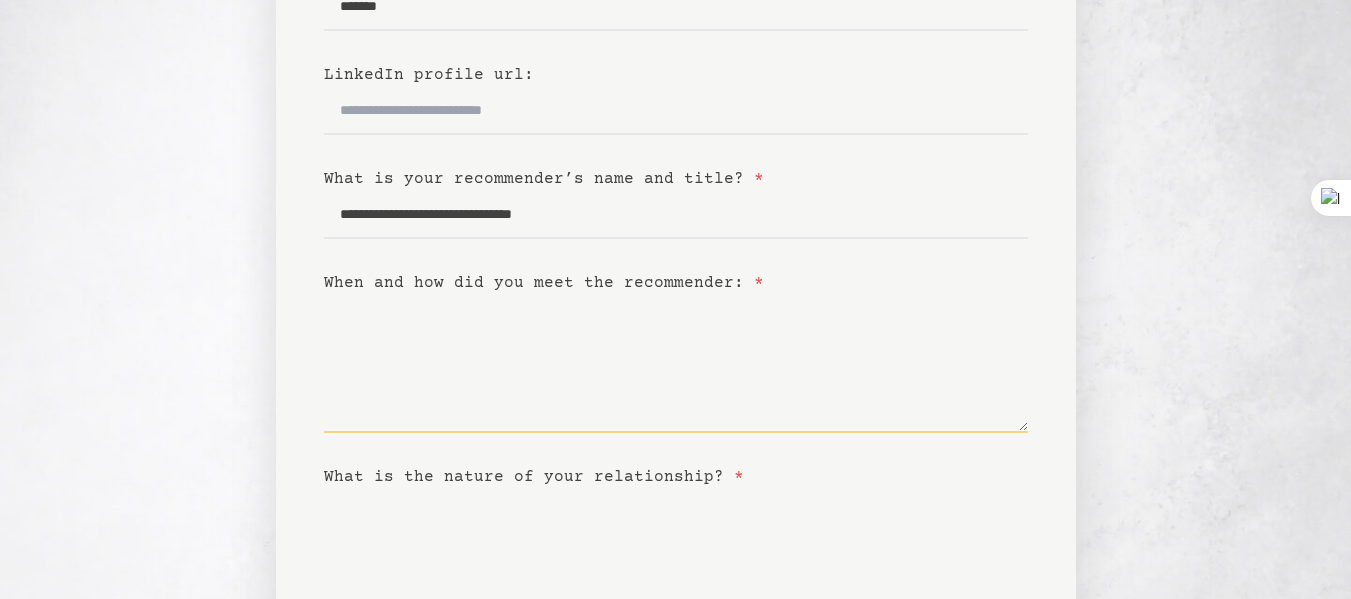 click on "When and how did you meet the recommender:   *" at bounding box center [676, 364] 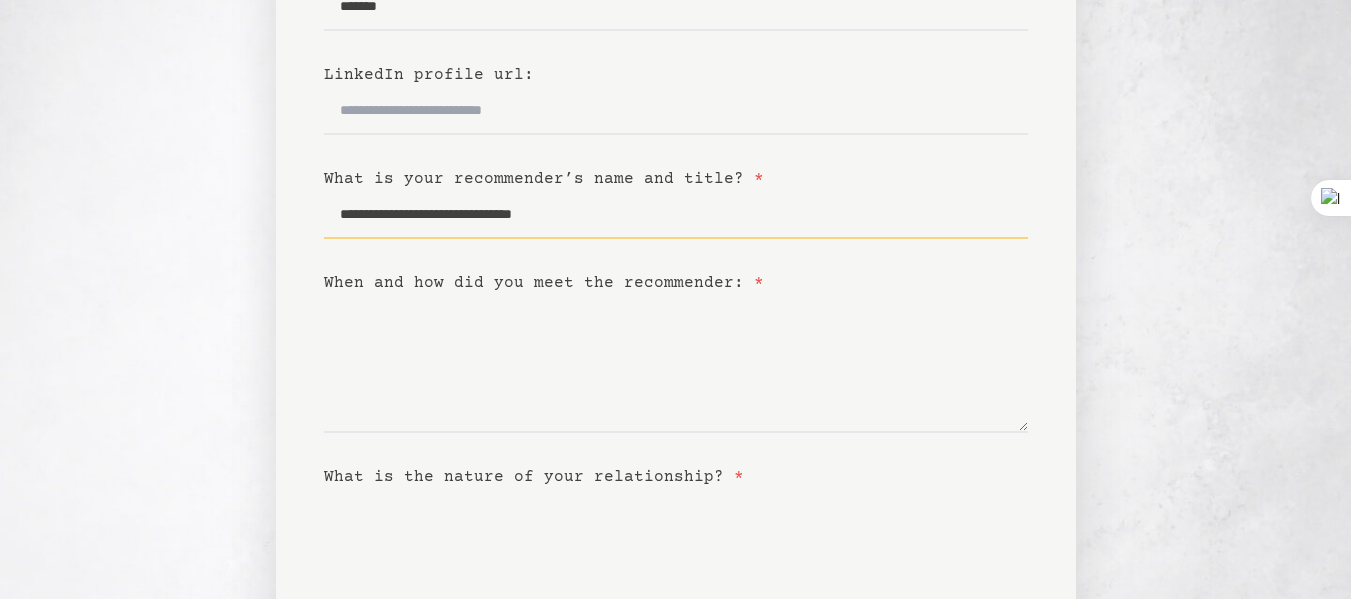 click on "**********" at bounding box center (676, 215) 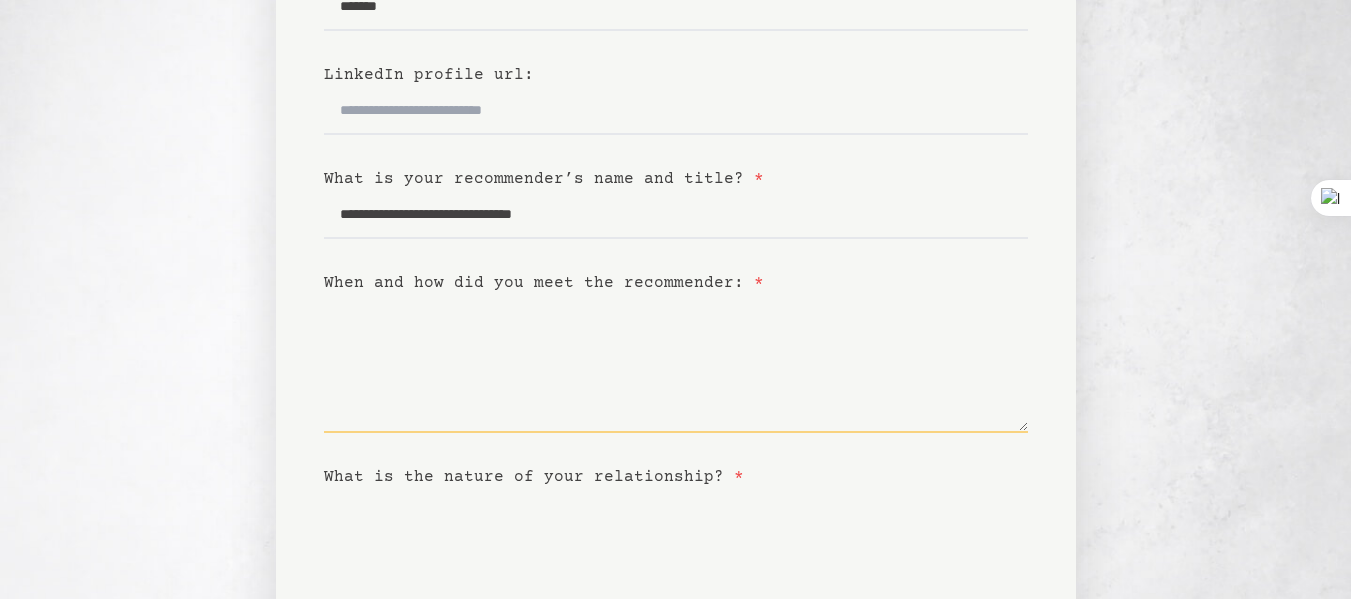 click on "When and how did you meet the recommender:   *" at bounding box center [676, 364] 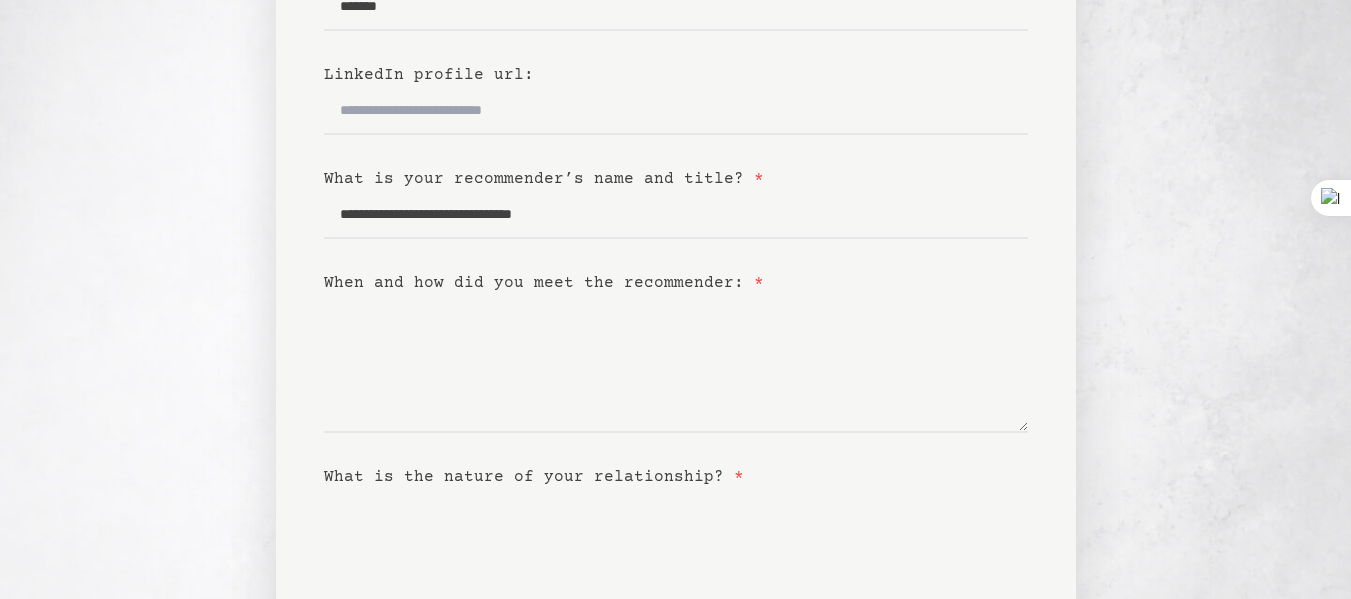 click on "What is the nature of your relationship?   *" at bounding box center [676, 558] 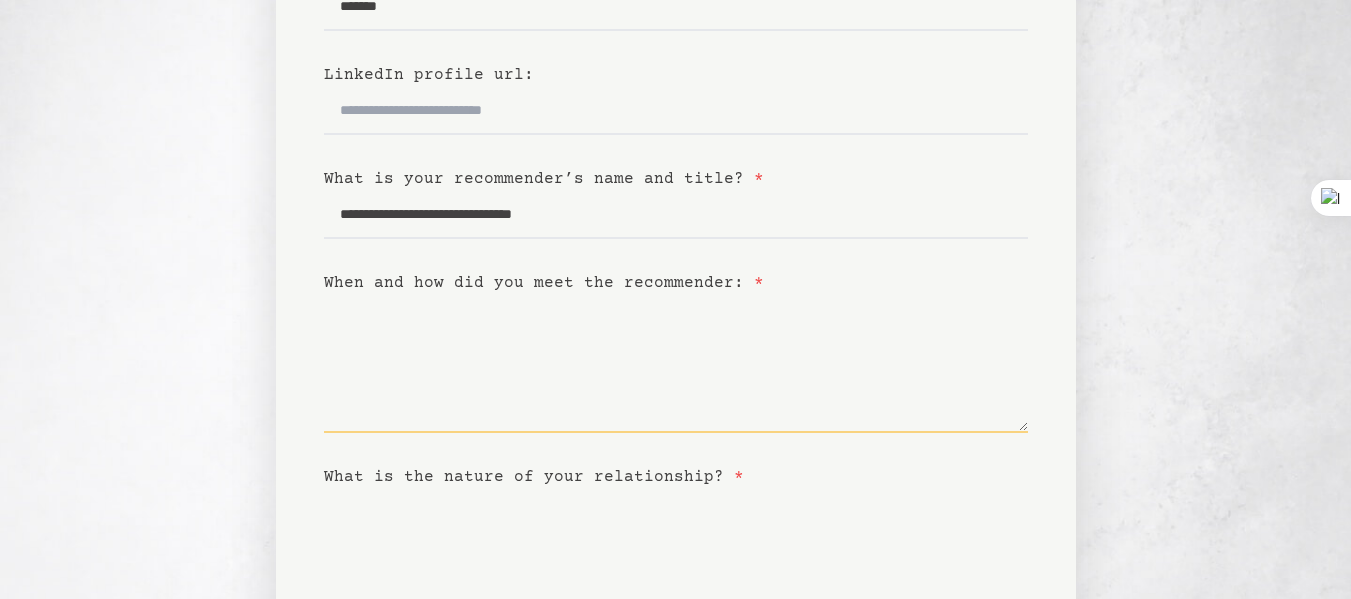 click on "When and how did you meet the recommender:   *" at bounding box center [676, 364] 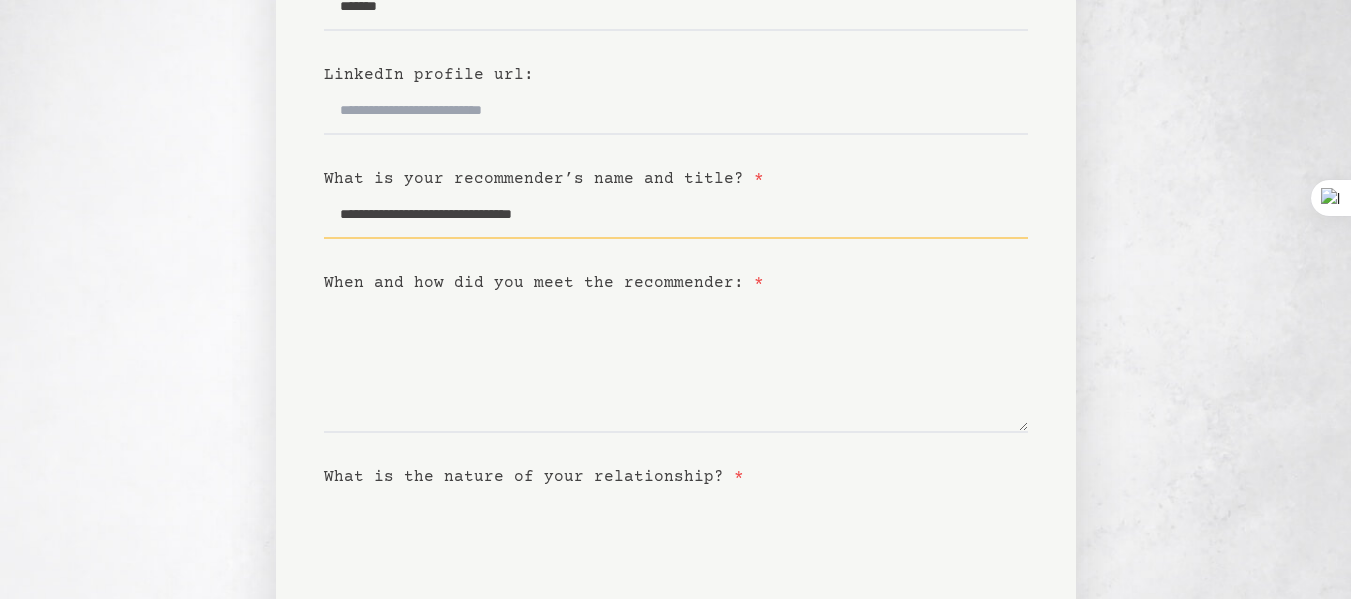 click on "**********" at bounding box center [676, 215] 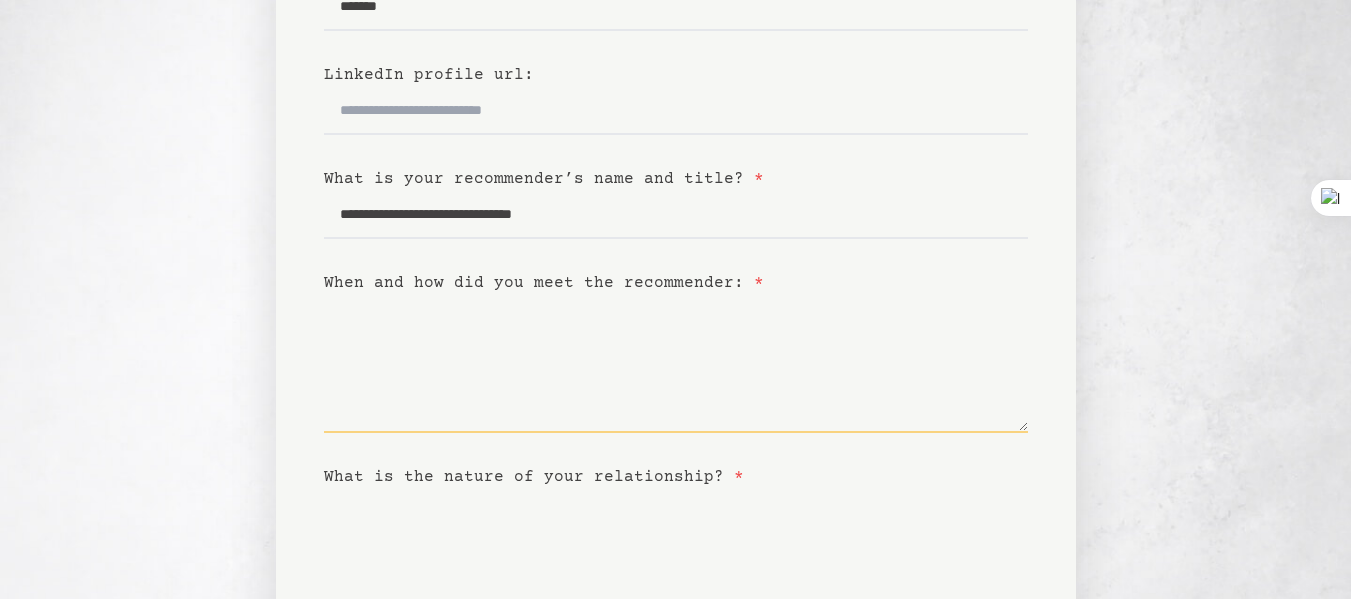 click on "When and how did you meet the recommender:   *" at bounding box center [676, 364] 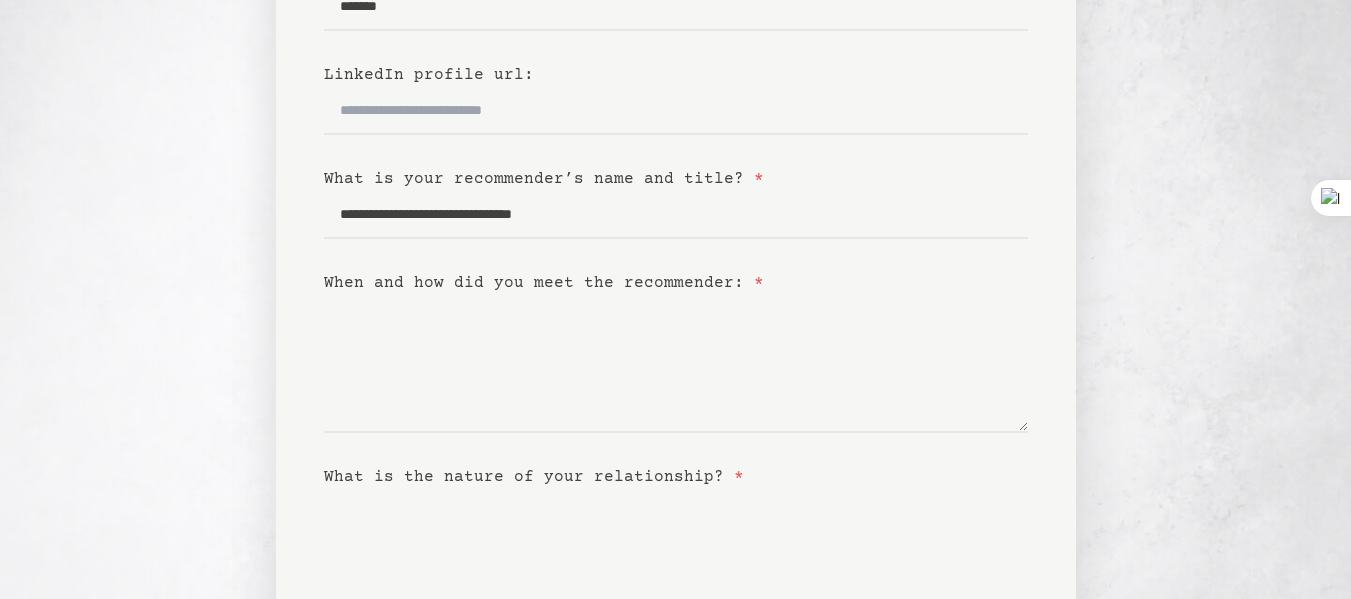 click on "When and how did you meet the recommender:   *" at bounding box center (676, 283) 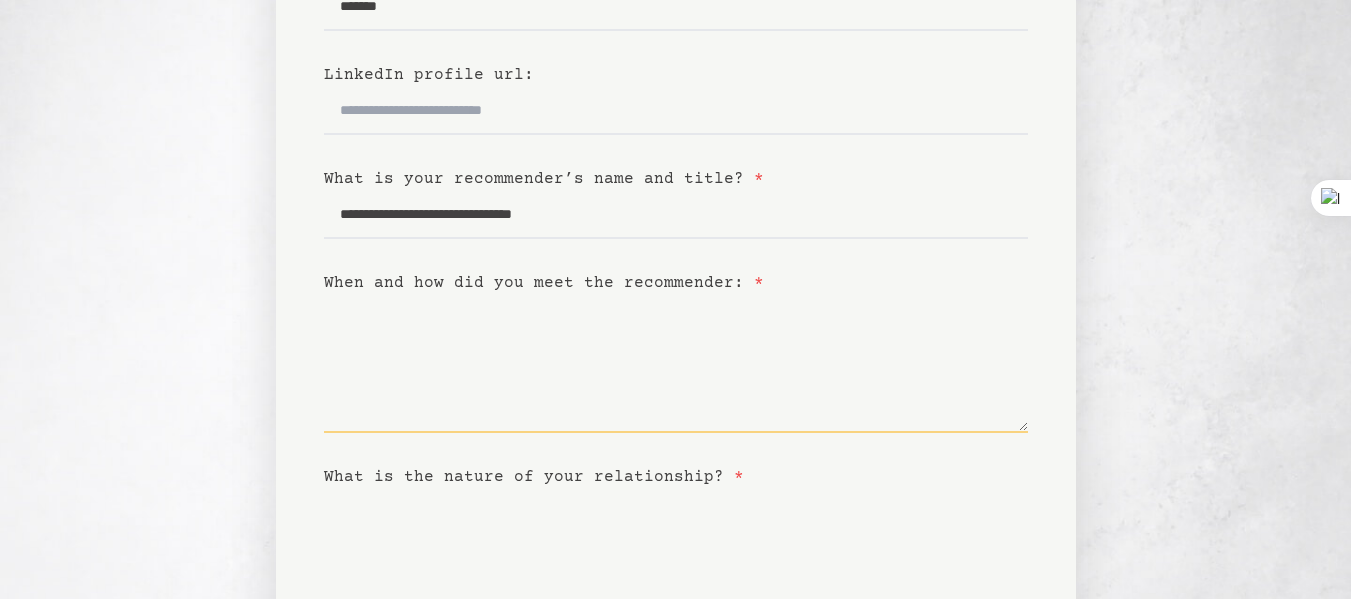 click on "When and how did you meet the recommender:   *" at bounding box center [676, 364] 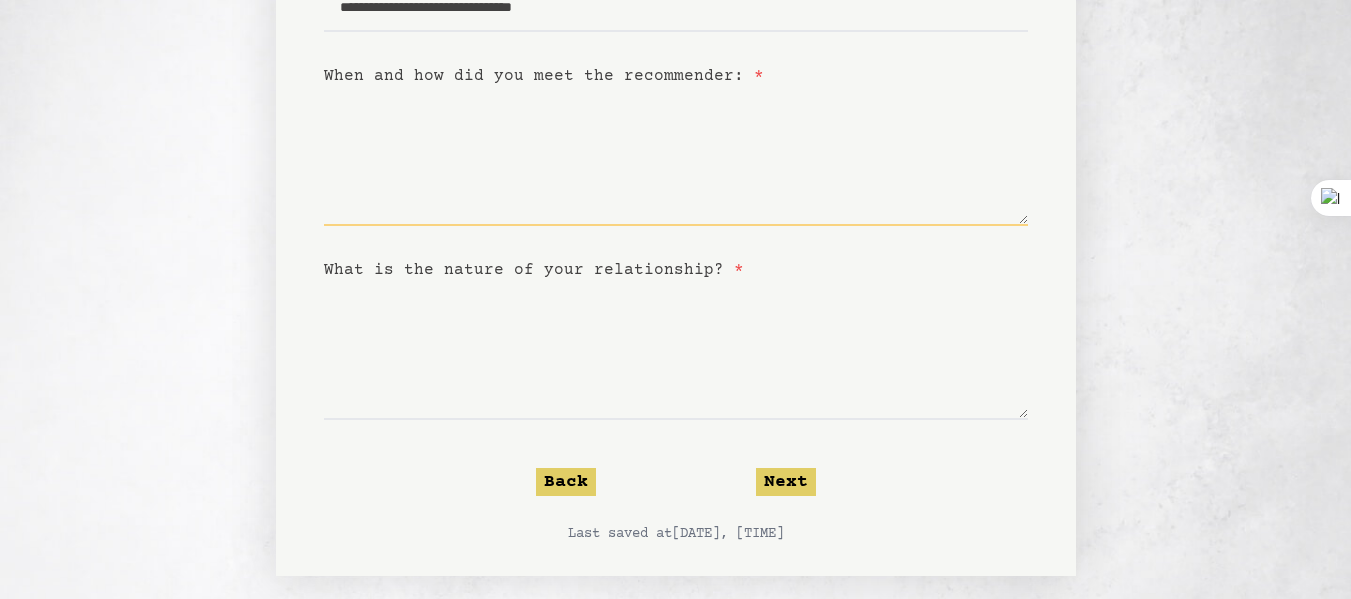 scroll, scrollTop: 613, scrollLeft: 0, axis: vertical 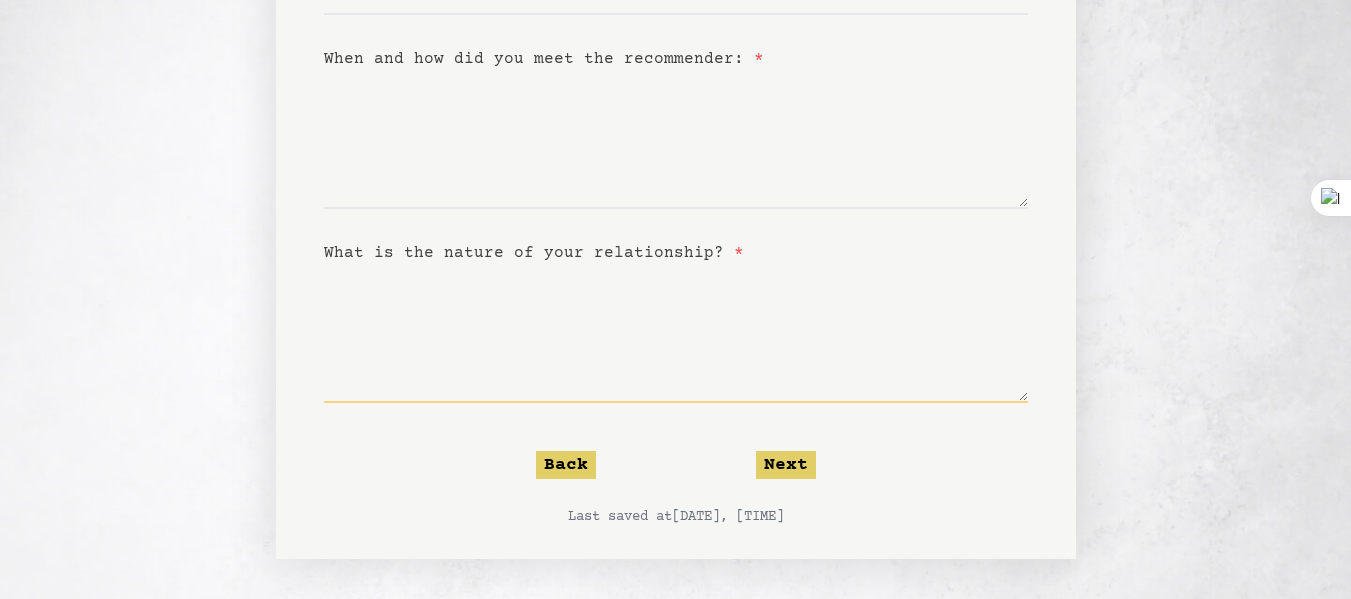 click on "What is the nature of your relationship?   *" at bounding box center [676, 334] 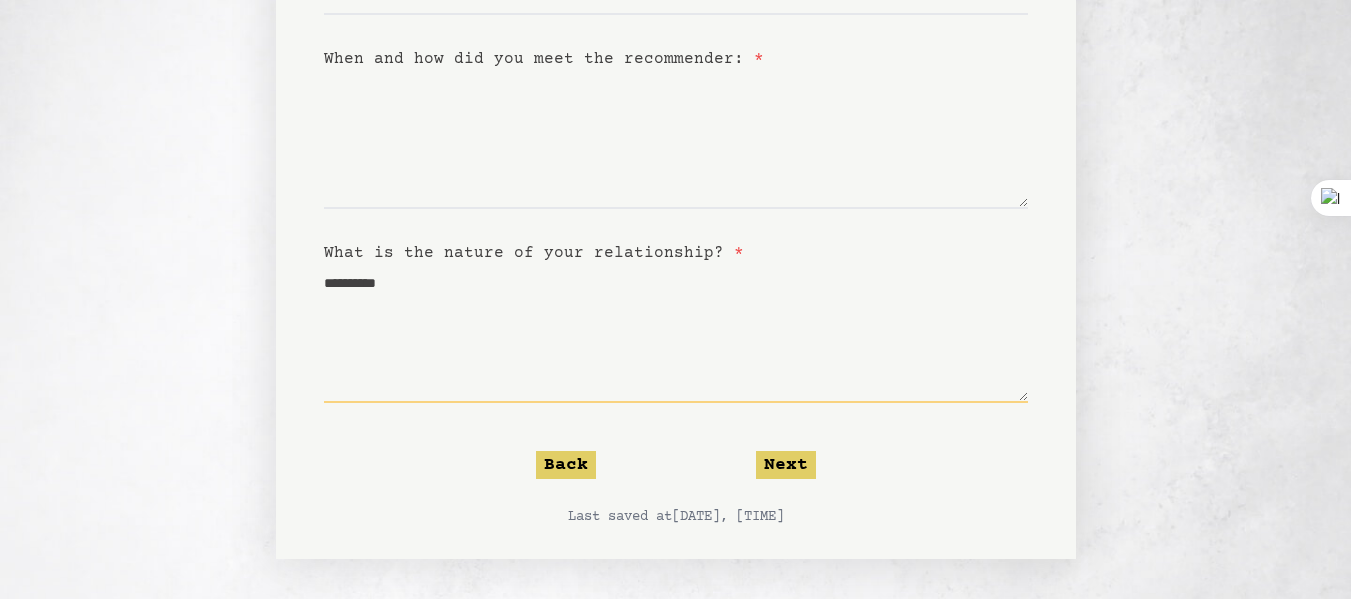 type on "**********" 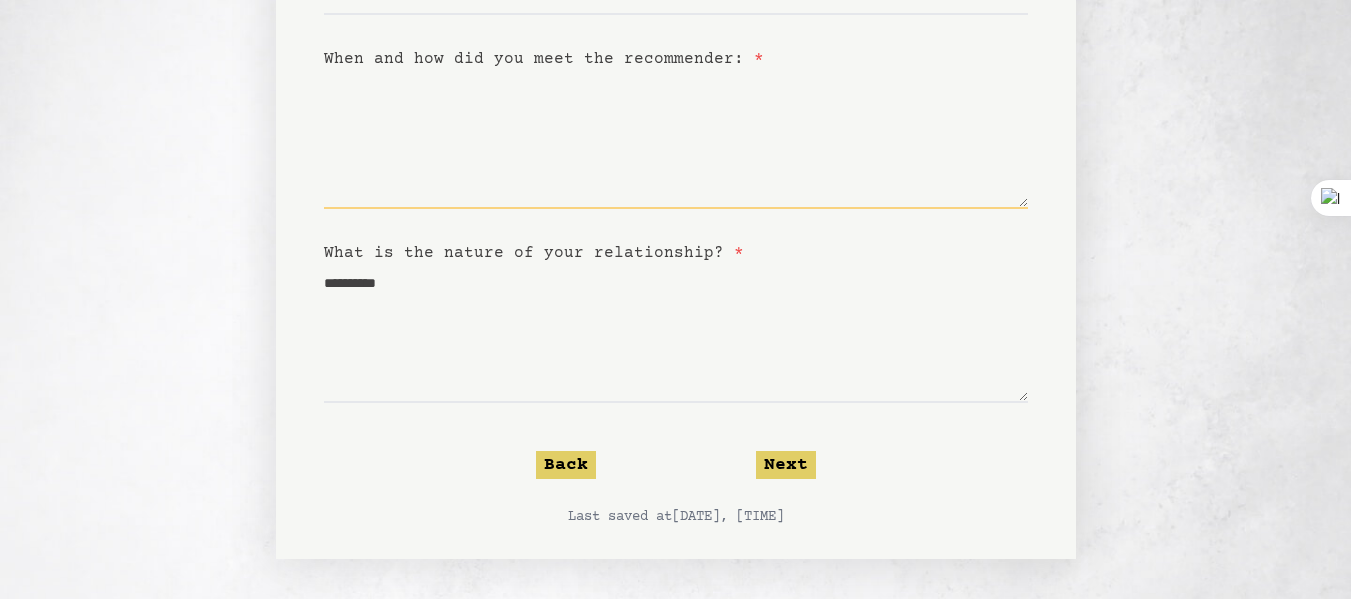 click on "When and how did you meet the recommender:   *" at bounding box center [676, 140] 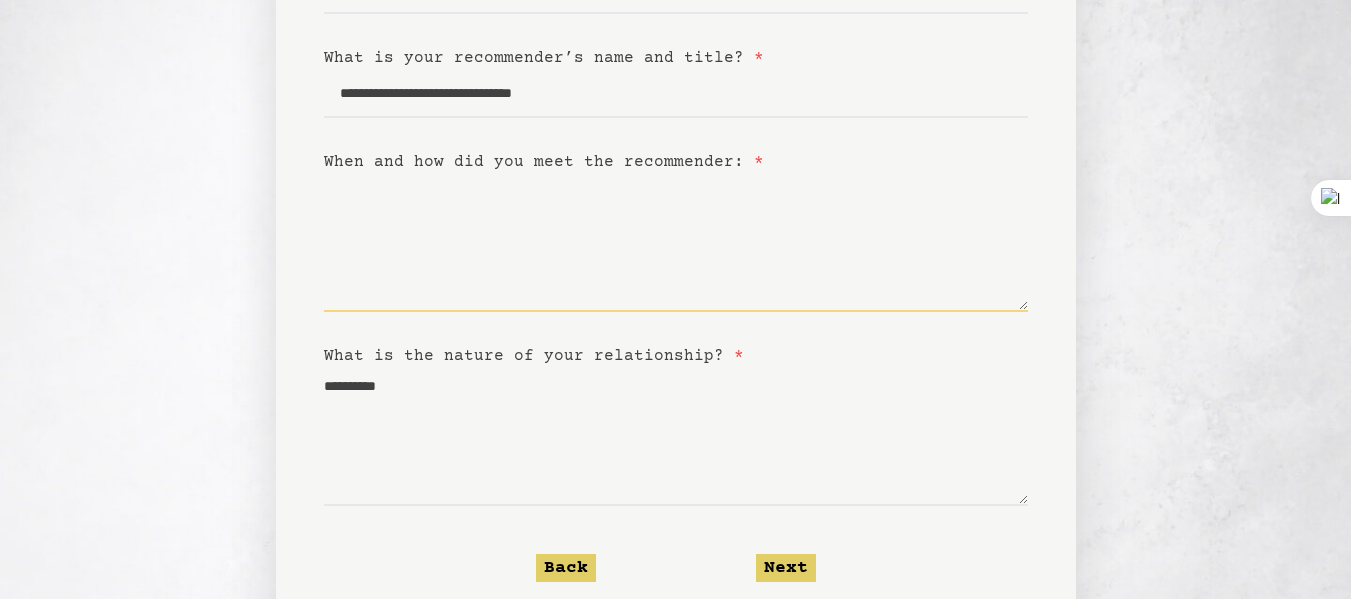 scroll, scrollTop: 508, scrollLeft: 0, axis: vertical 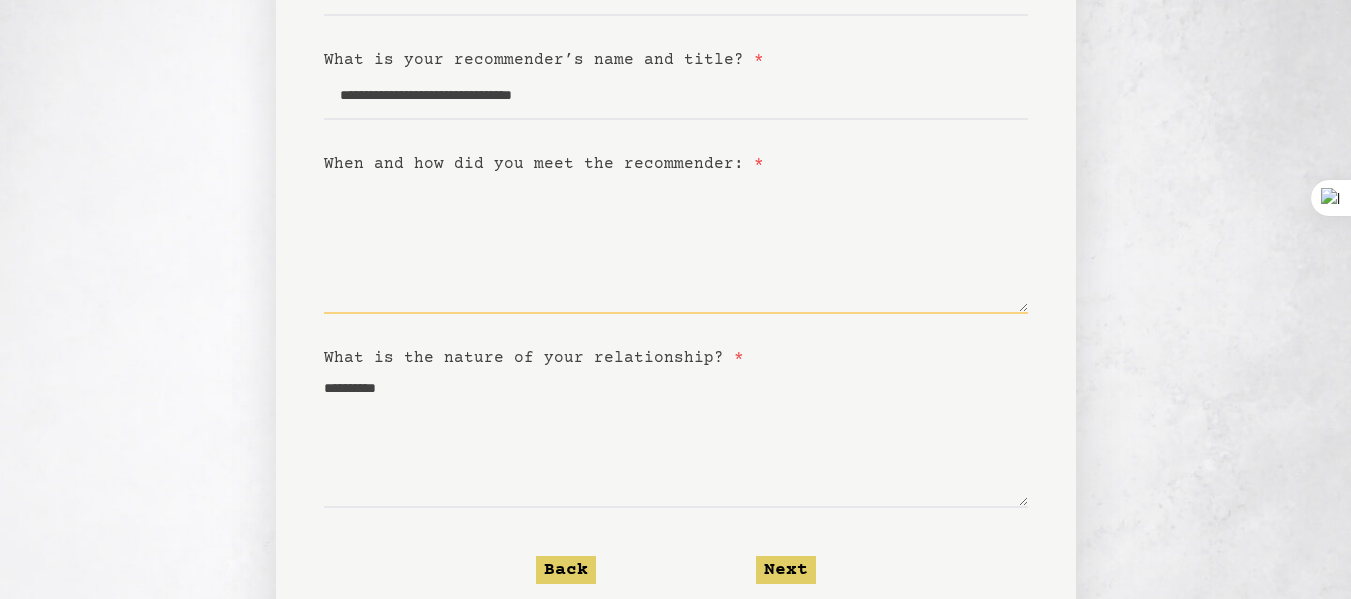 click on "When and how did you meet the recommender:   *" at bounding box center (676, 245) 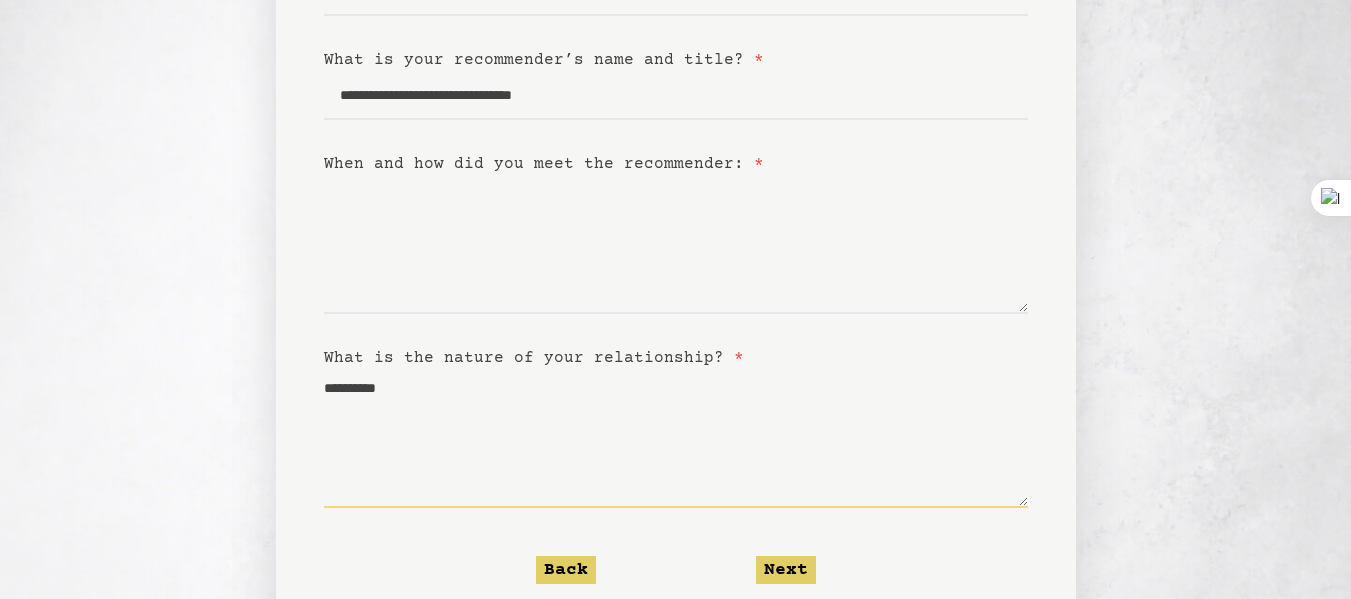 click on "**********" at bounding box center (676, 439) 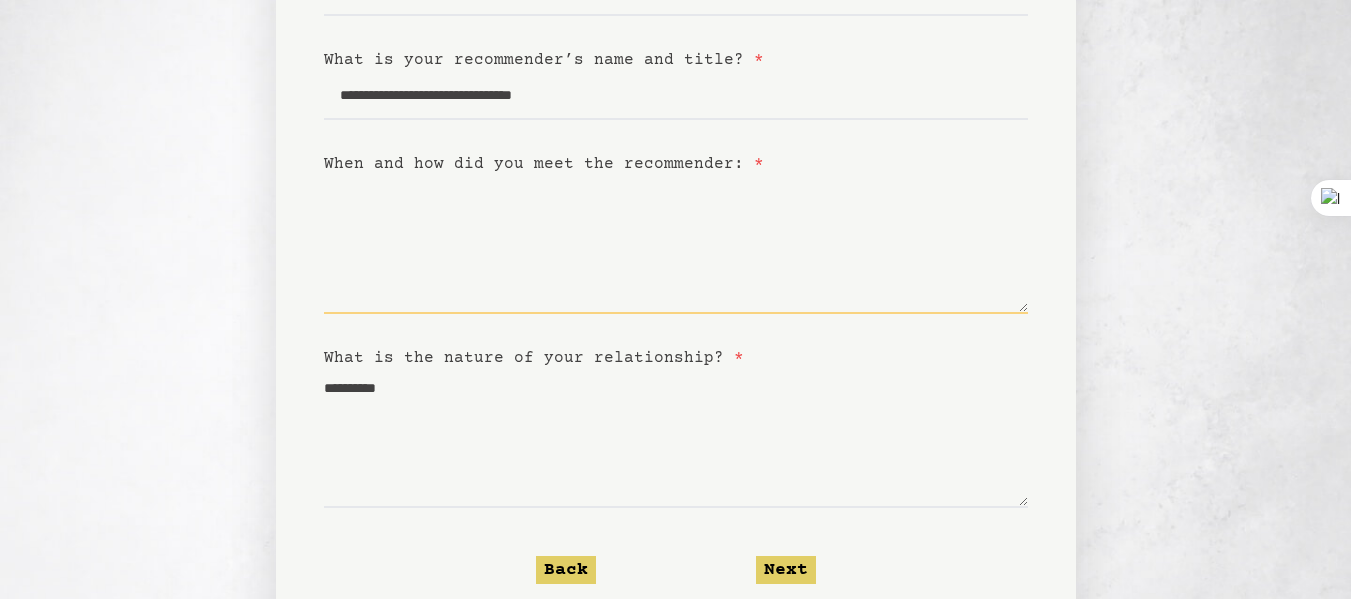 click on "When and how did you meet the recommender:   *" at bounding box center (676, 245) 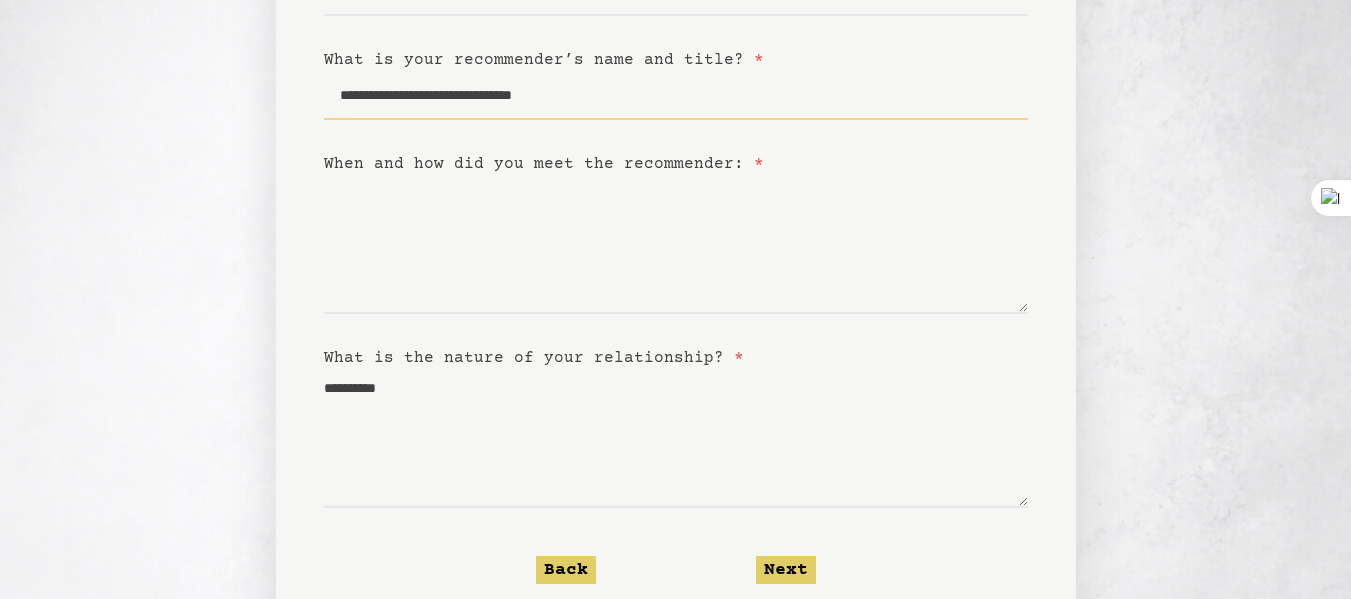 click on "**********" at bounding box center [676, 96] 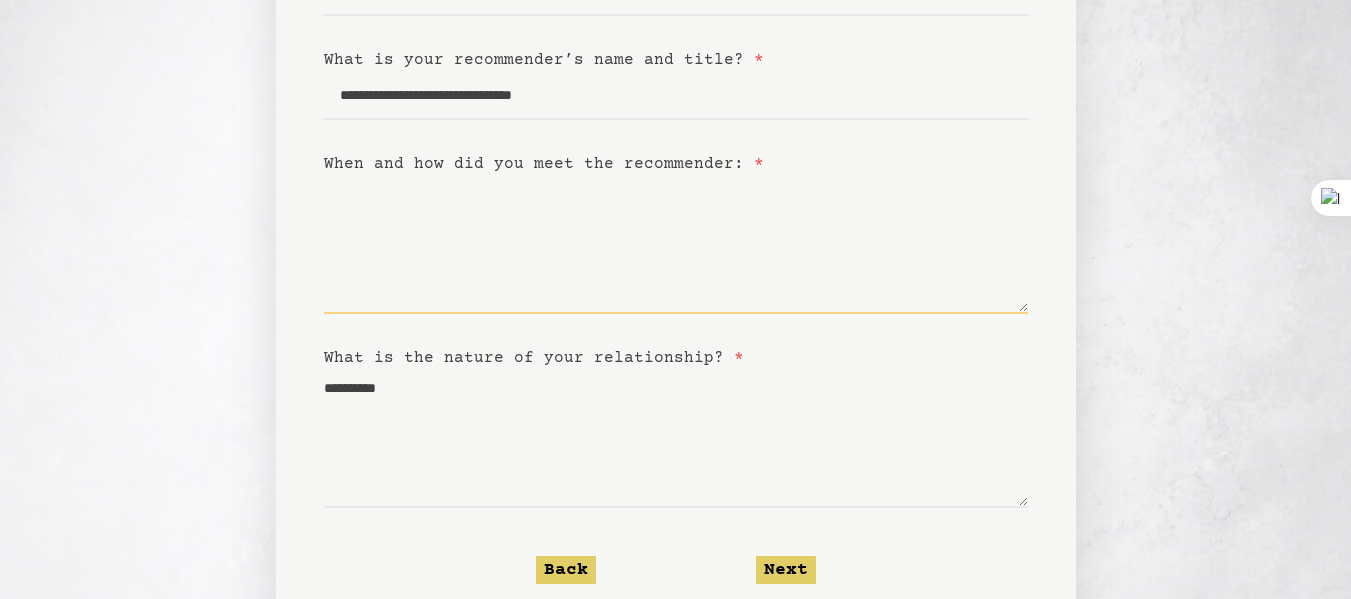 click on "When and how did you meet the recommender:   *" at bounding box center (676, 245) 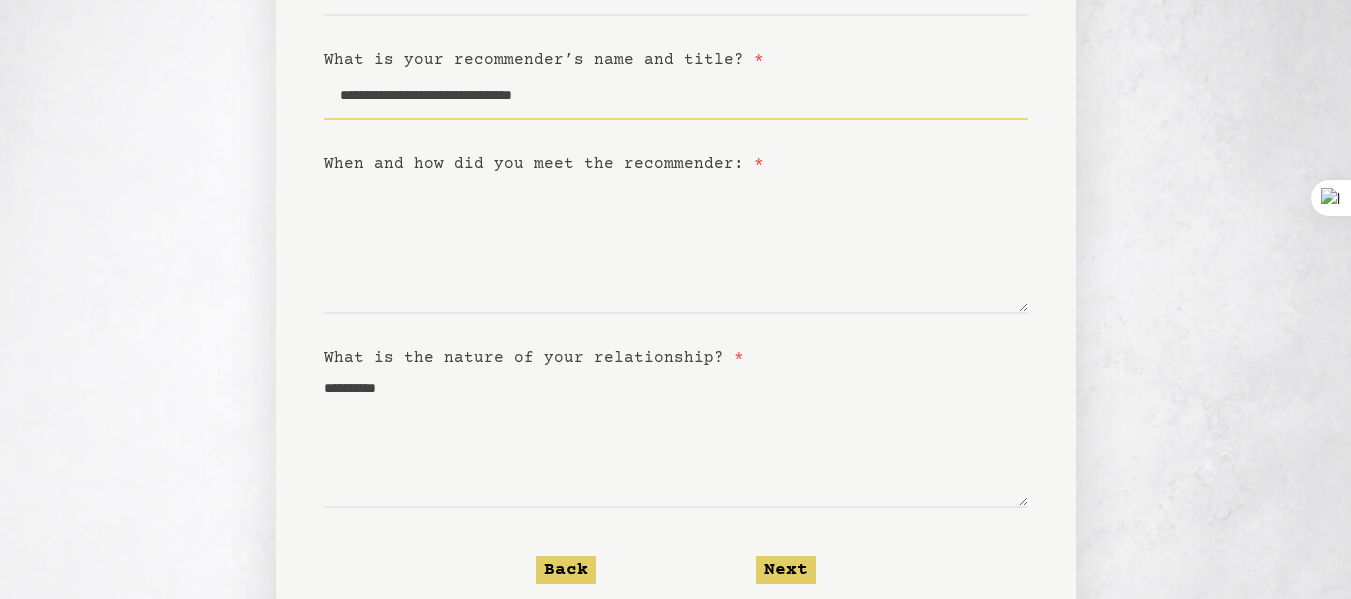 click on "**********" at bounding box center (676, 96) 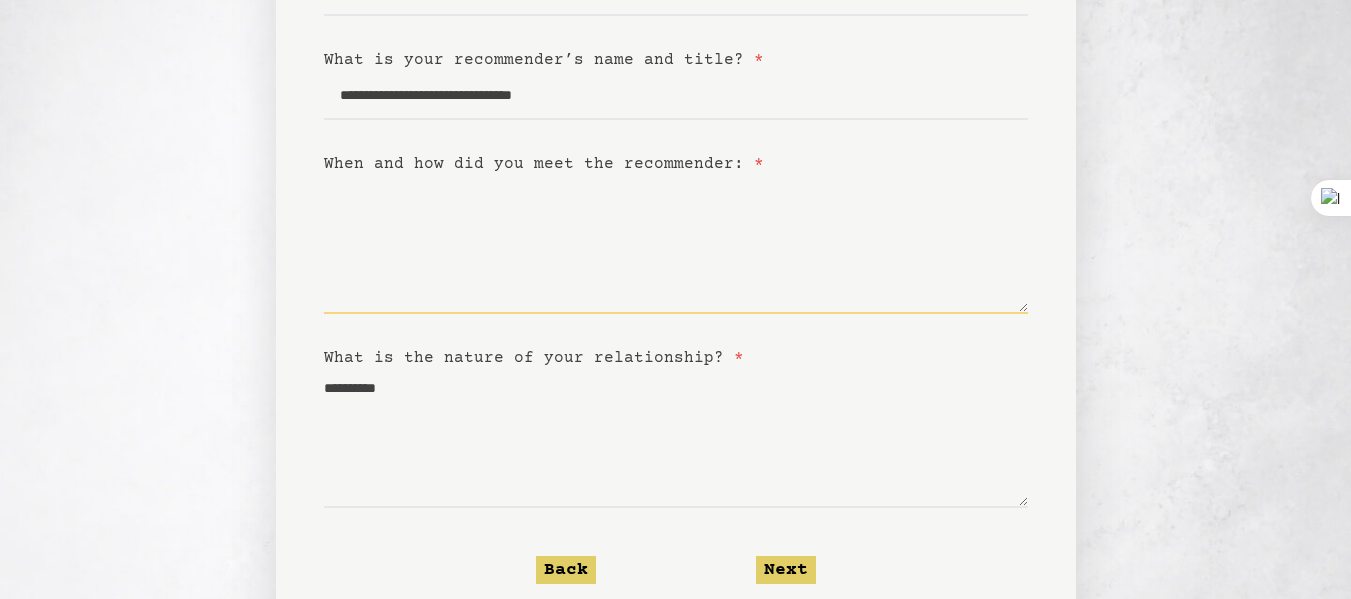 click on "When and how did you meet the recommender:   *" at bounding box center [676, 245] 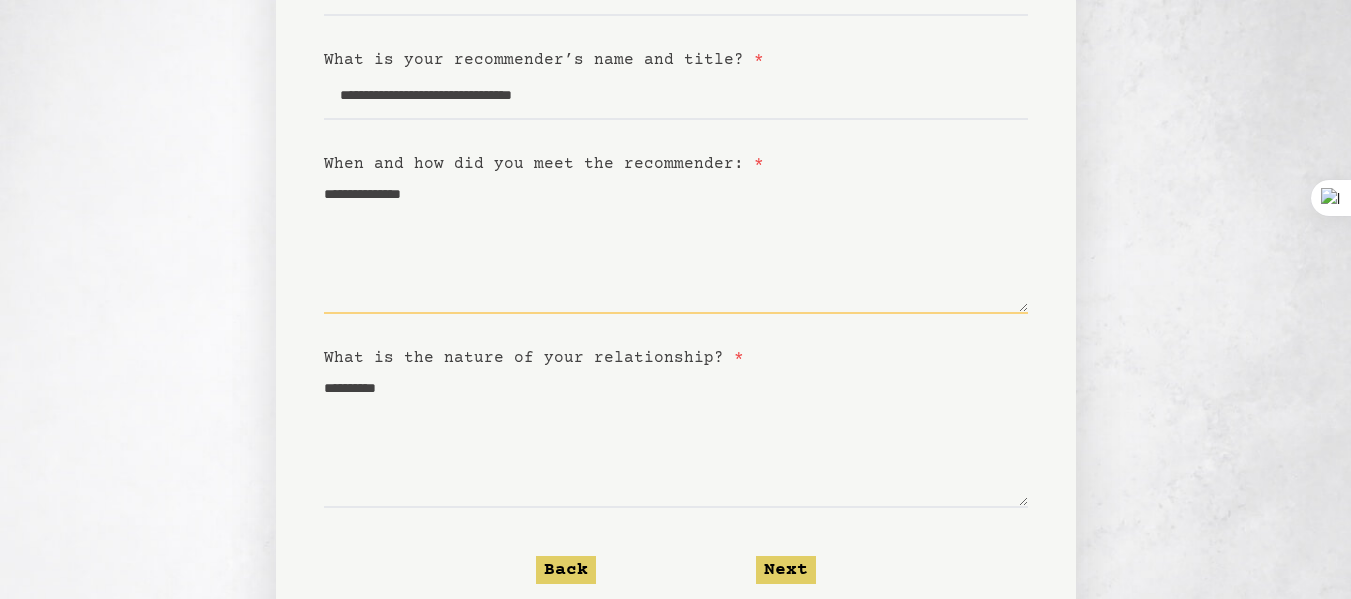 click on "**********" at bounding box center [676, 245] 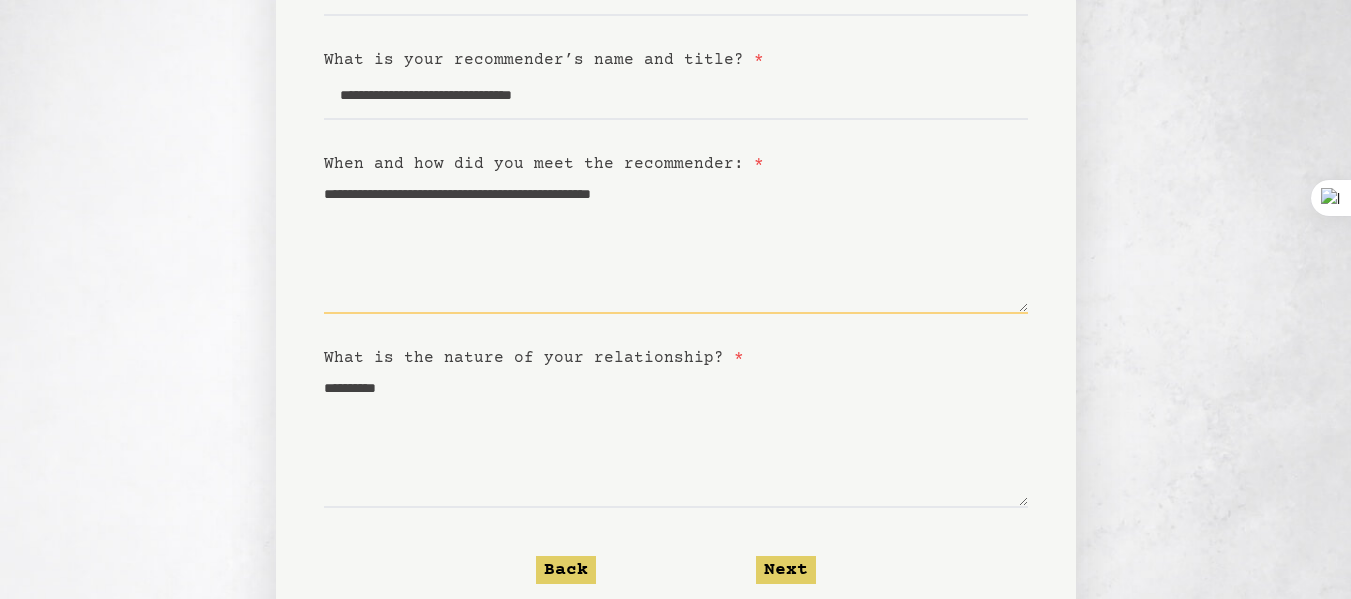 click on "**********" at bounding box center (676, 245) 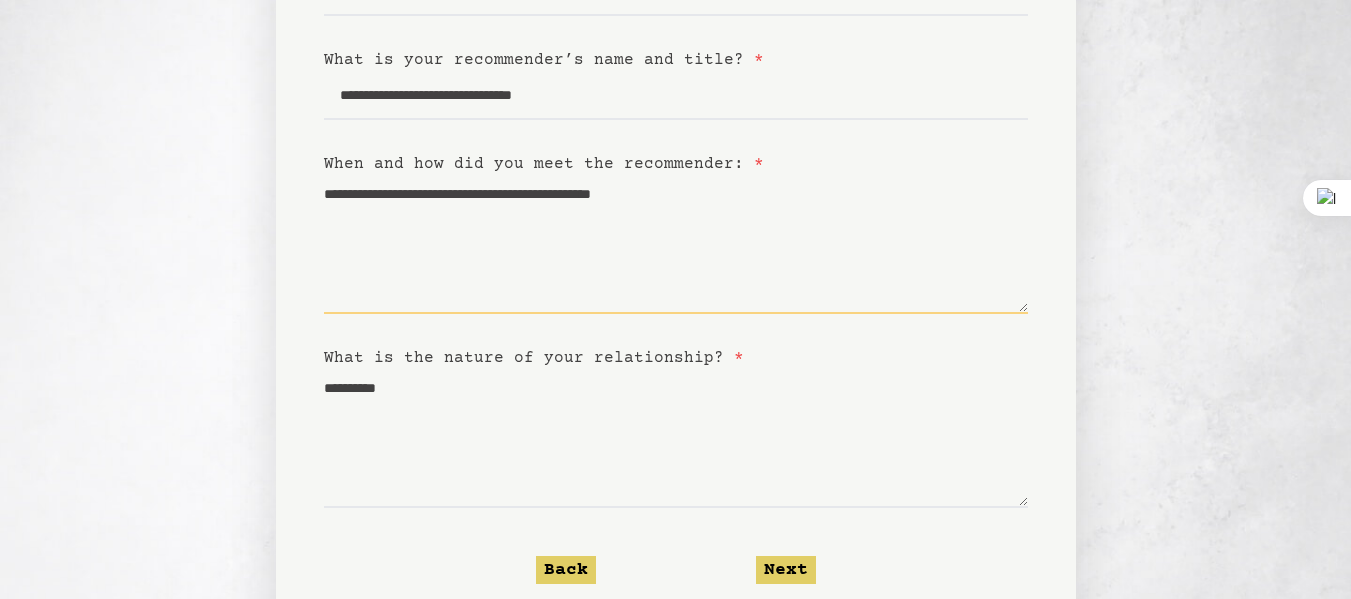 click on "**********" at bounding box center [676, 245] 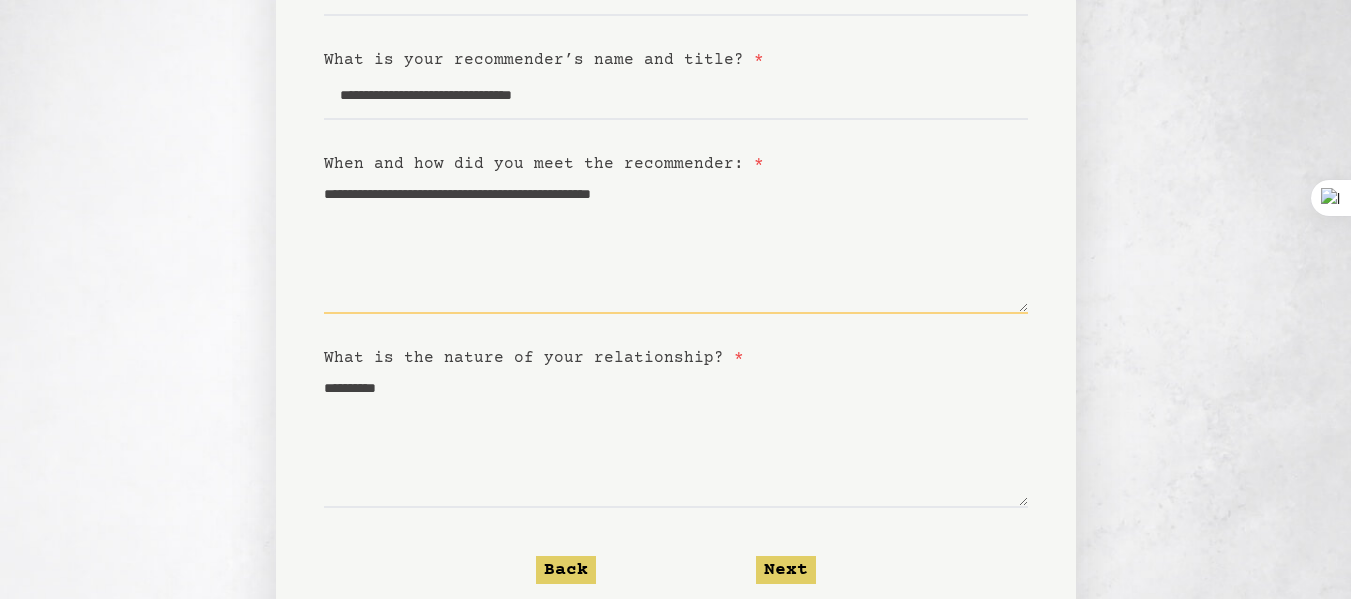 click on "**********" at bounding box center [676, 245] 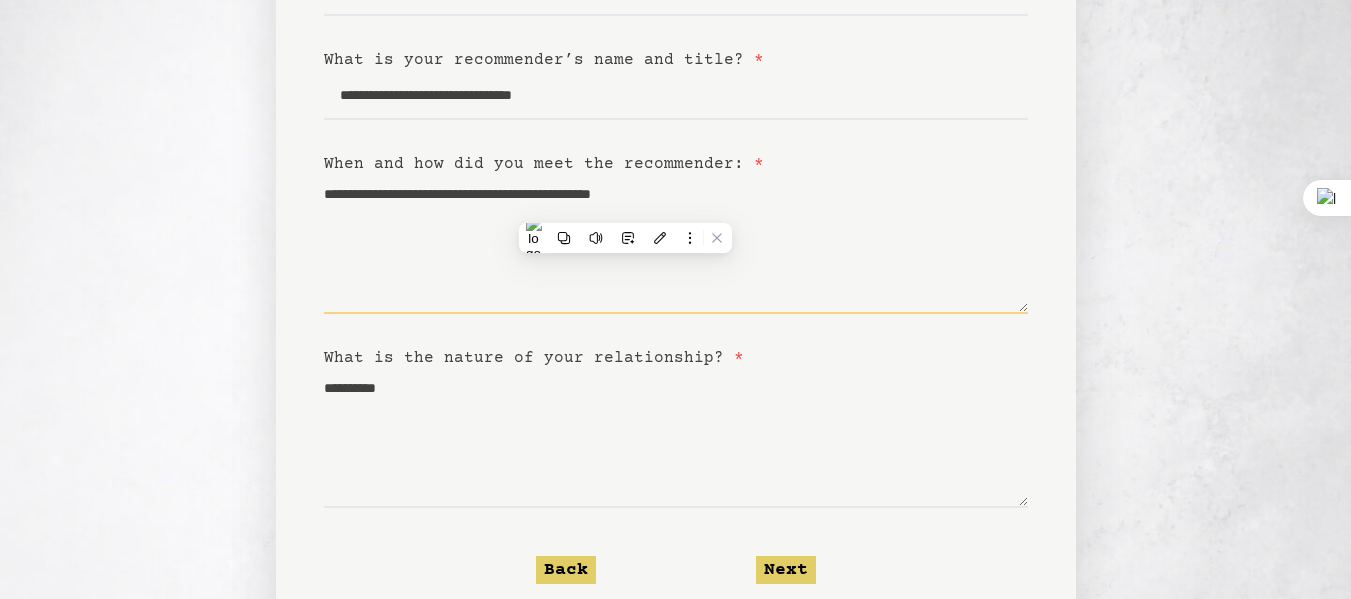 click on "**********" at bounding box center [676, 245] 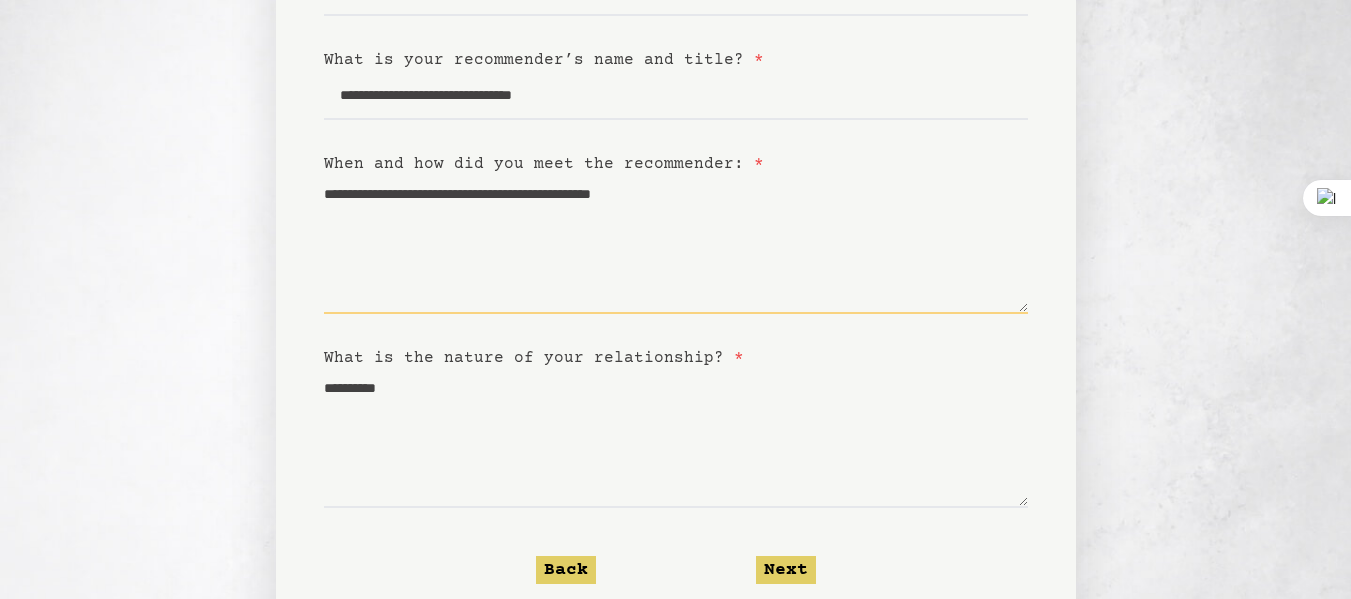 click on "**********" at bounding box center [676, 245] 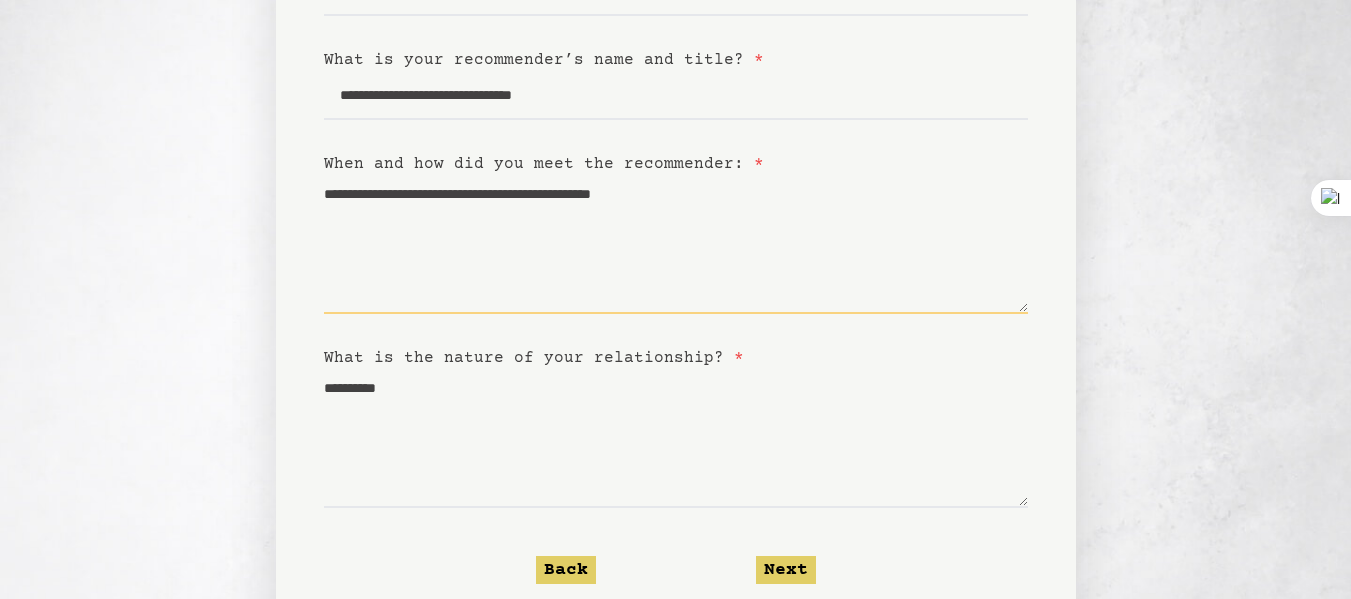 click on "**********" at bounding box center [676, 245] 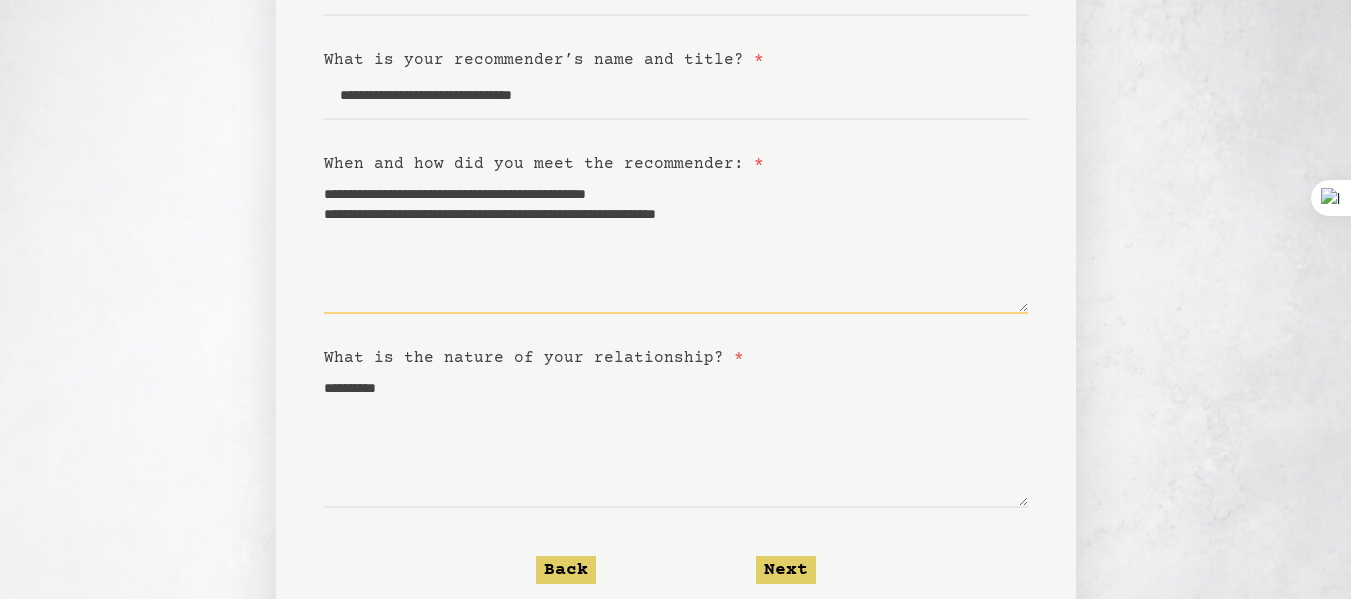 click on "**********" at bounding box center [676, 245] 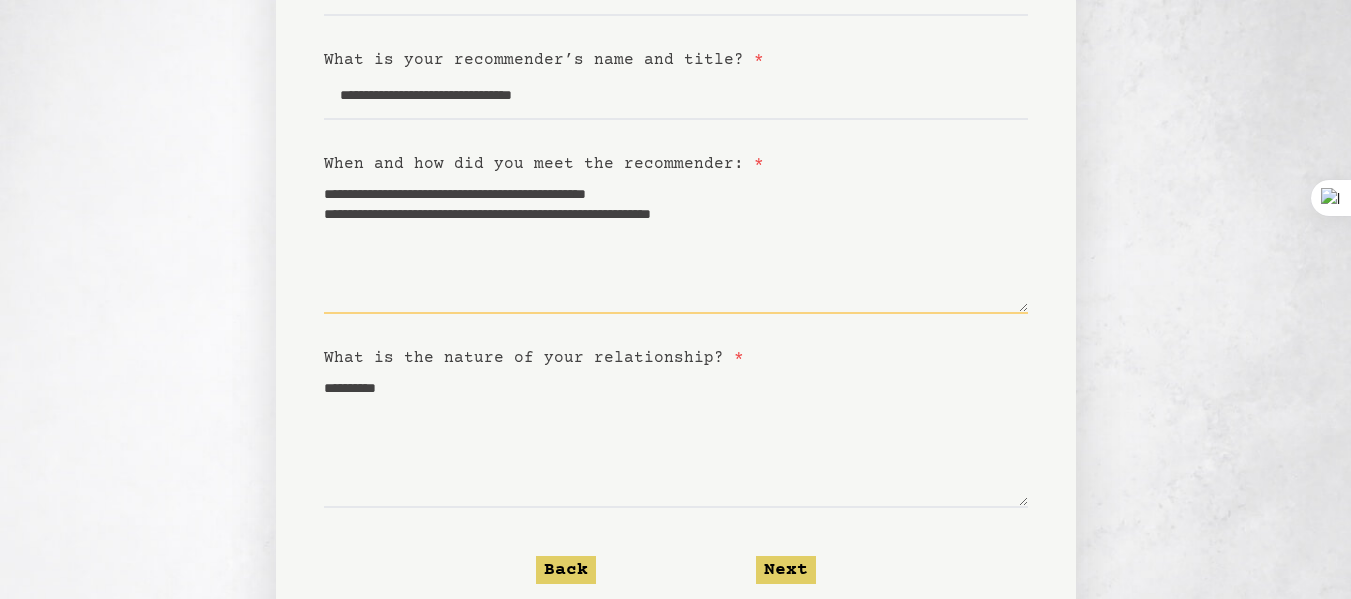 click on "**********" at bounding box center [676, 245] 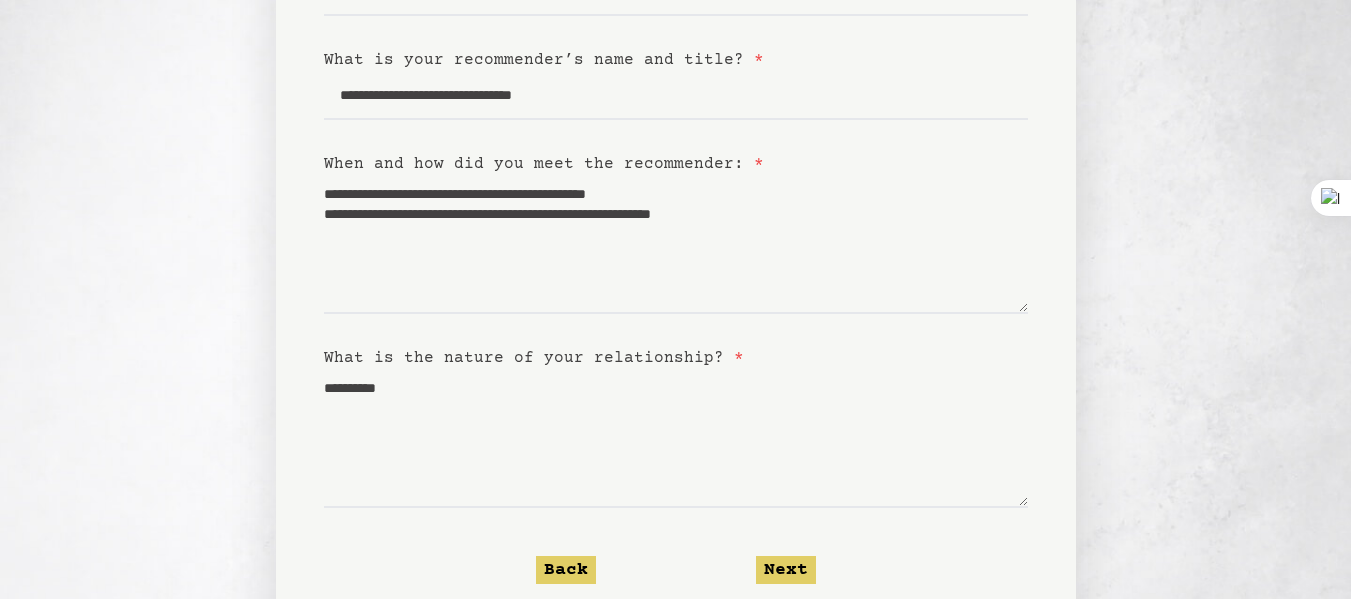 click on "When and how did you meet the recommender:   *" at bounding box center (676, 164) 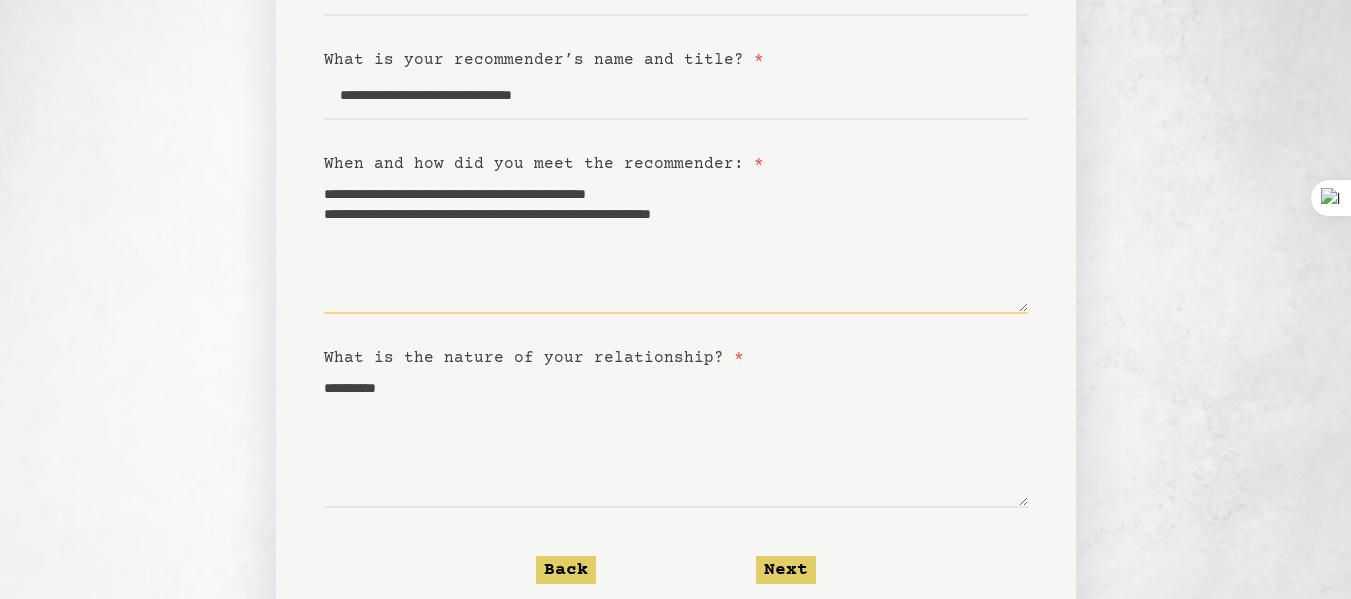 click on "**********" at bounding box center (676, 245) 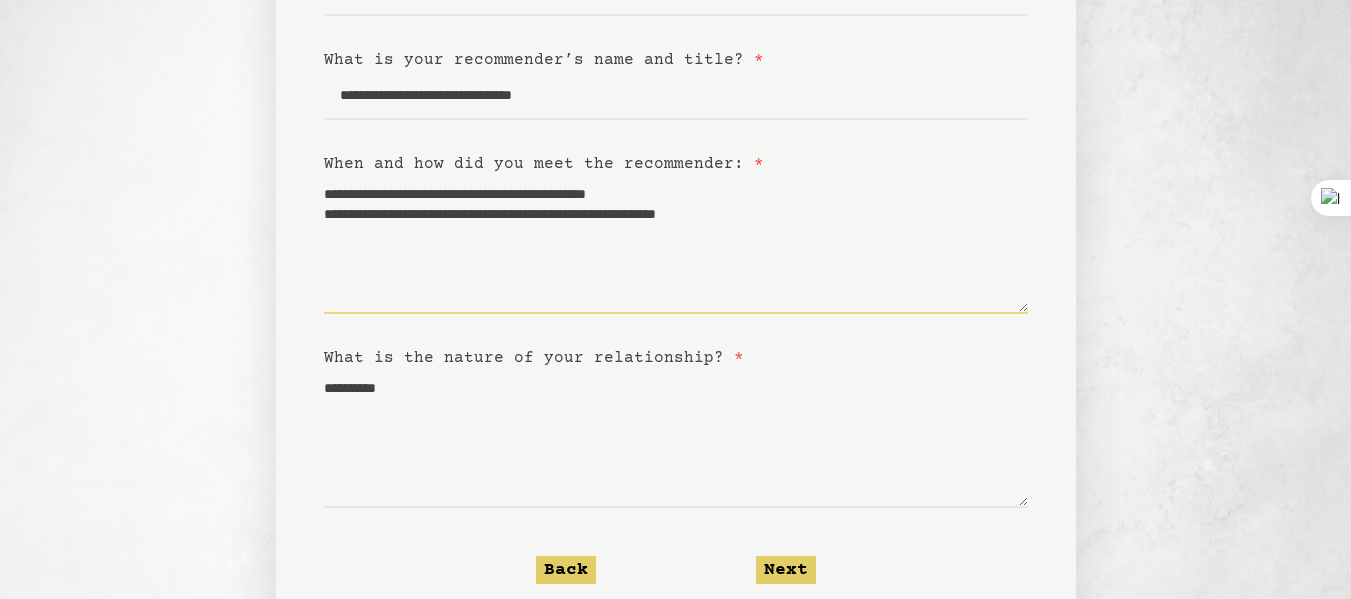 click on "**********" at bounding box center (676, 245) 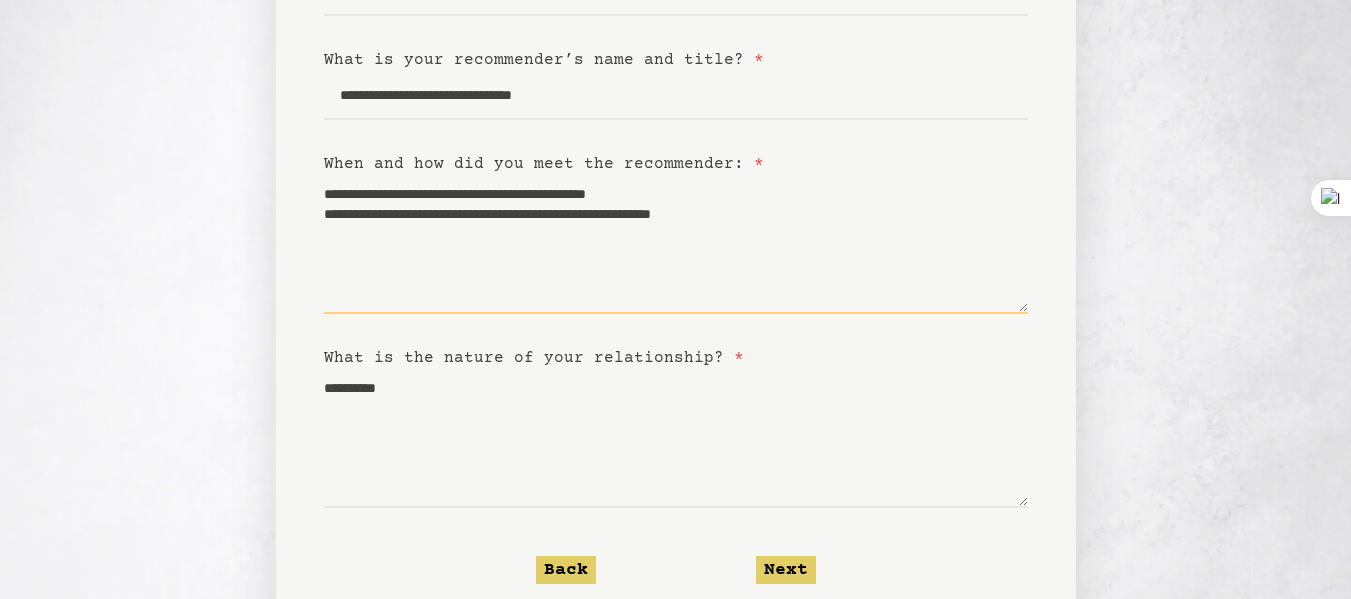 click on "**********" at bounding box center (676, 245) 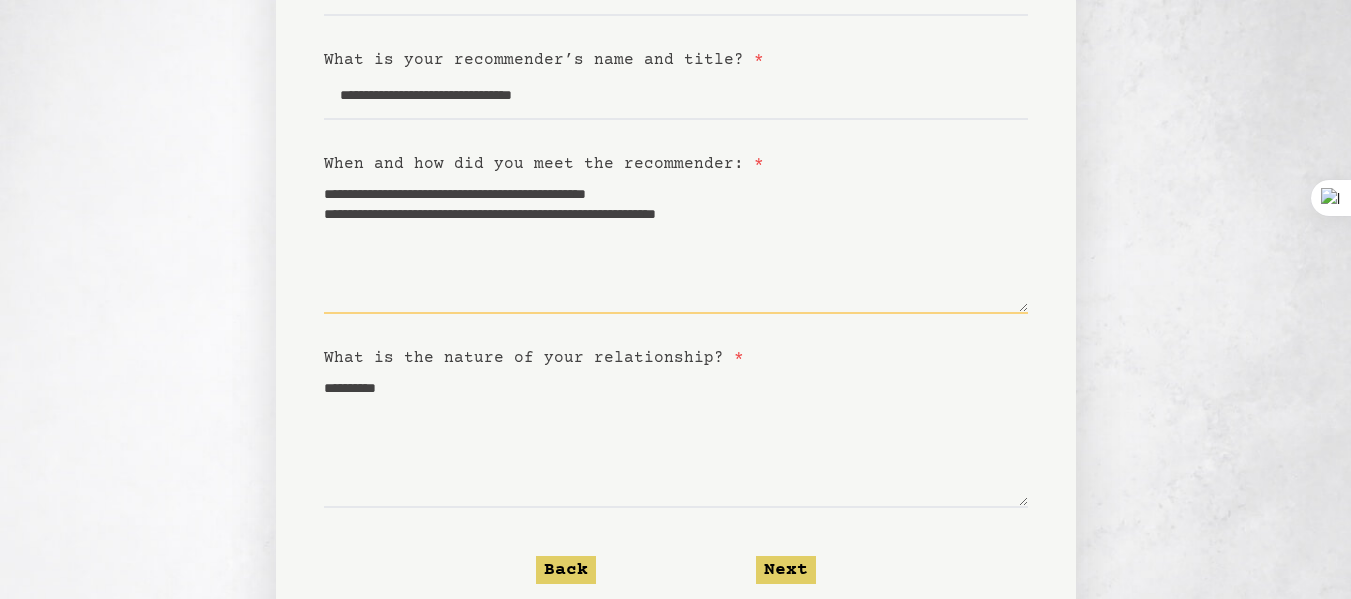 click on "**********" at bounding box center [676, 245] 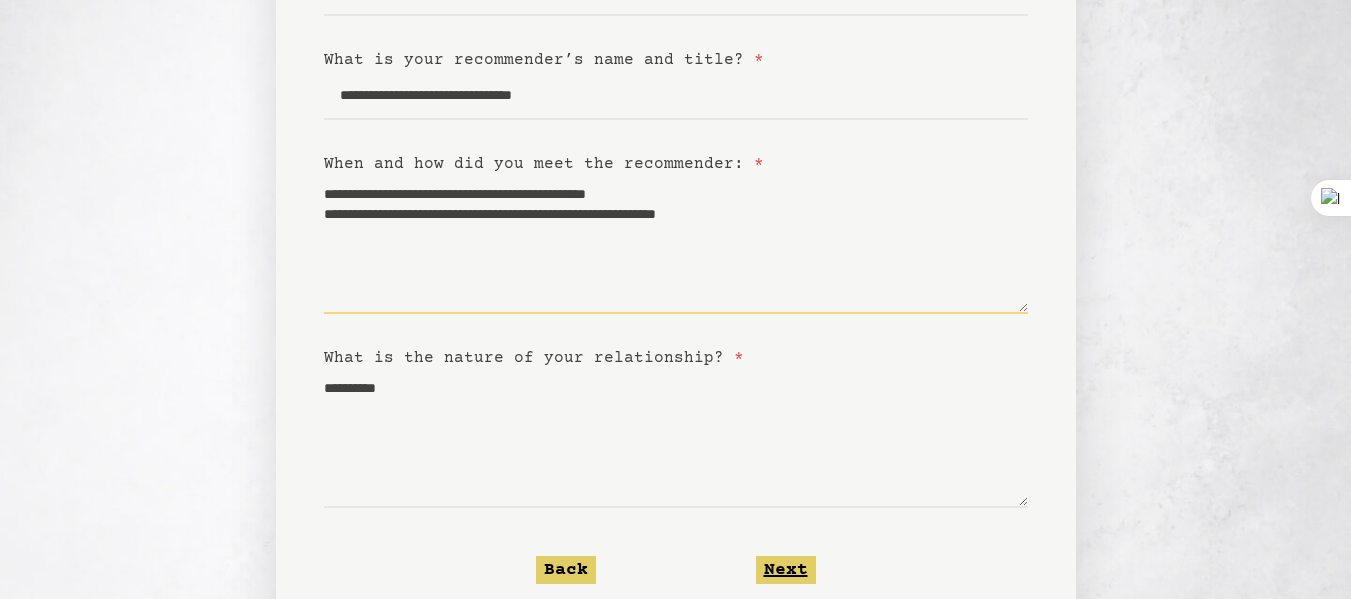 type on "**********" 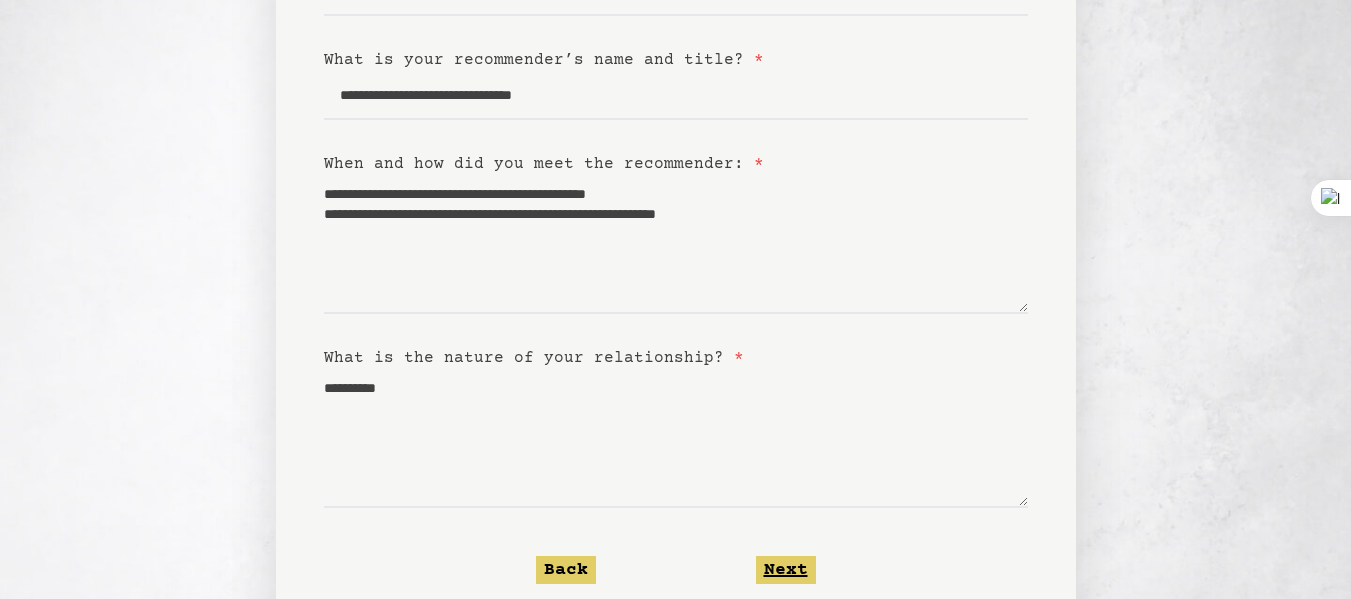 click on "Next" 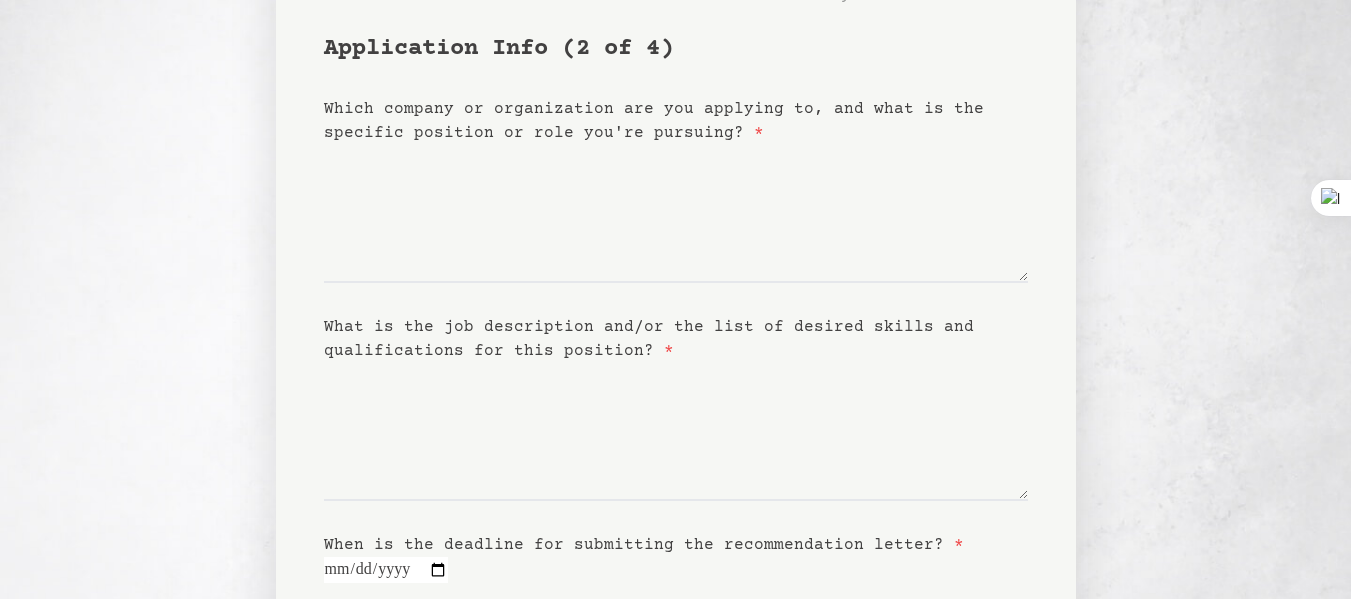 scroll, scrollTop: 0, scrollLeft: 0, axis: both 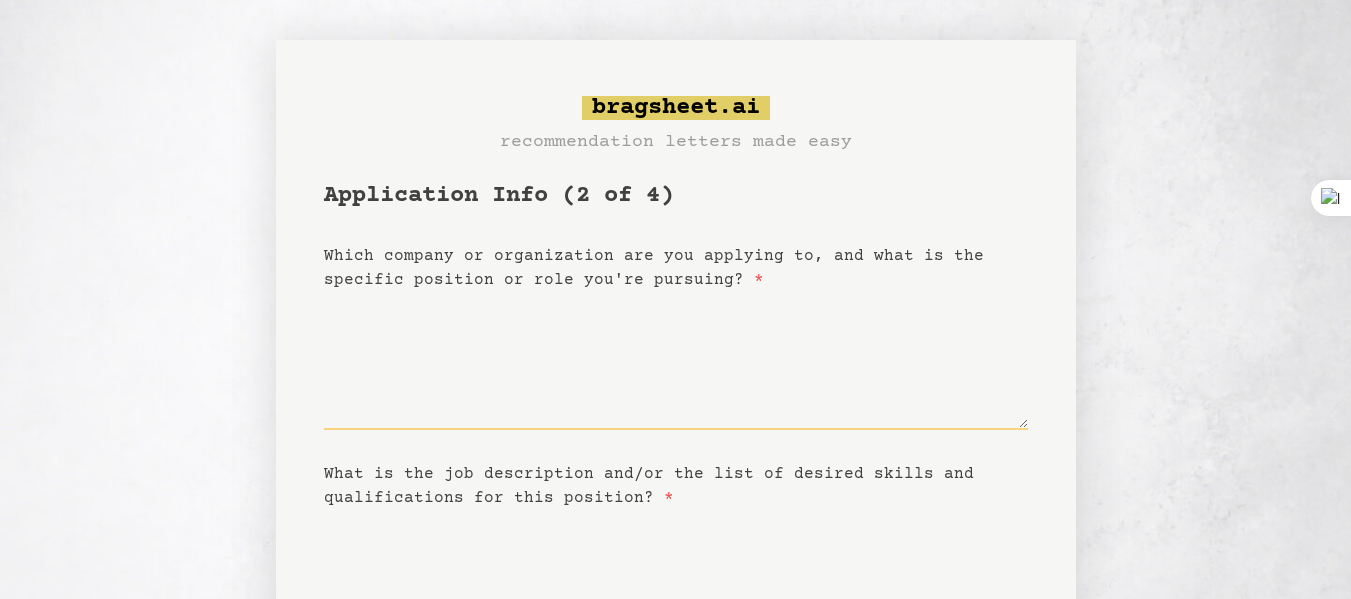 click on "Which company or organization are you applying to, and what is
the specific position or role you're pursuing?   *" at bounding box center (676, 361) 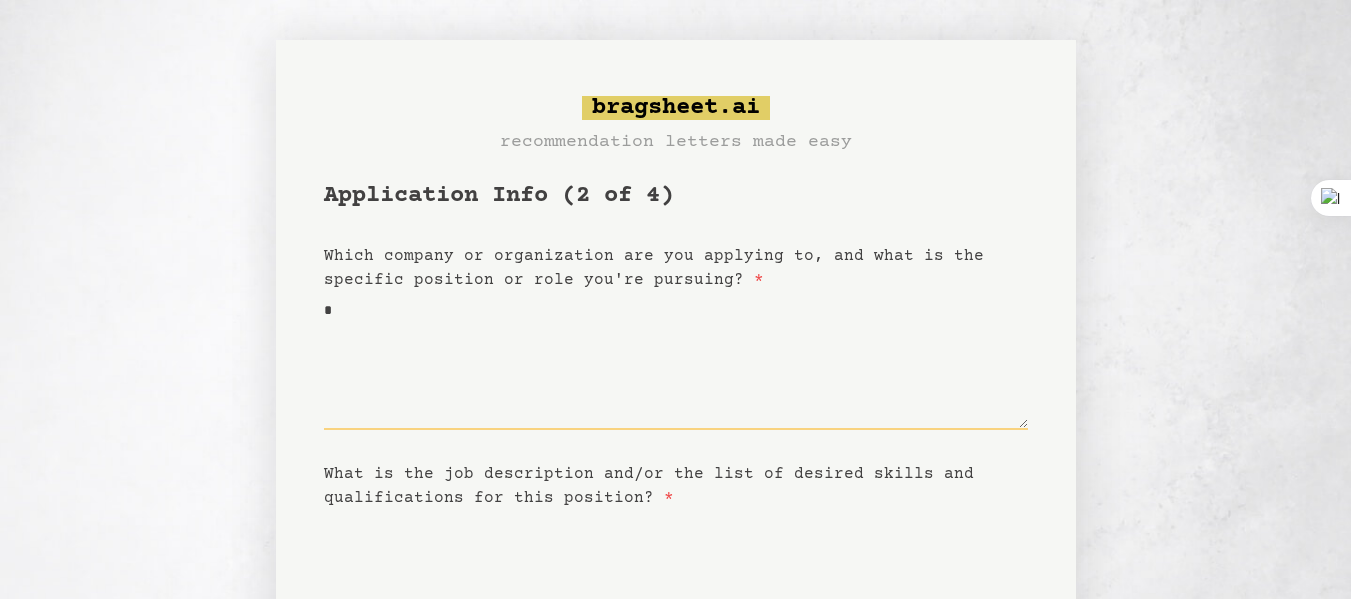 type on "**" 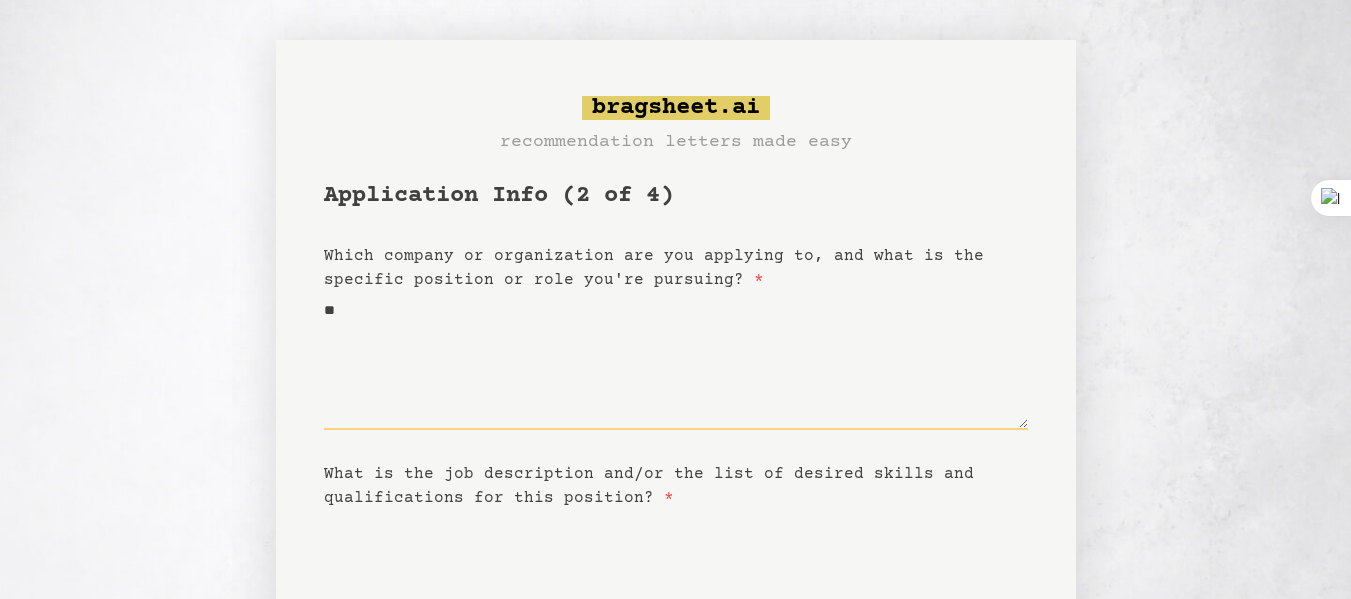 type on "***" 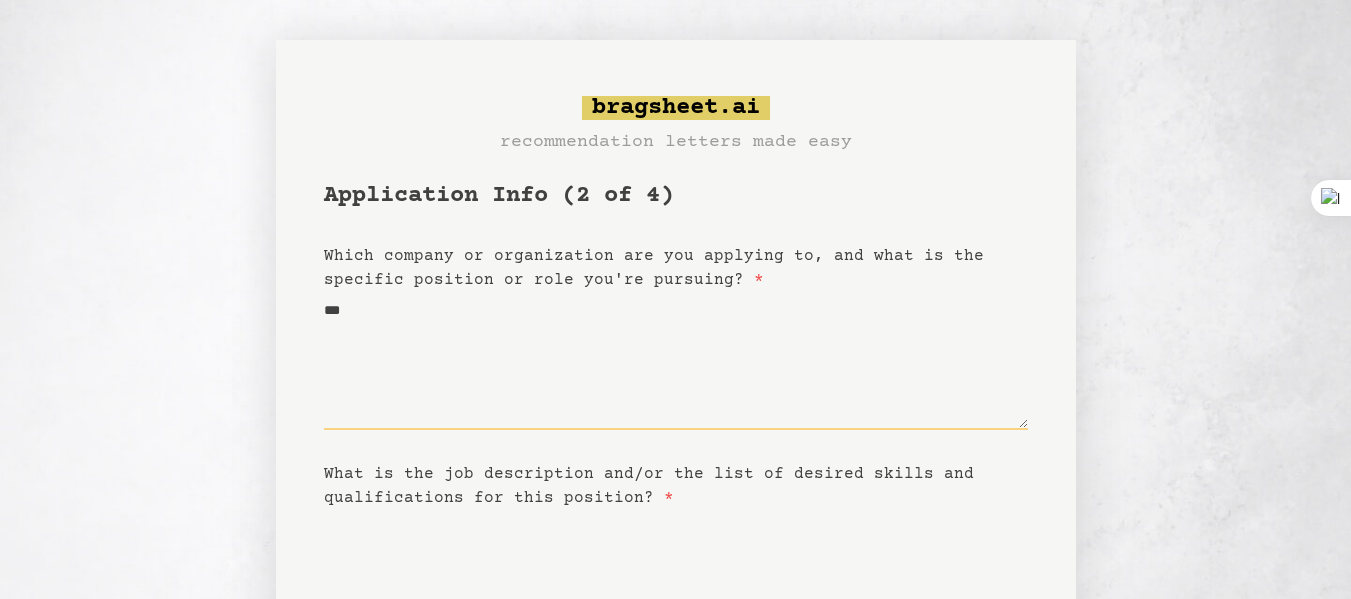 type on "***" 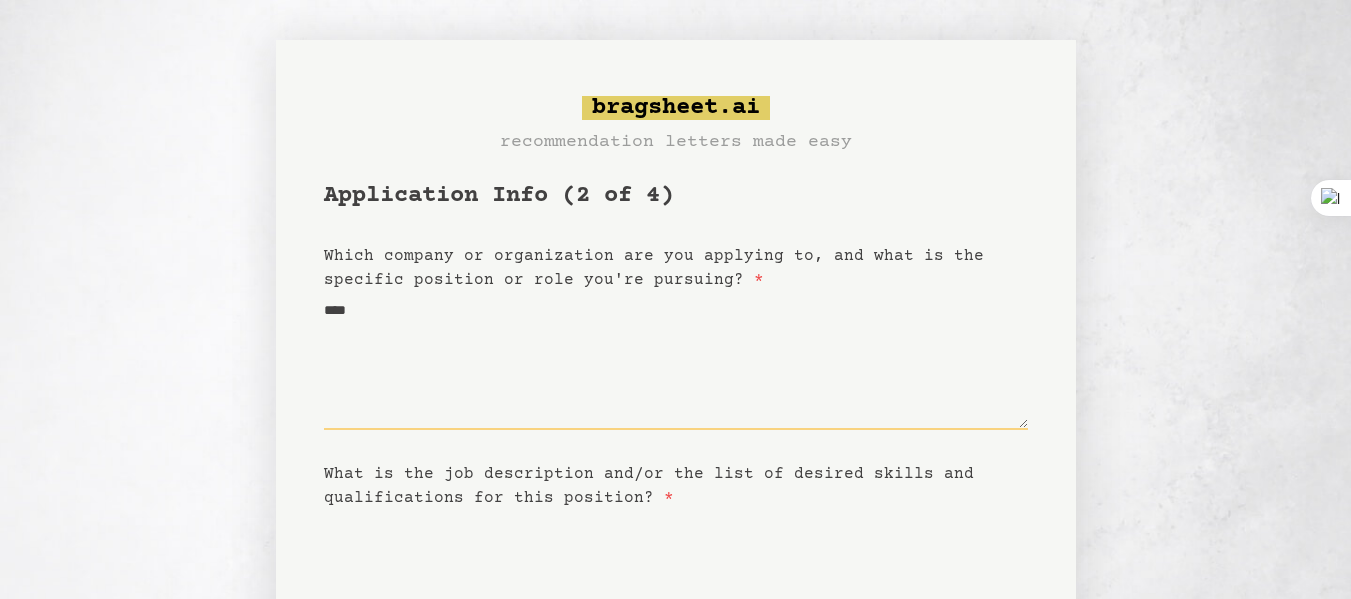 type on "*****" 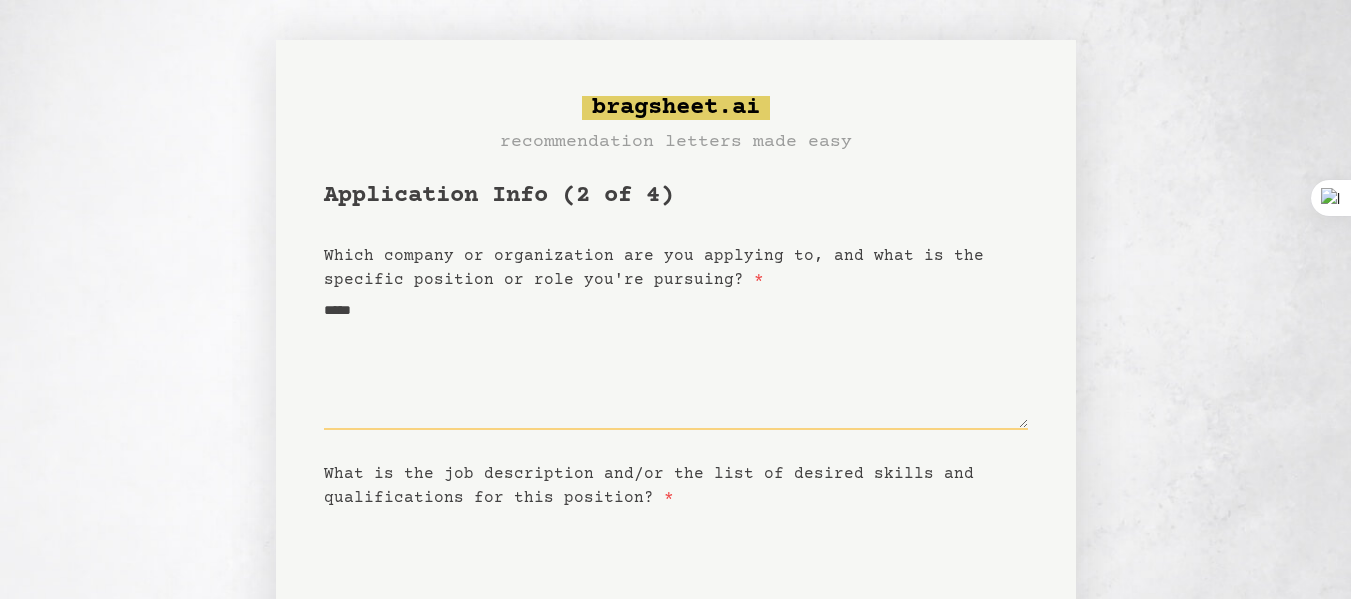 type on "******" 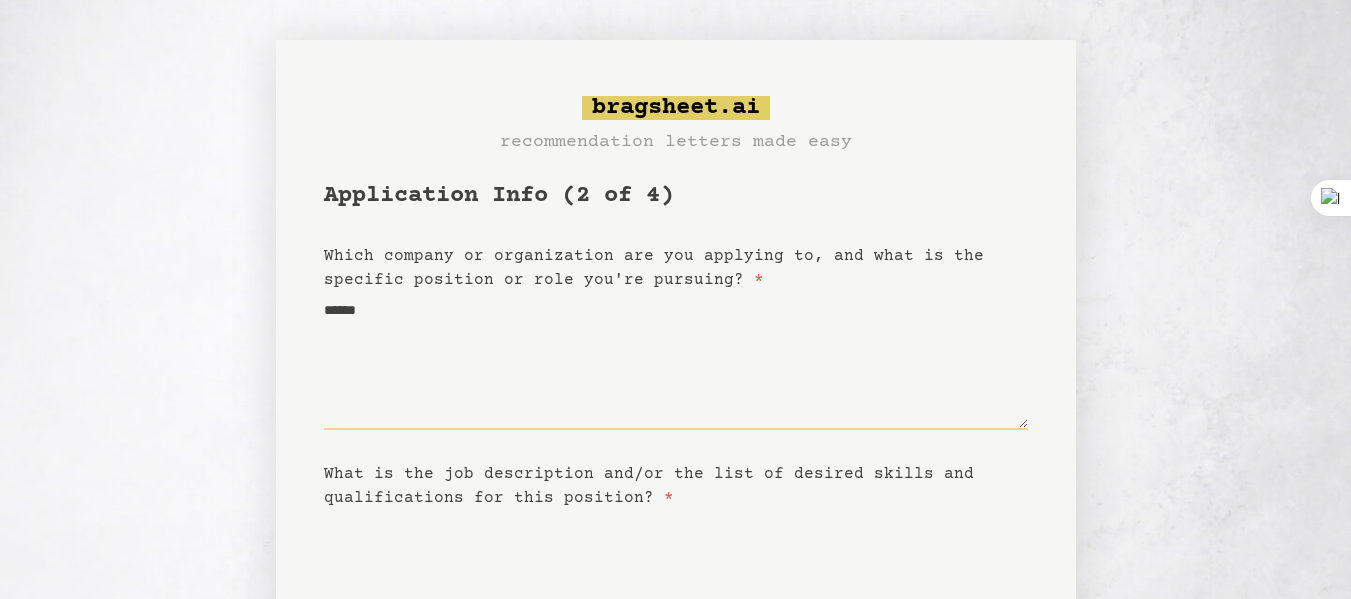 type 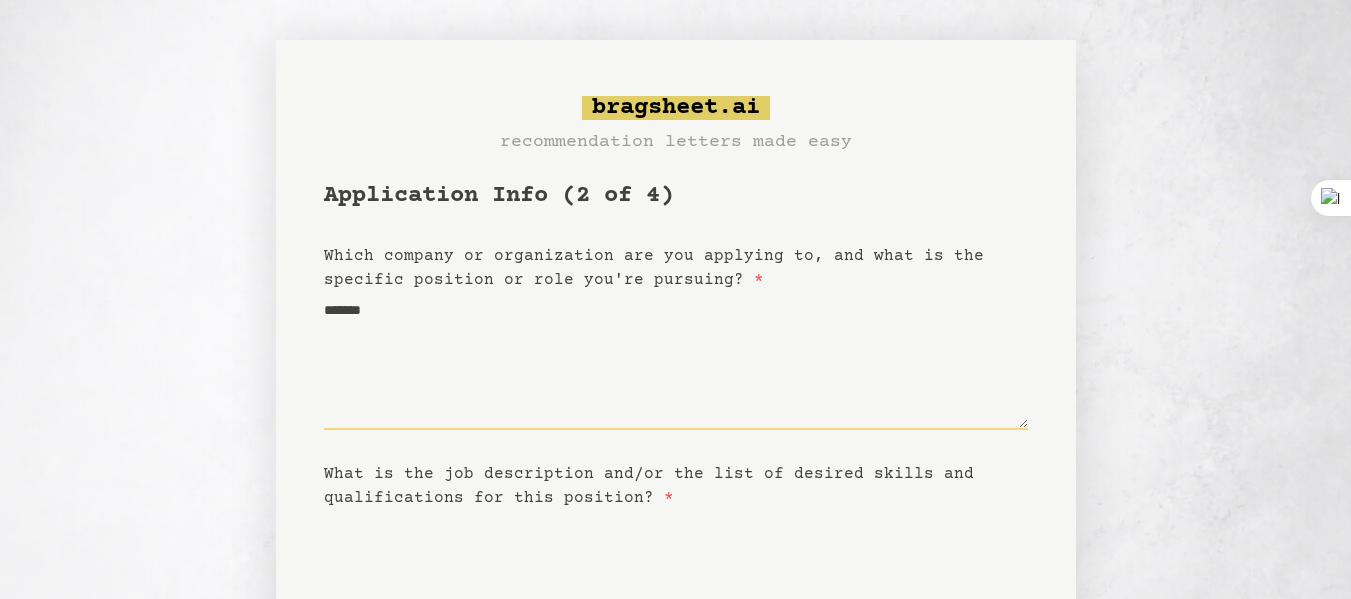 type 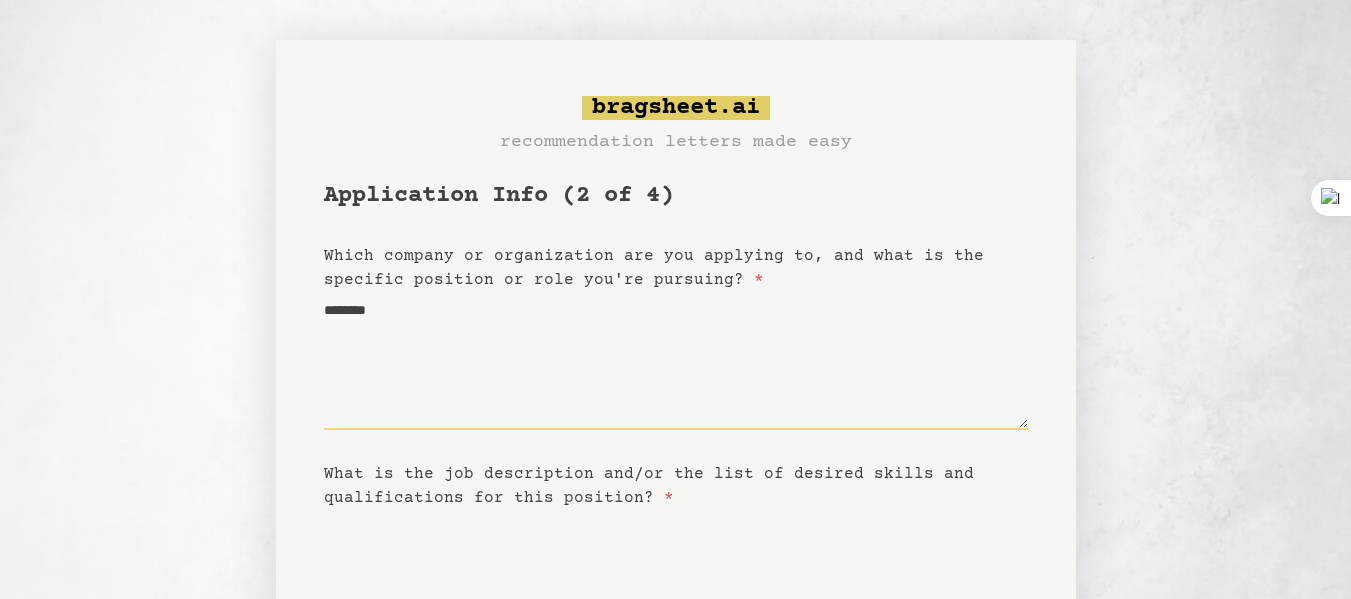 type on "*********" 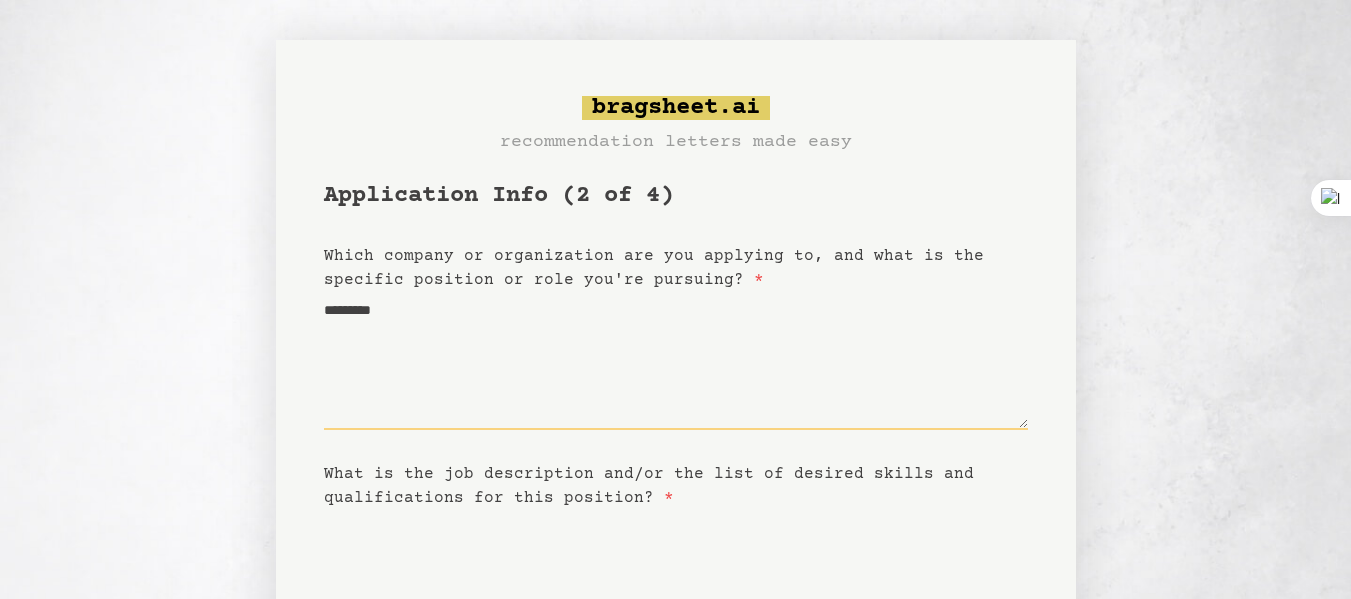 type on "**********" 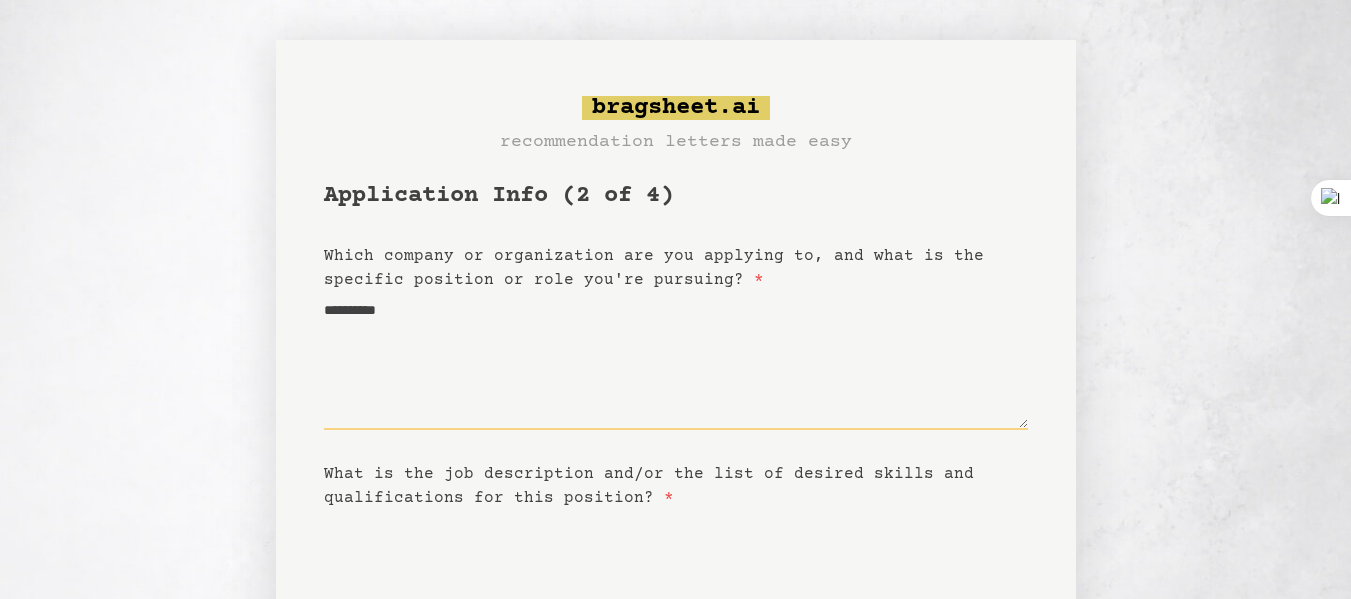 type on "**********" 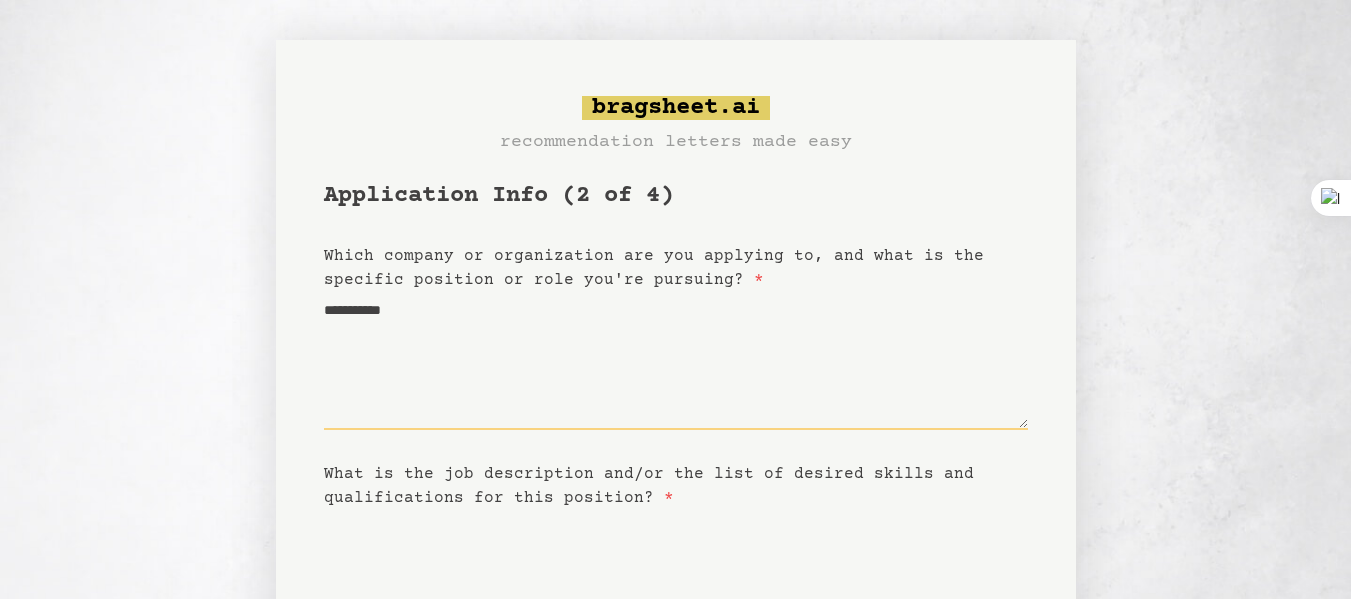 type on "**********" 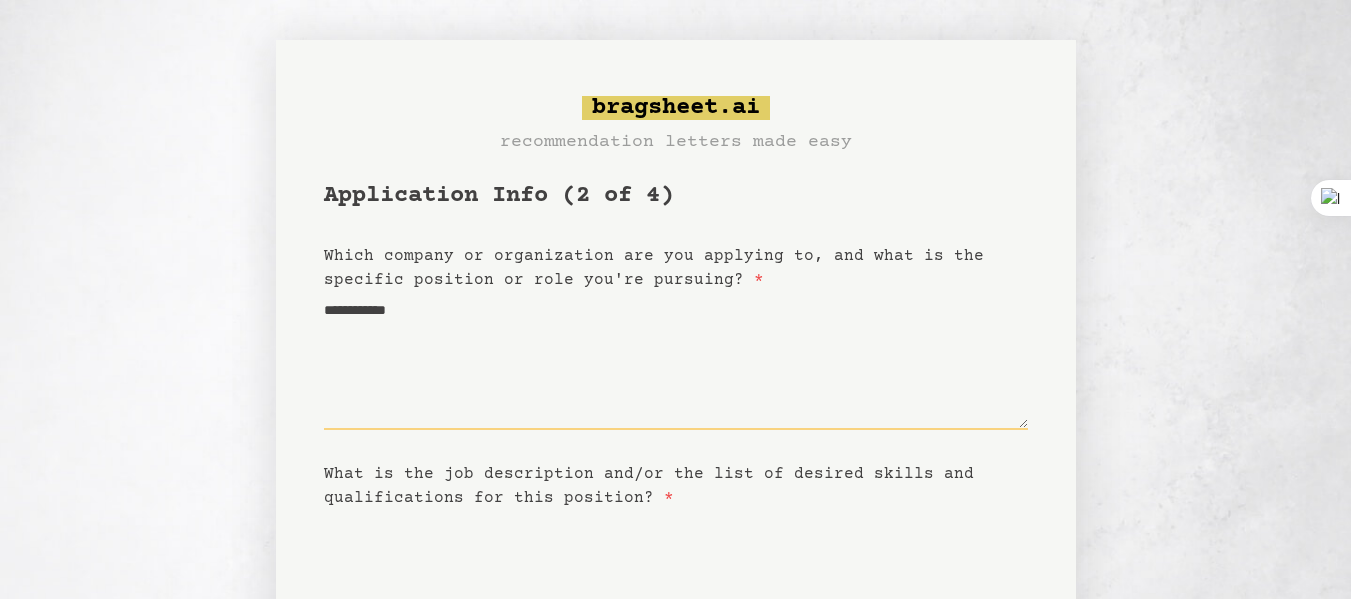 type on "**********" 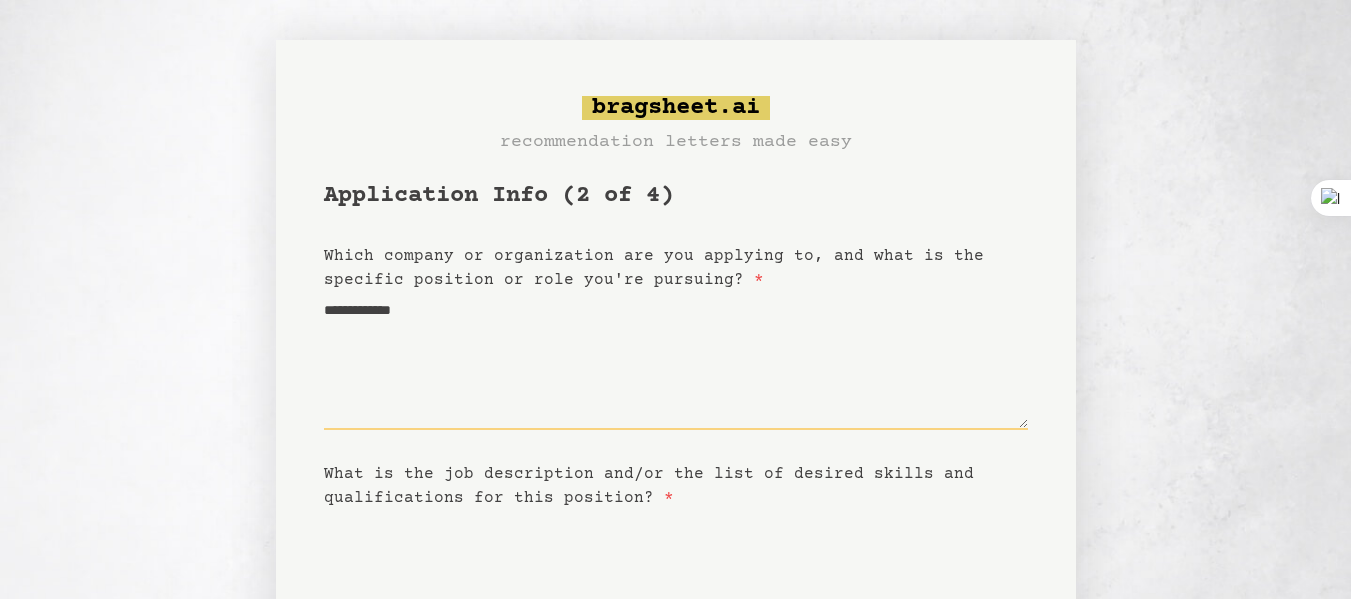 type on "**********" 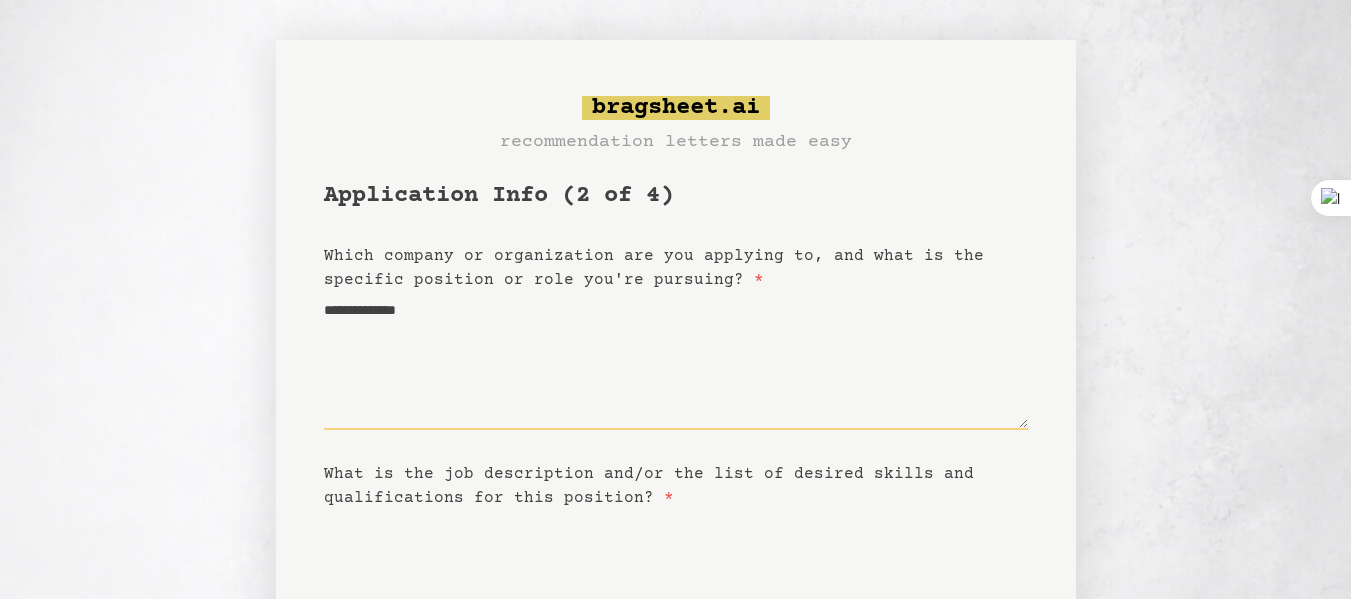 type on "**********" 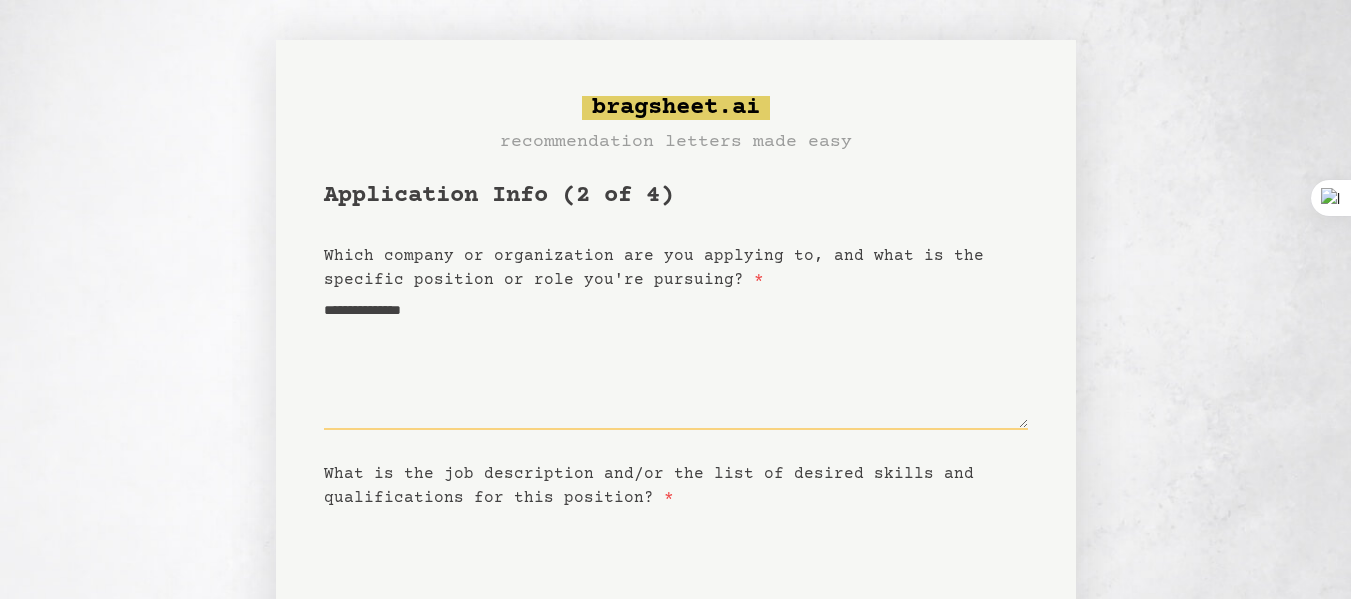 type on "**********" 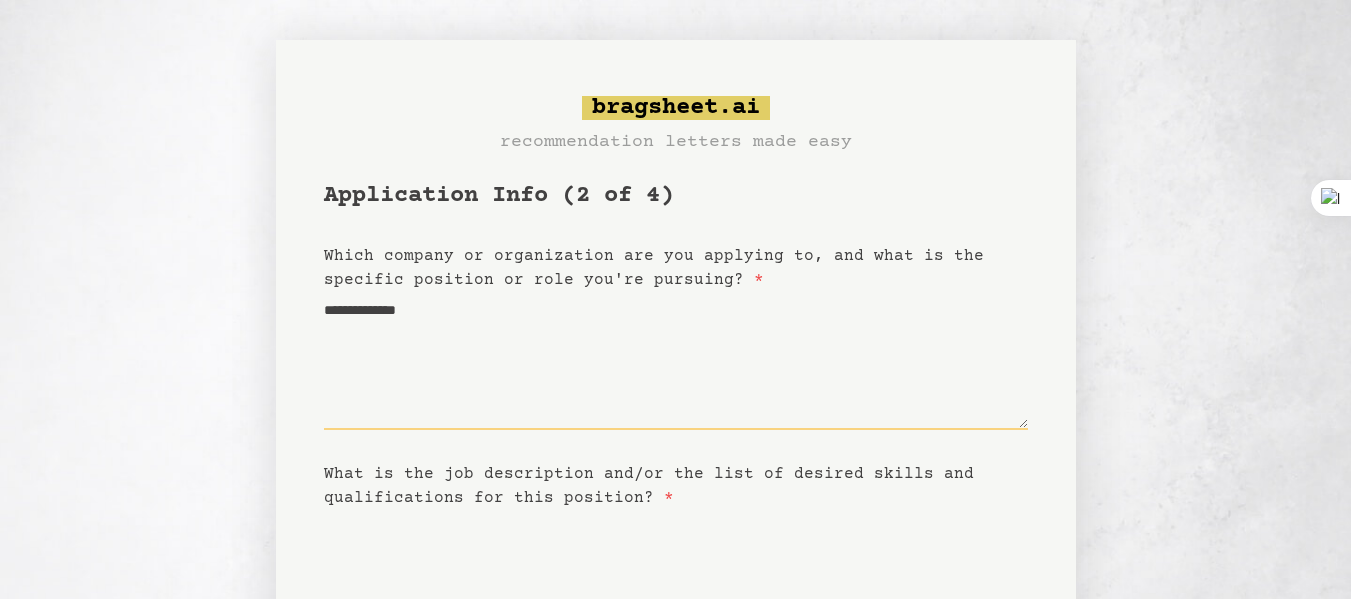 type on "**********" 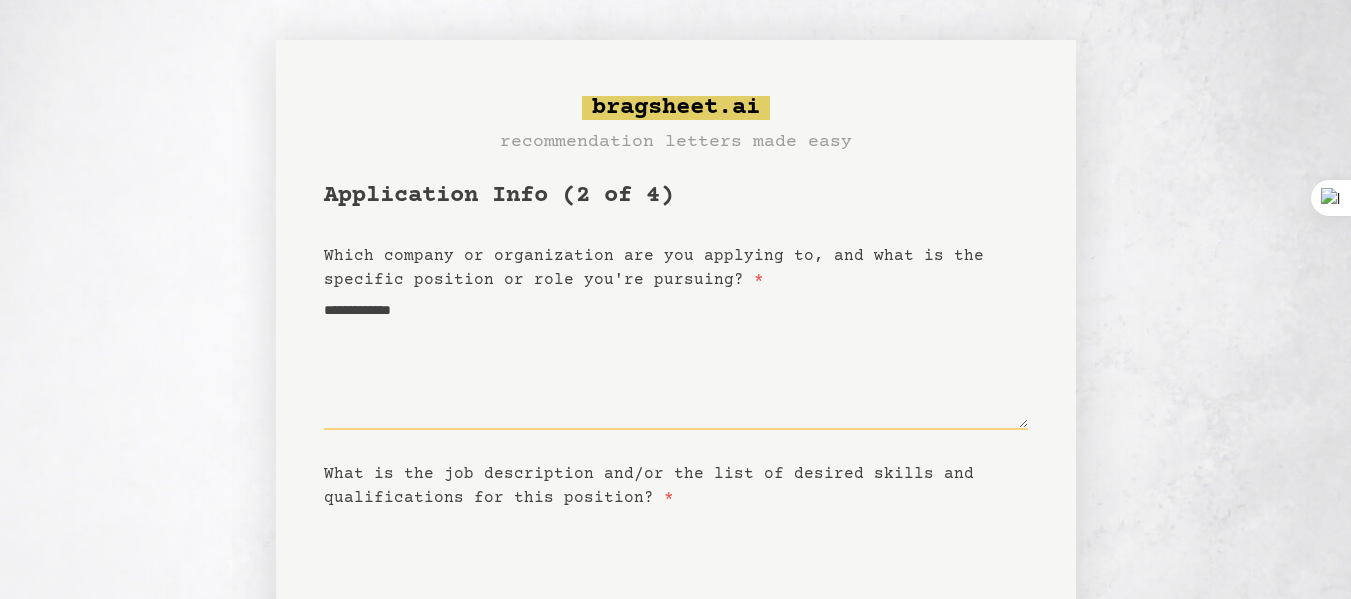 type on "**********" 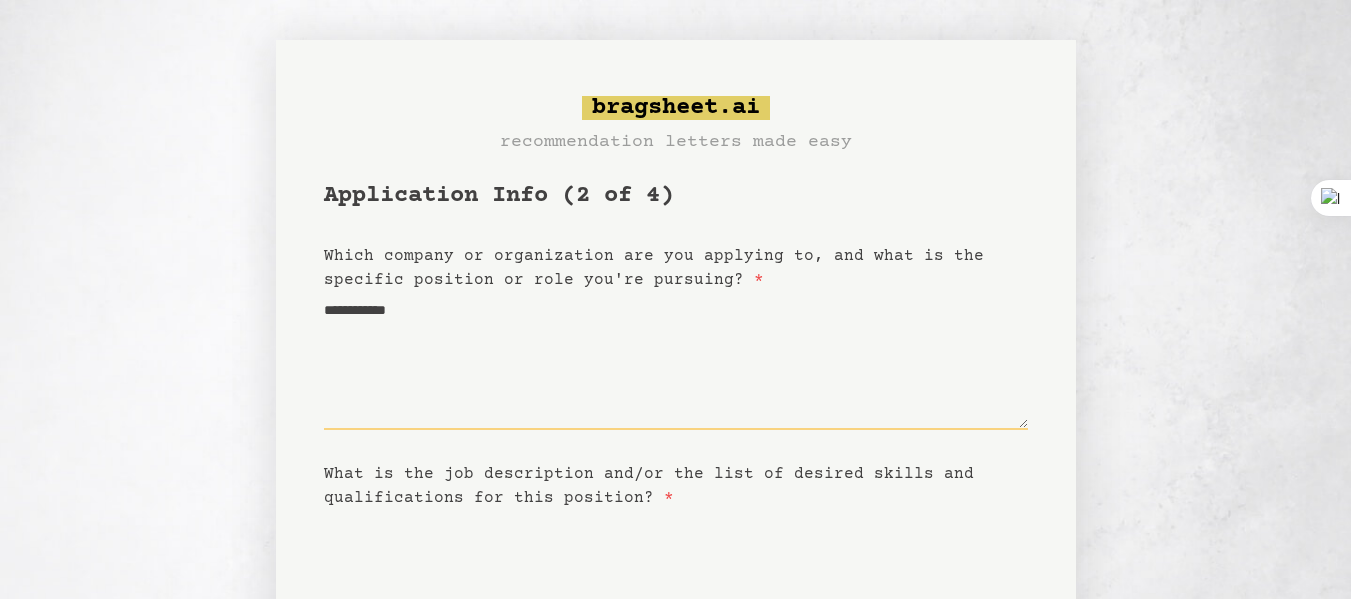 type on "**********" 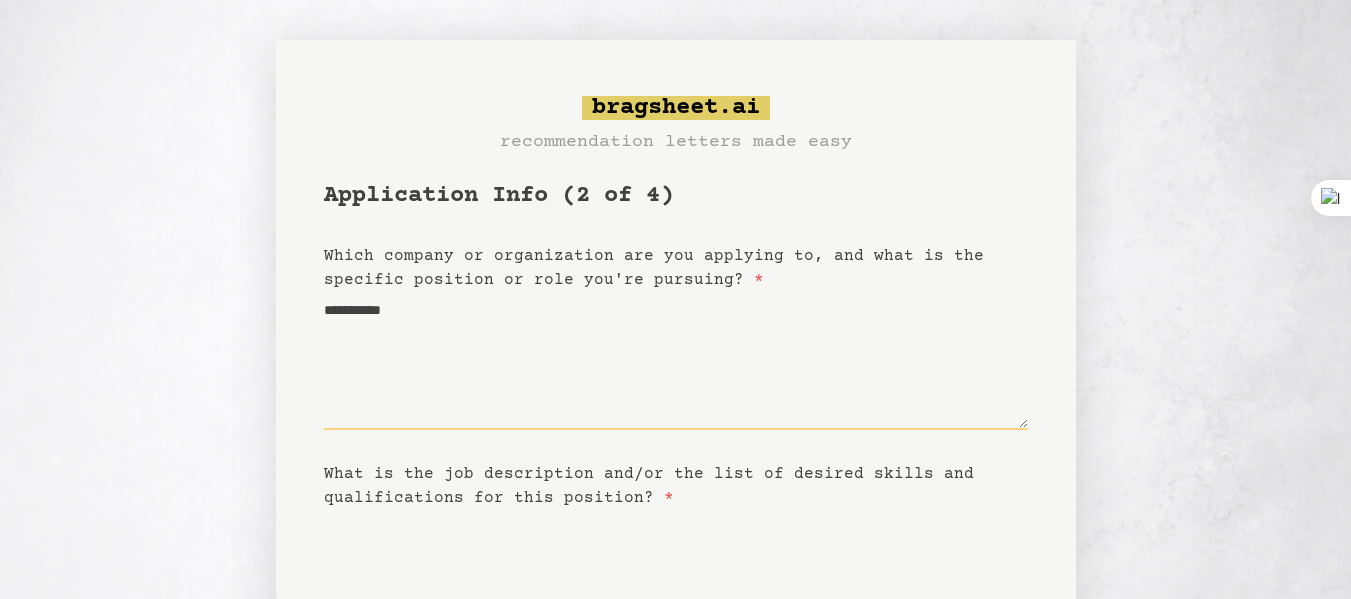 type on "**********" 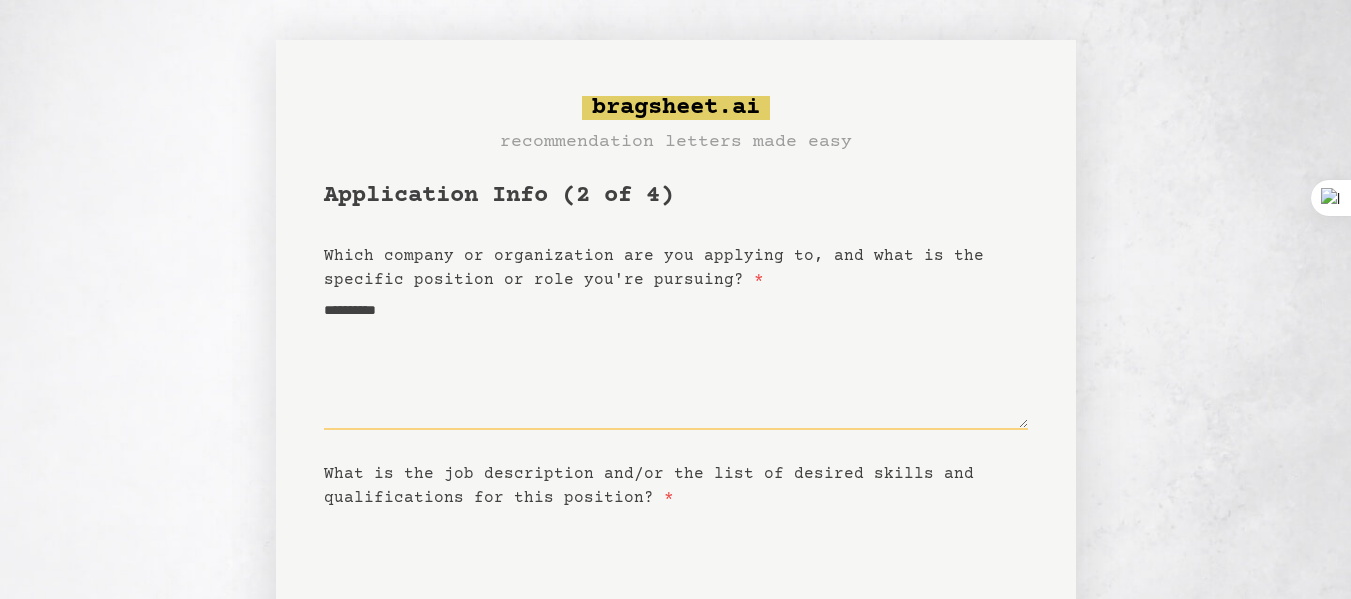 type on "**********" 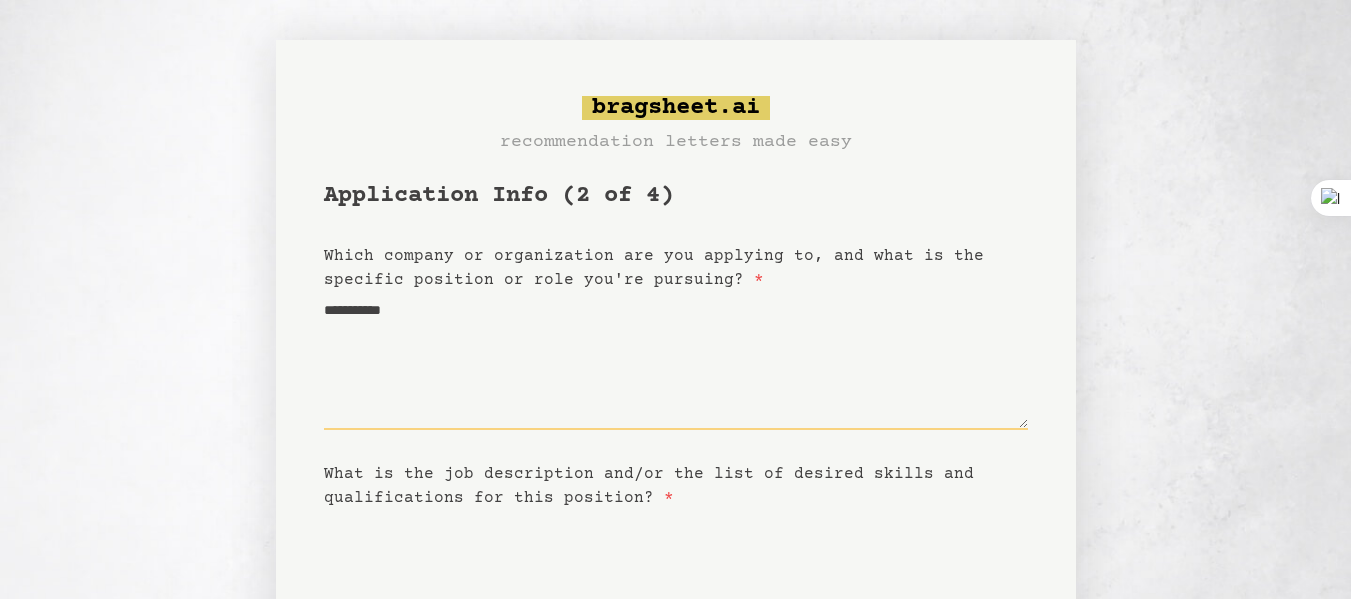 type on "**********" 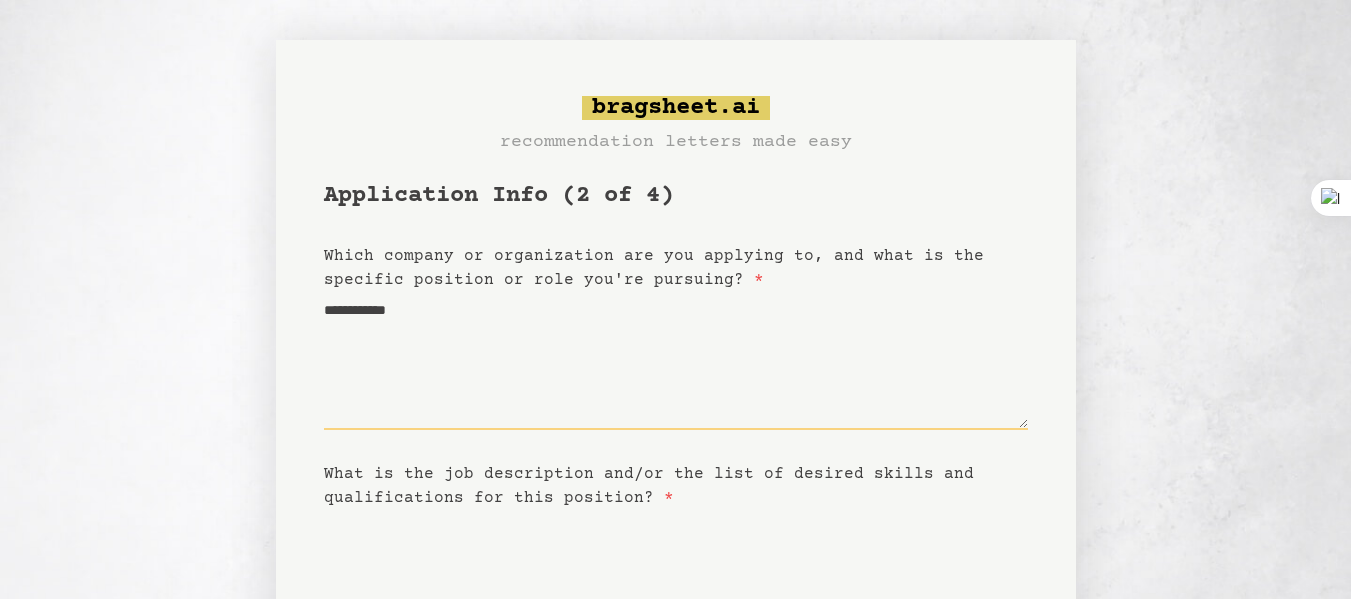 type on "**********" 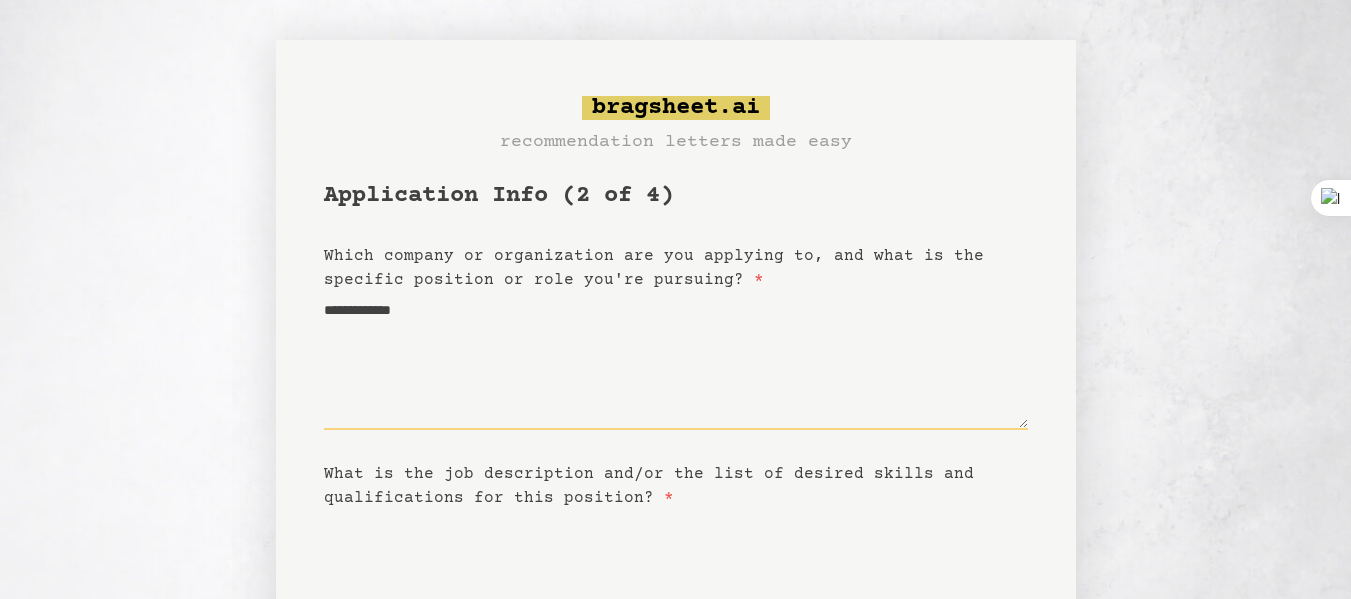 type on "**********" 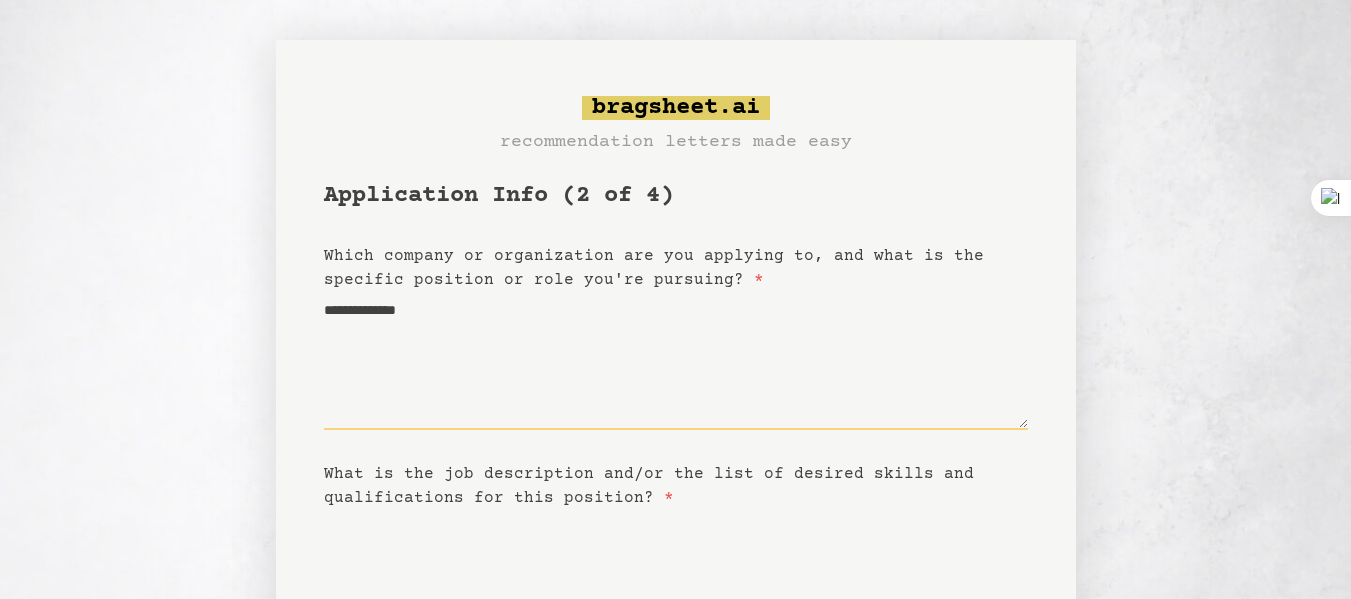 type on "**********" 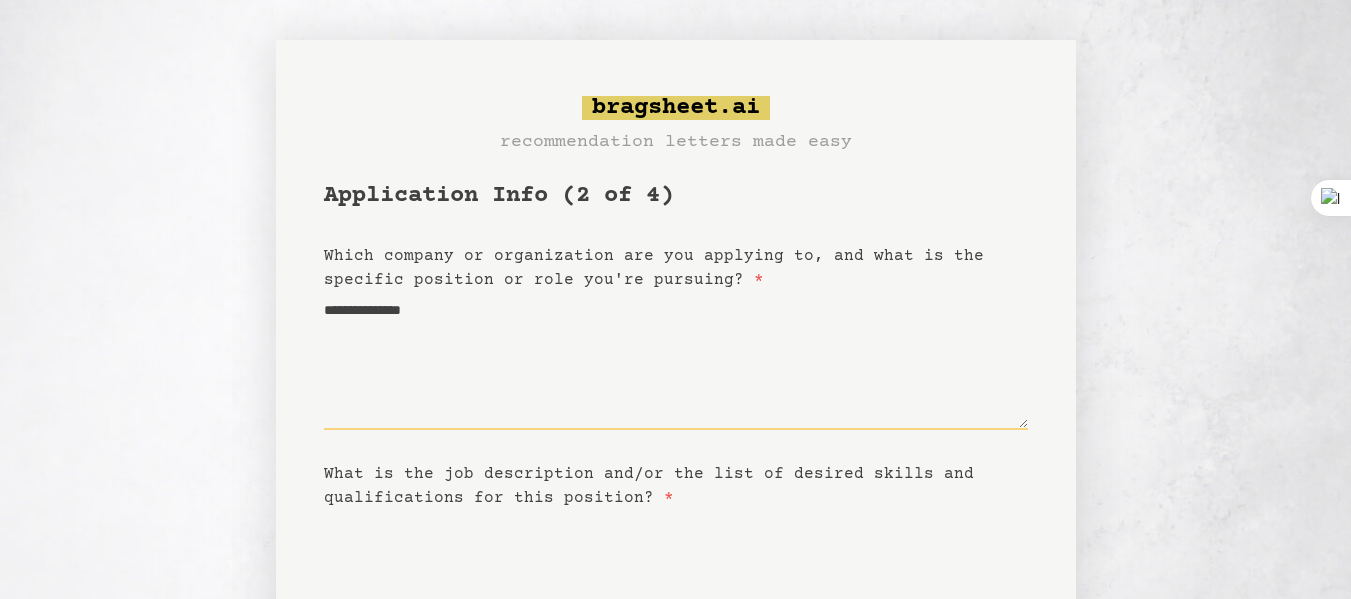 type on "**********" 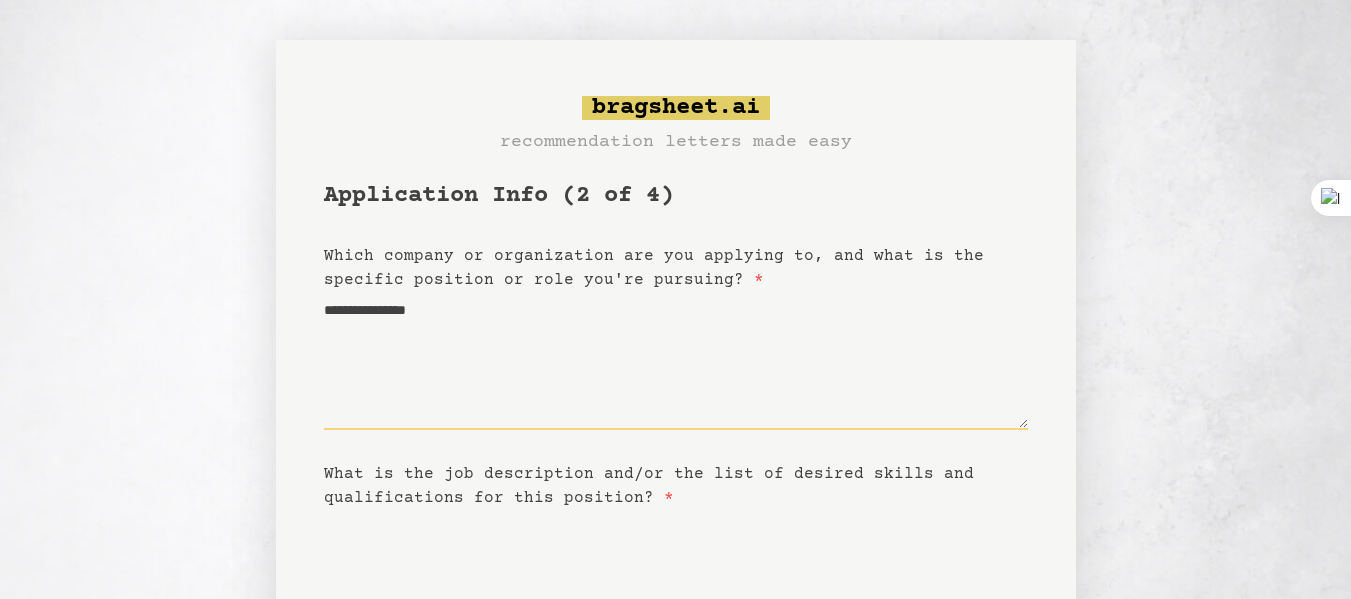 type on "**********" 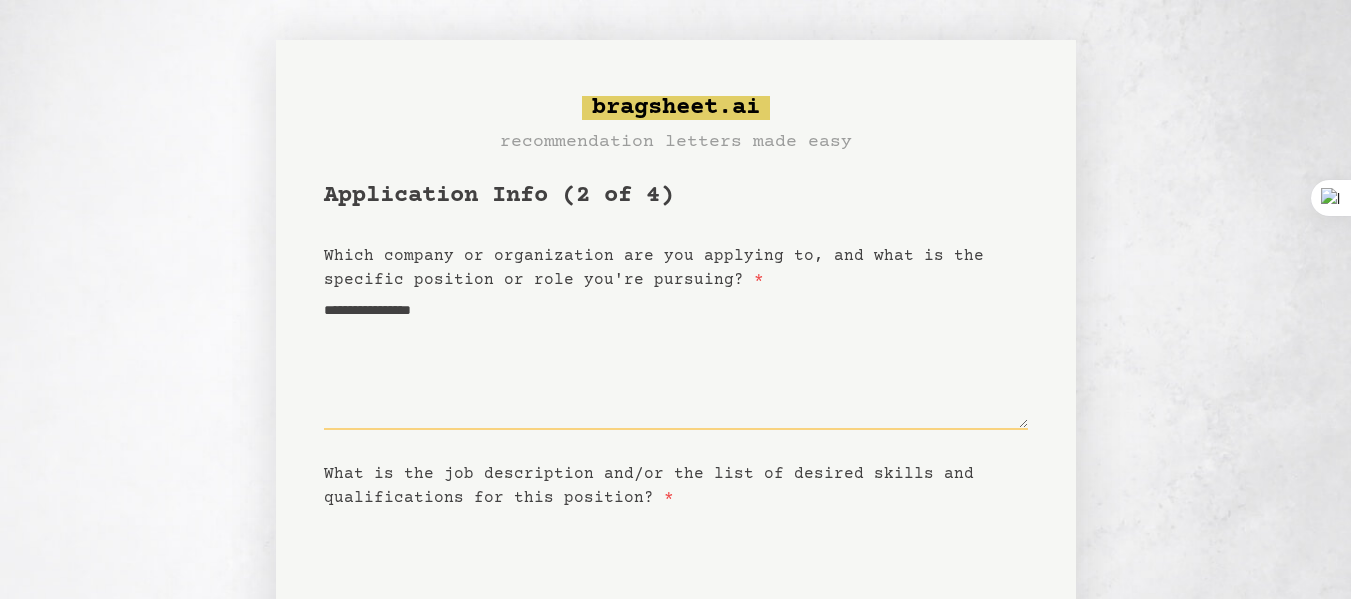 type on "**********" 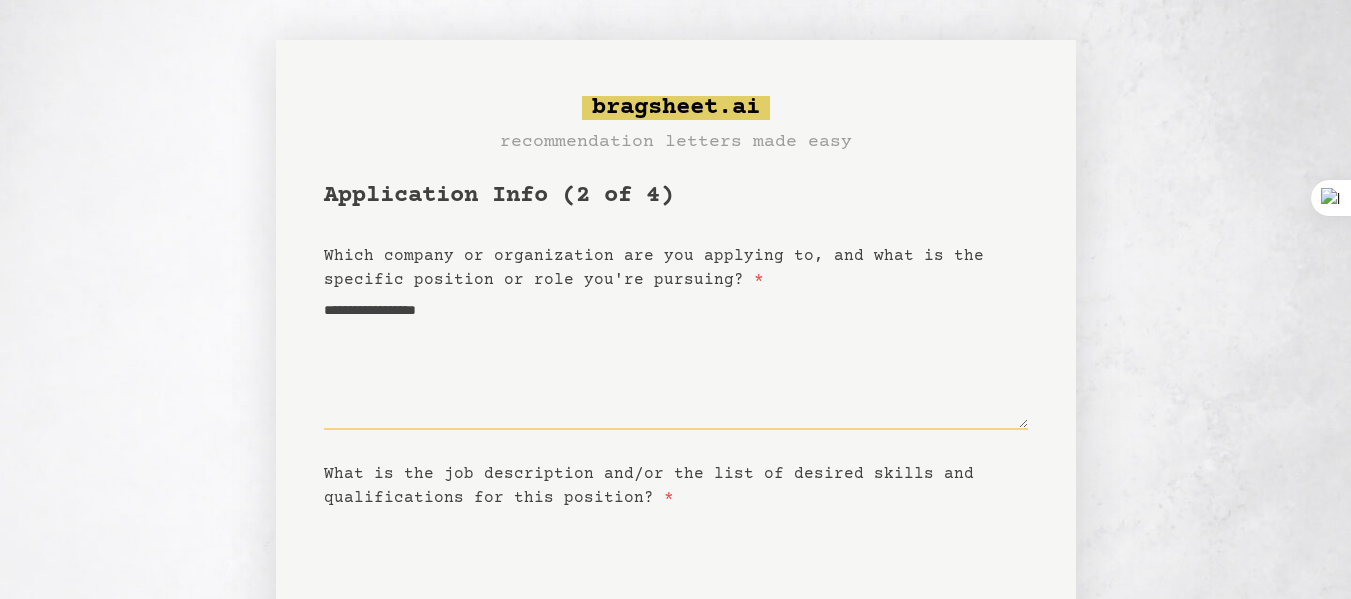 type on "**********" 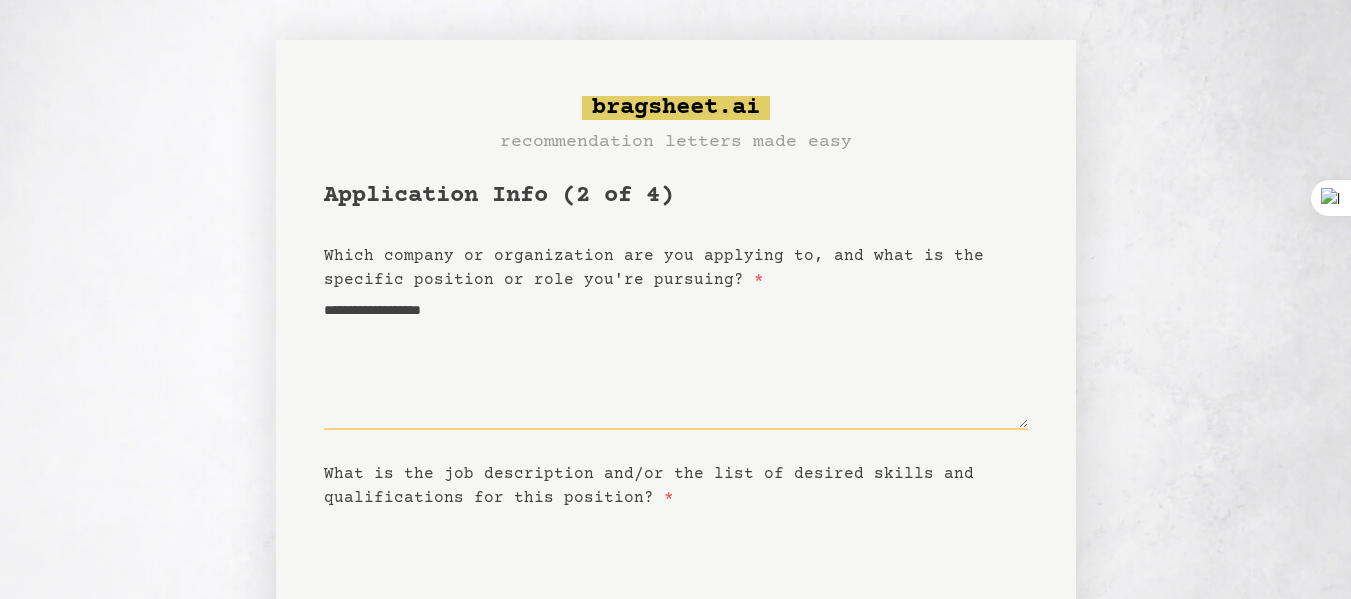 type on "**********" 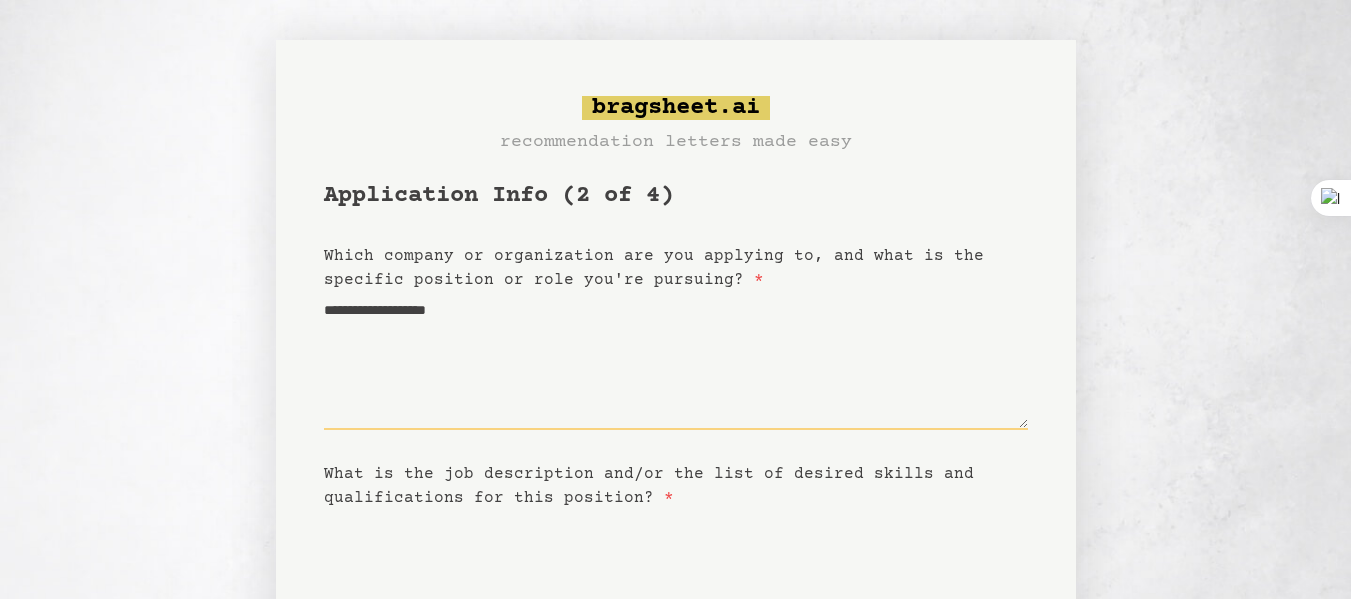 type on "**********" 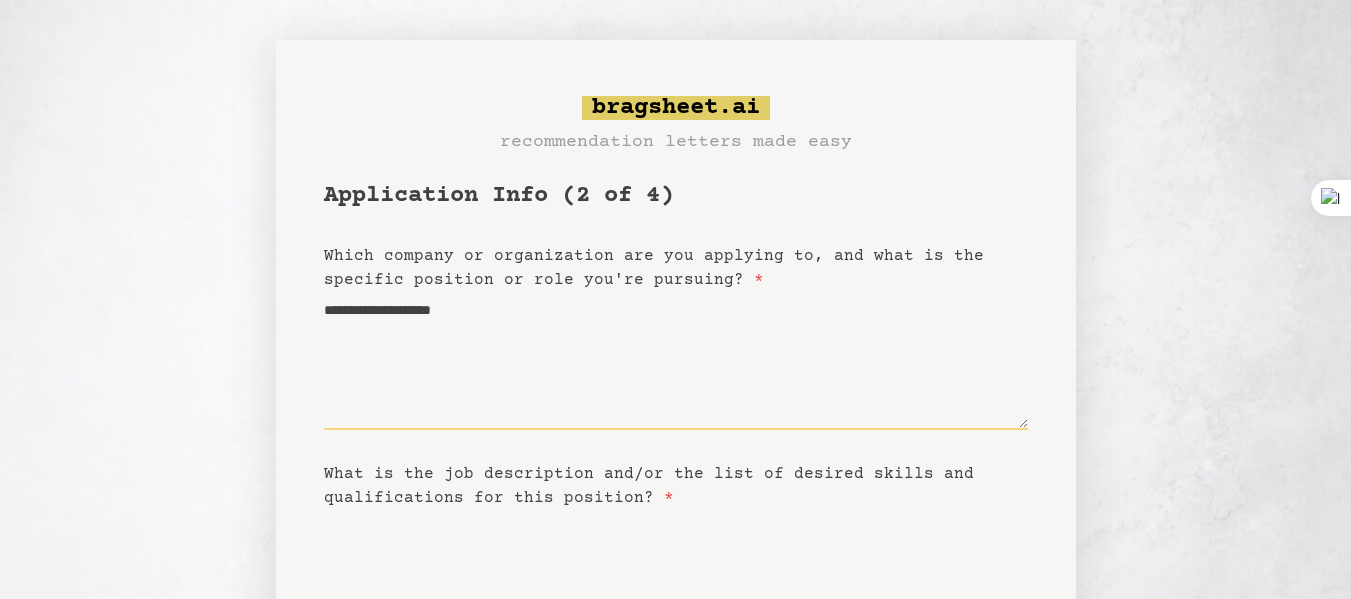 type on "**********" 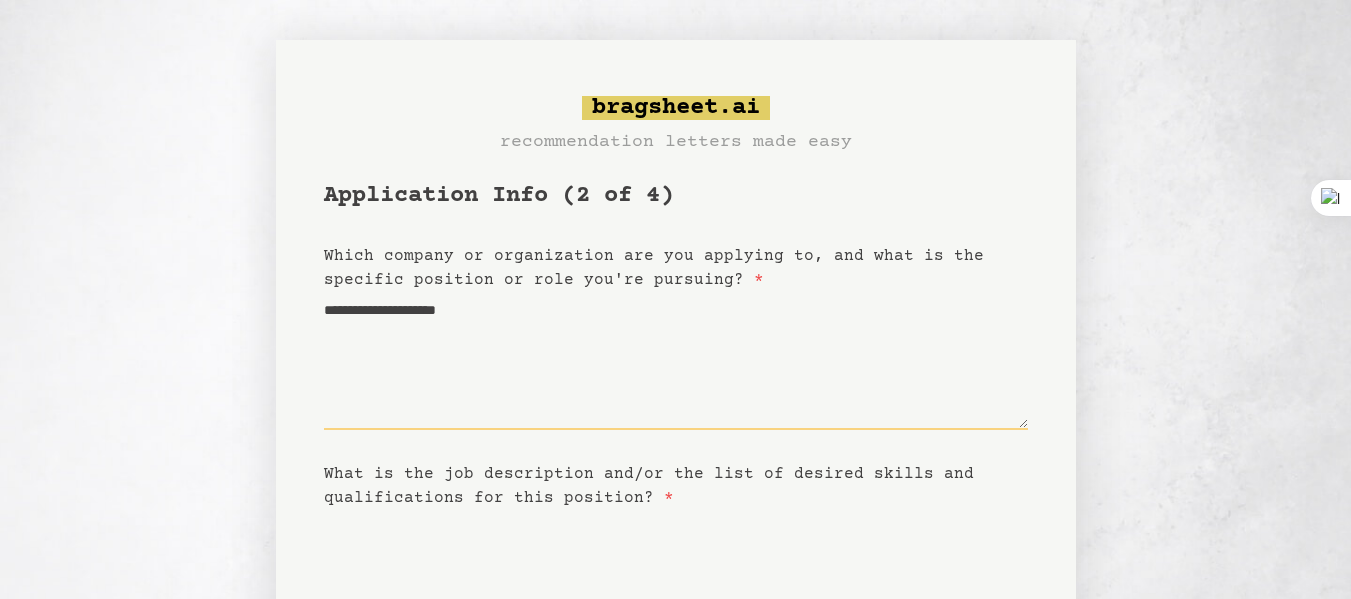 type on "**********" 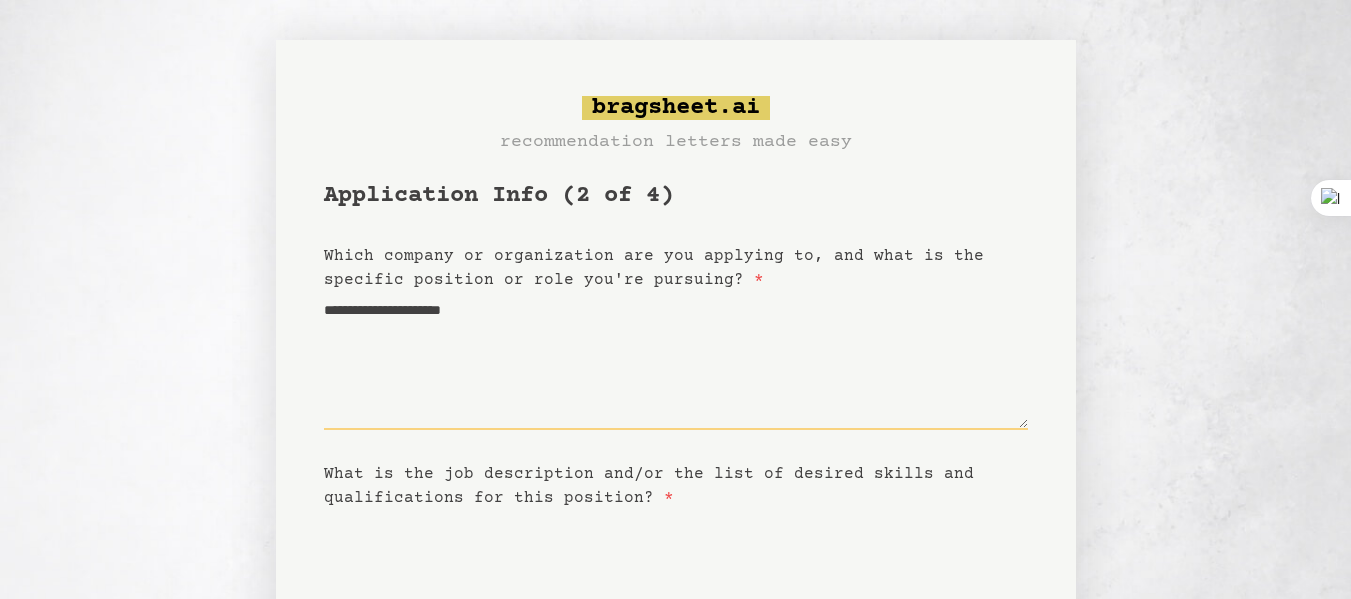 type on "**********" 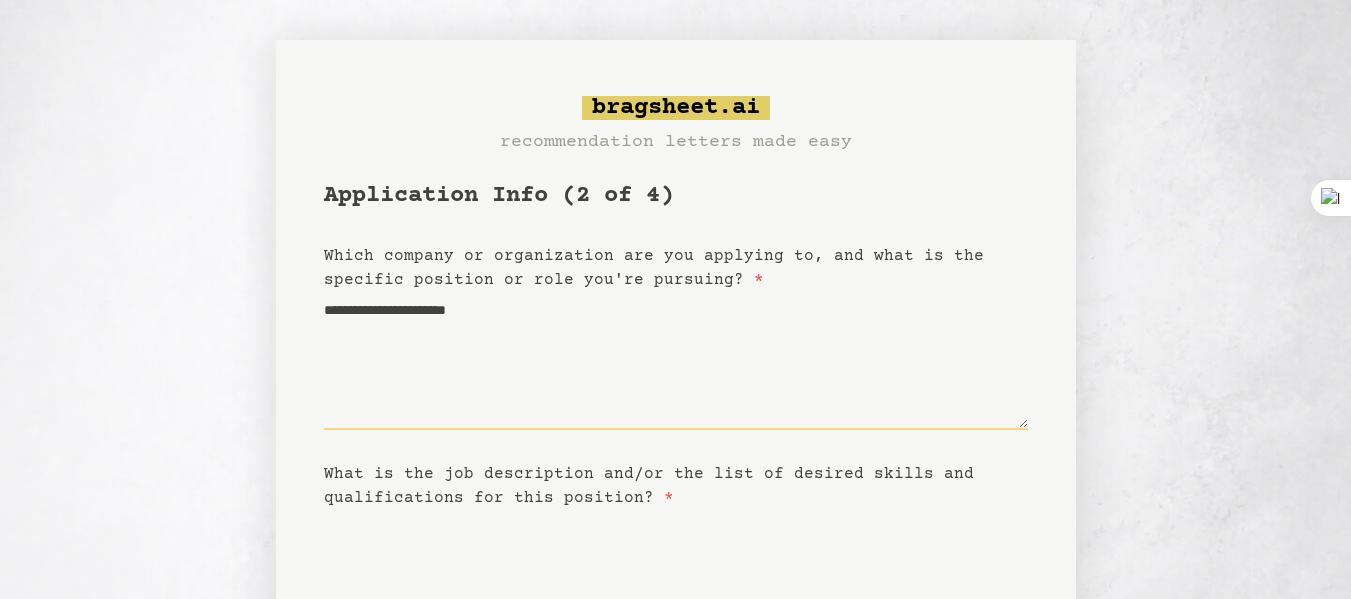 type on "**********" 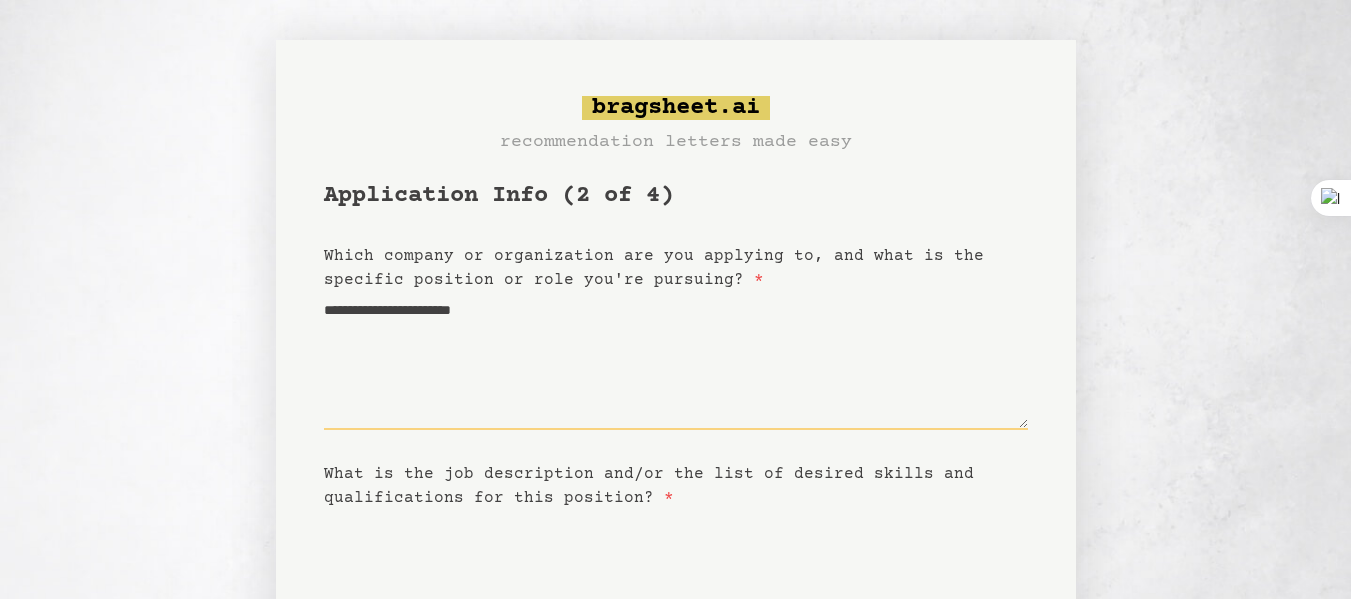 type on "**********" 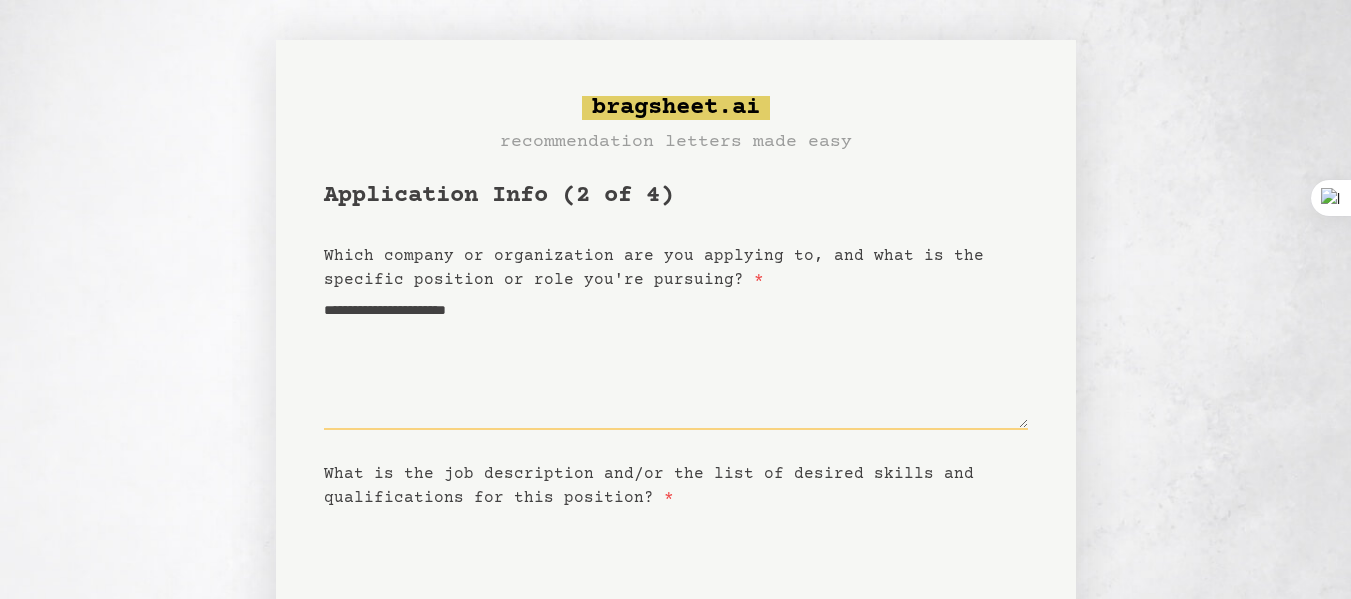 type on "**********" 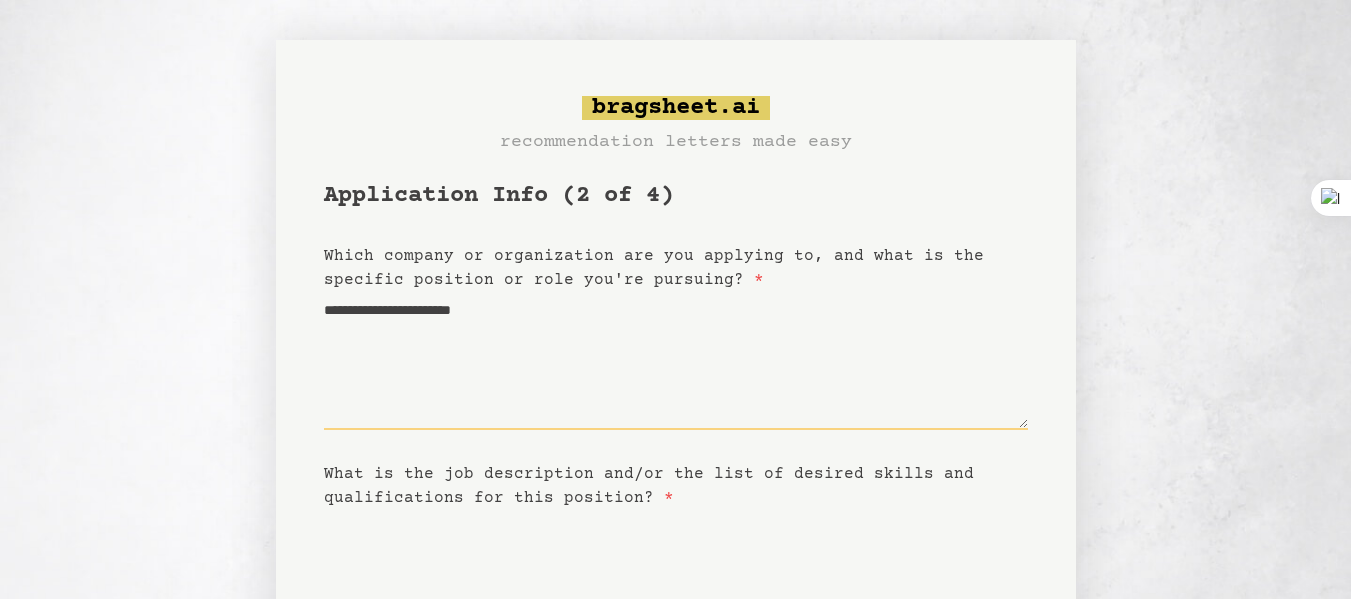 type on "**********" 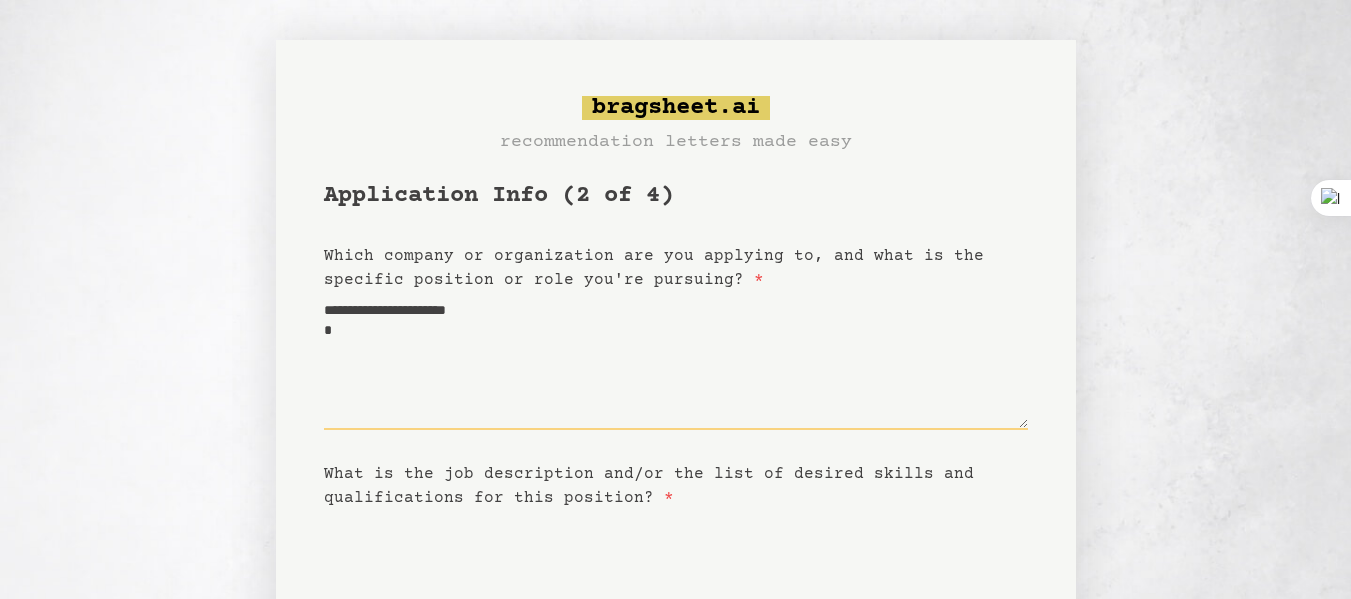 type on "**********" 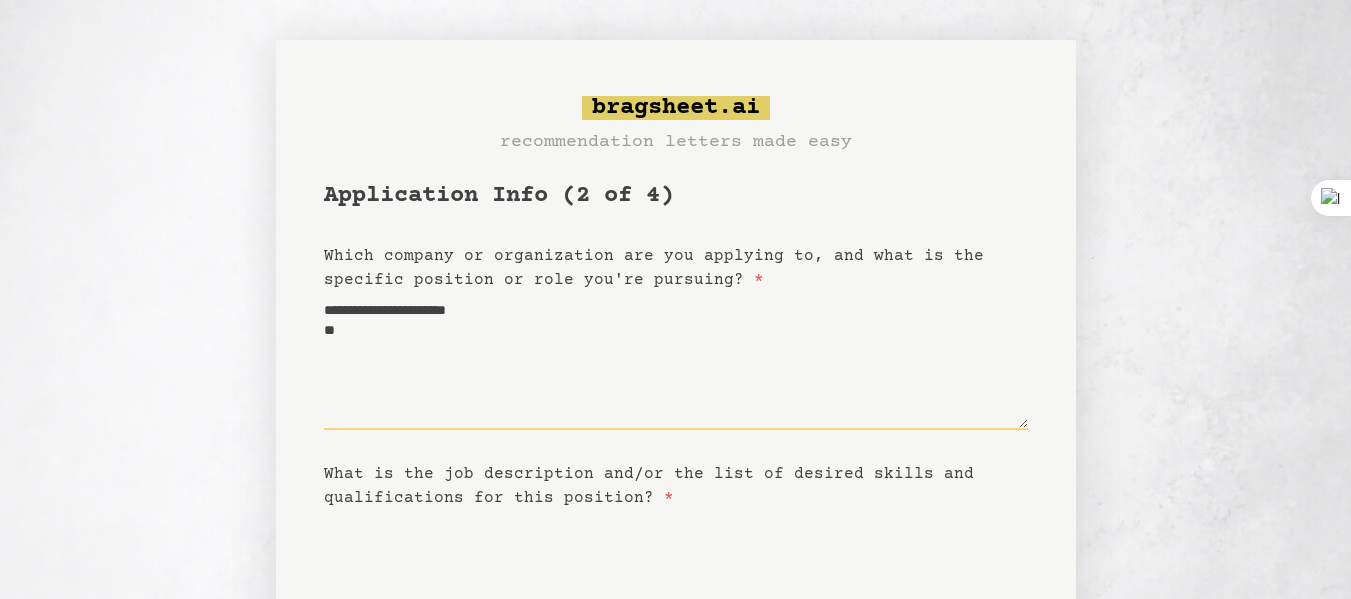 type on "**********" 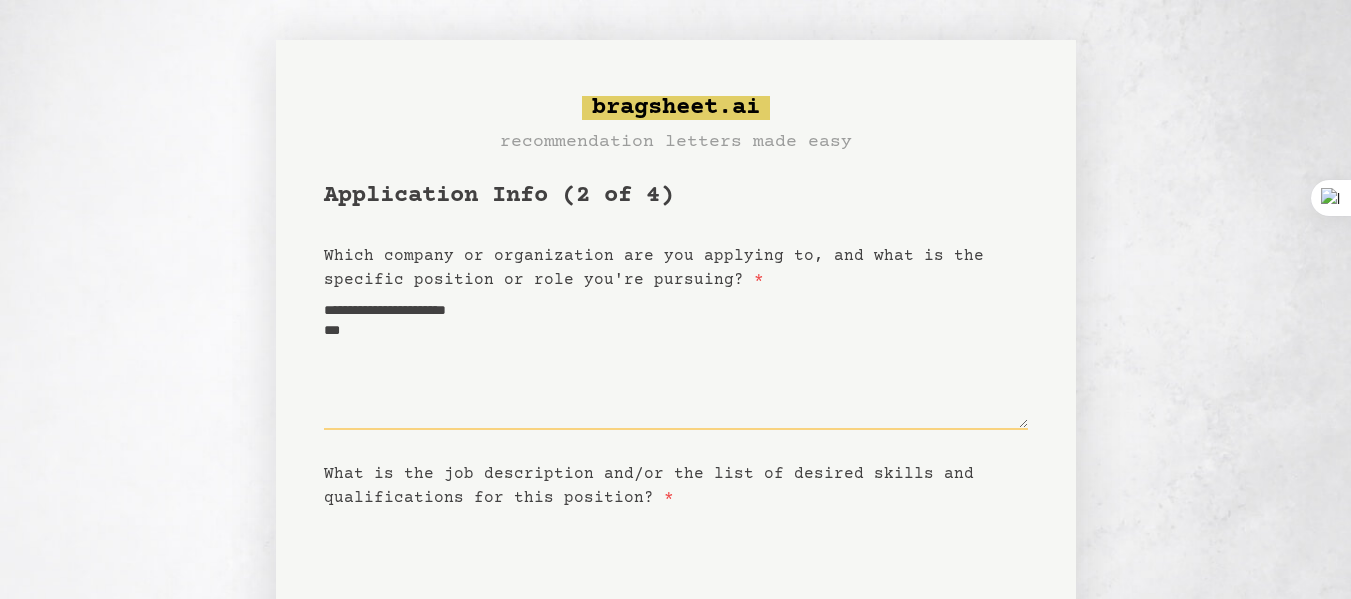 type on "**********" 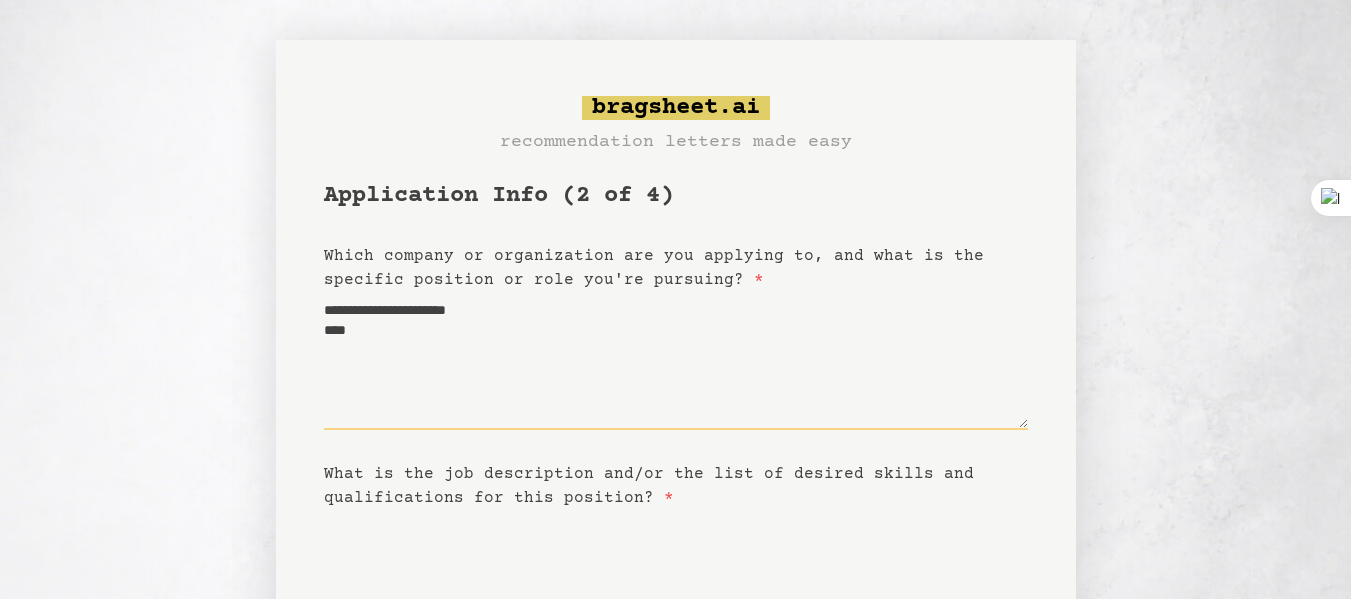 type on "**********" 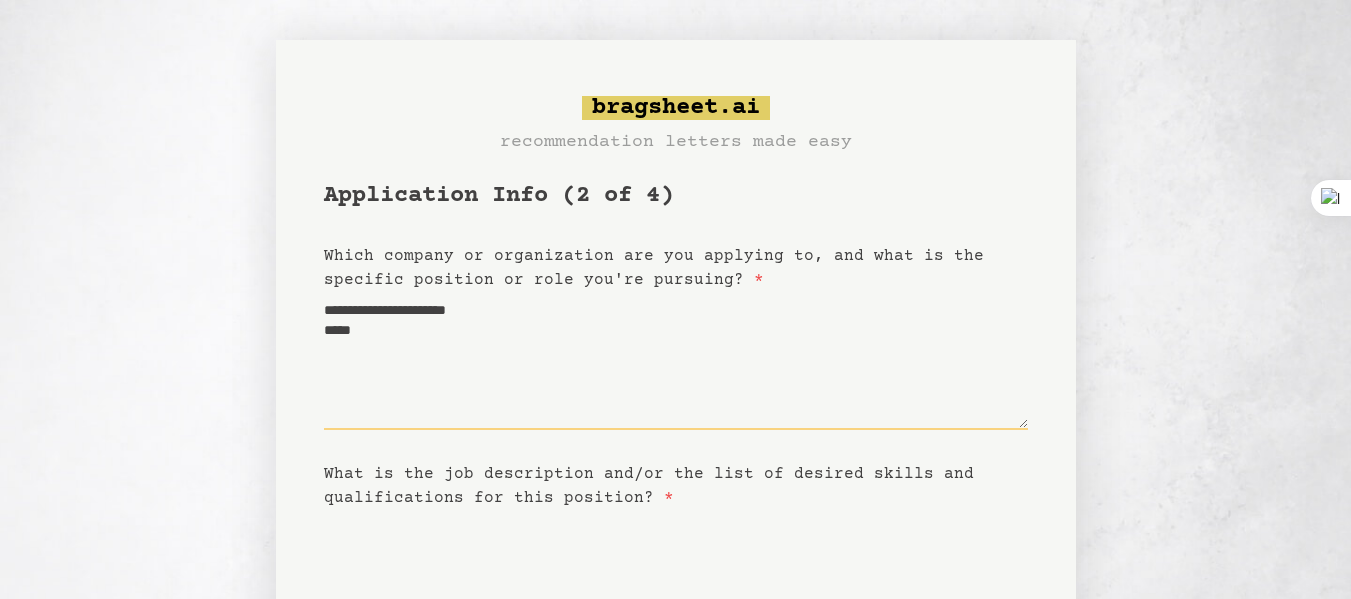 type on "**********" 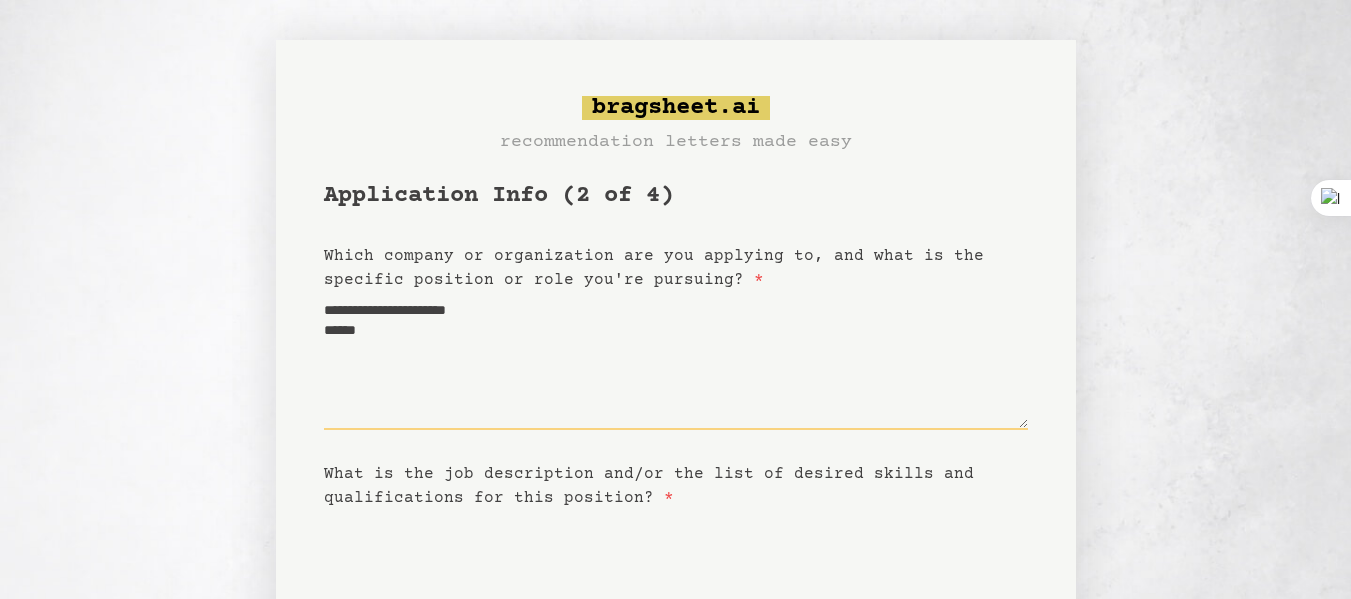 type on "**********" 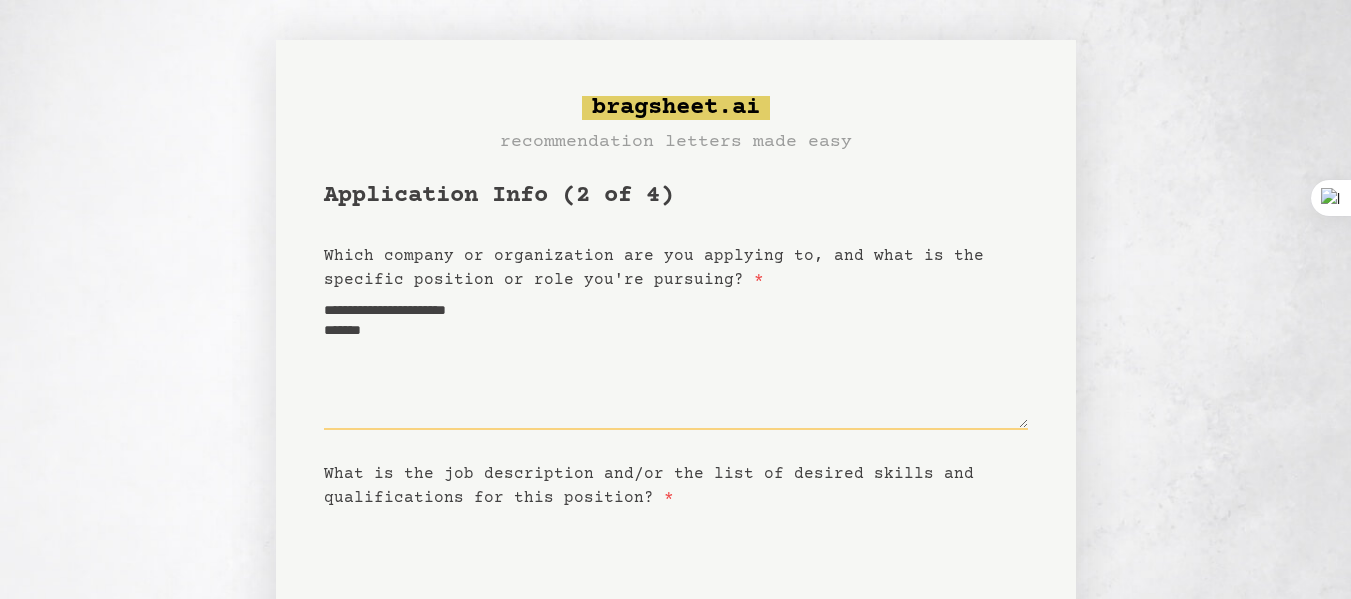 type on "**********" 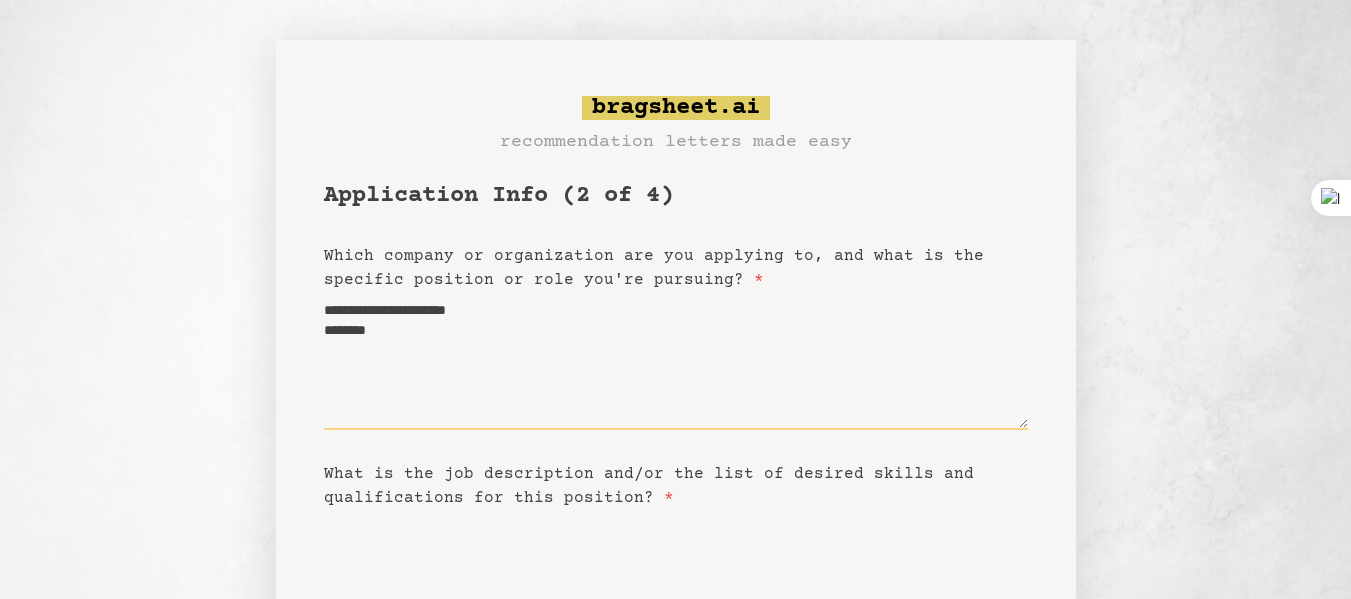 type on "**********" 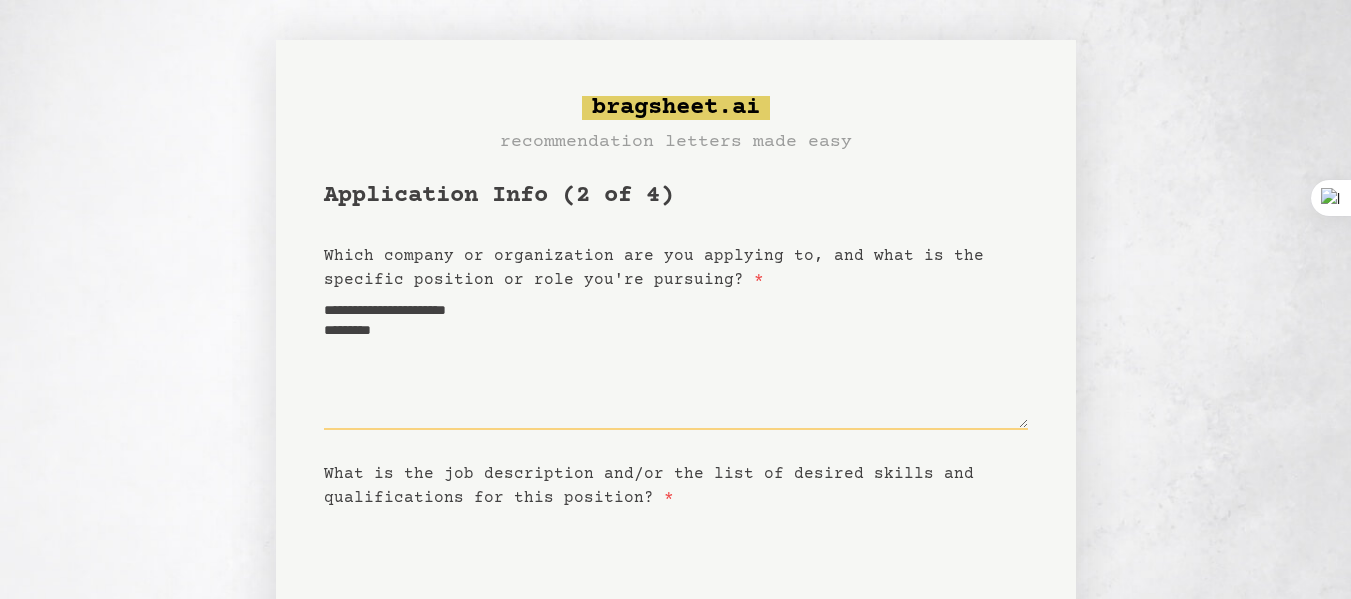 type on "**********" 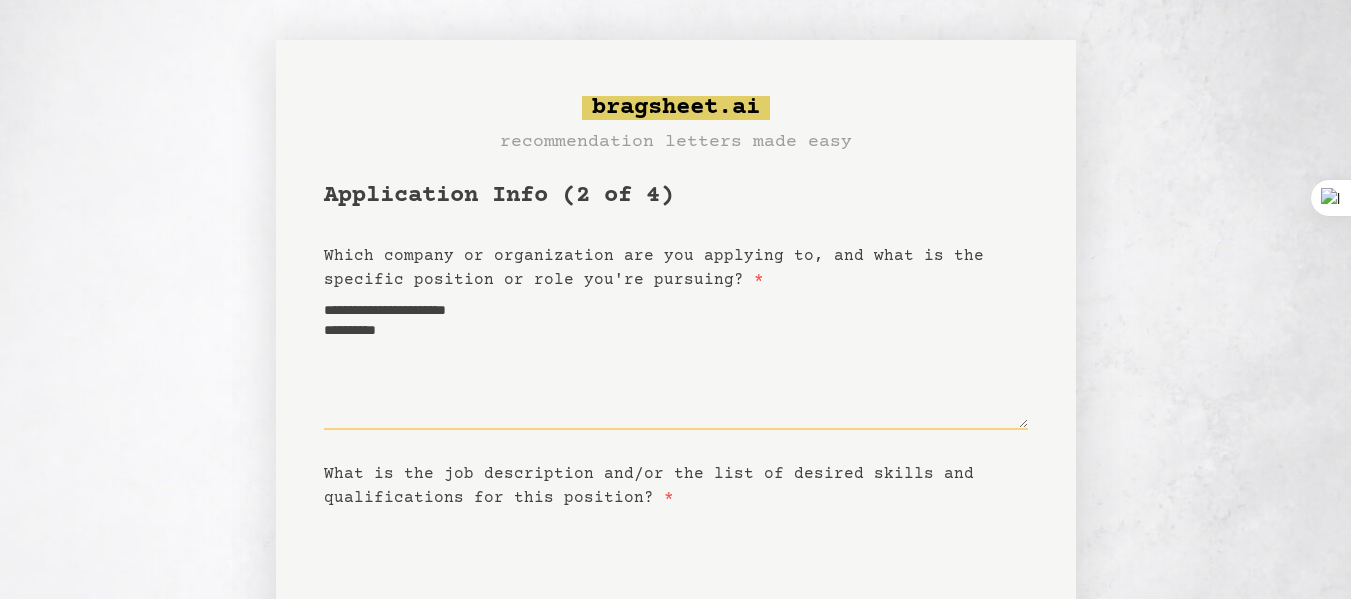 type on "**********" 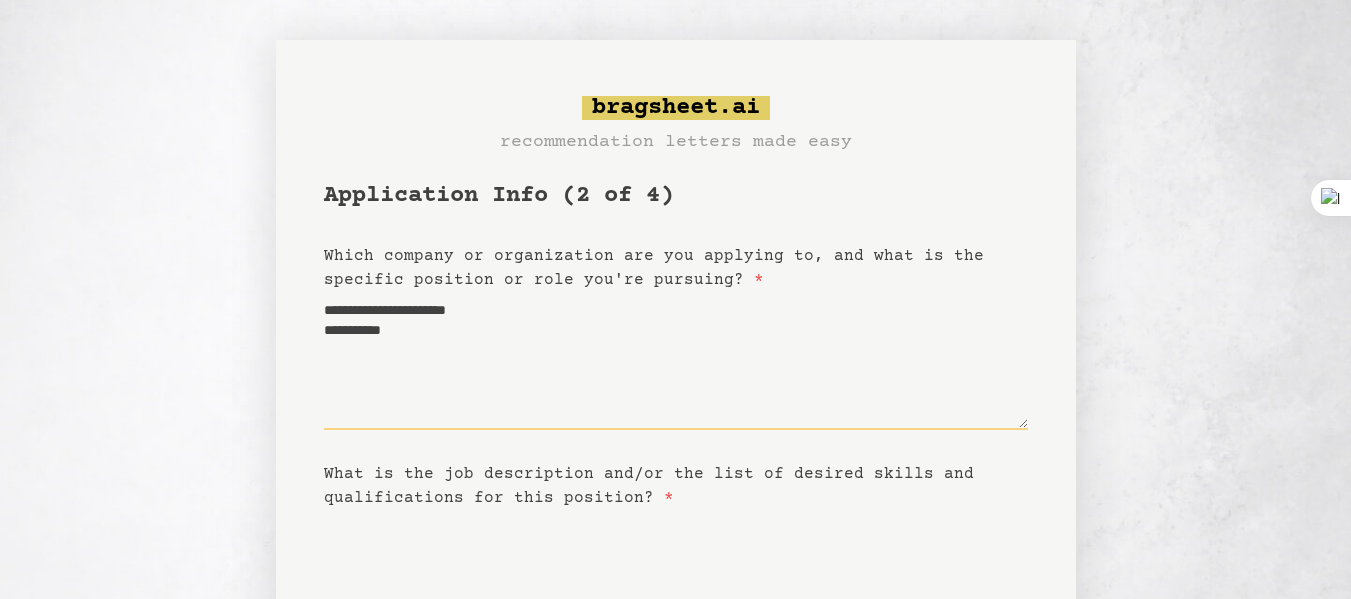 type on "**********" 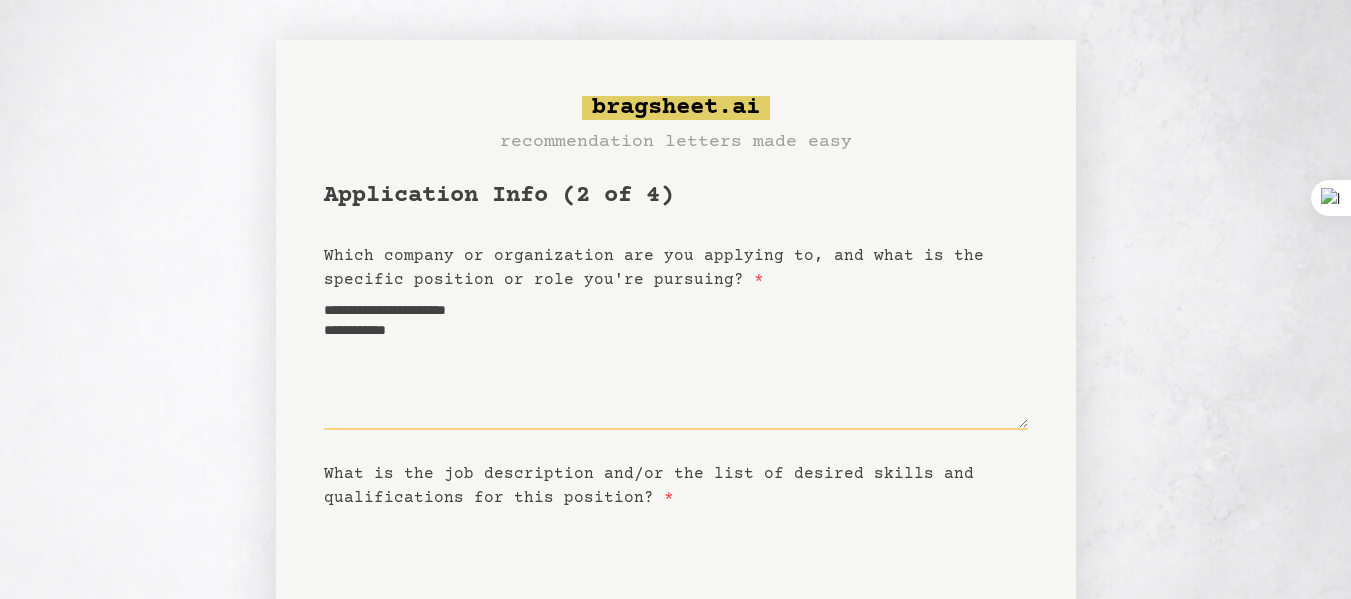 type on "**********" 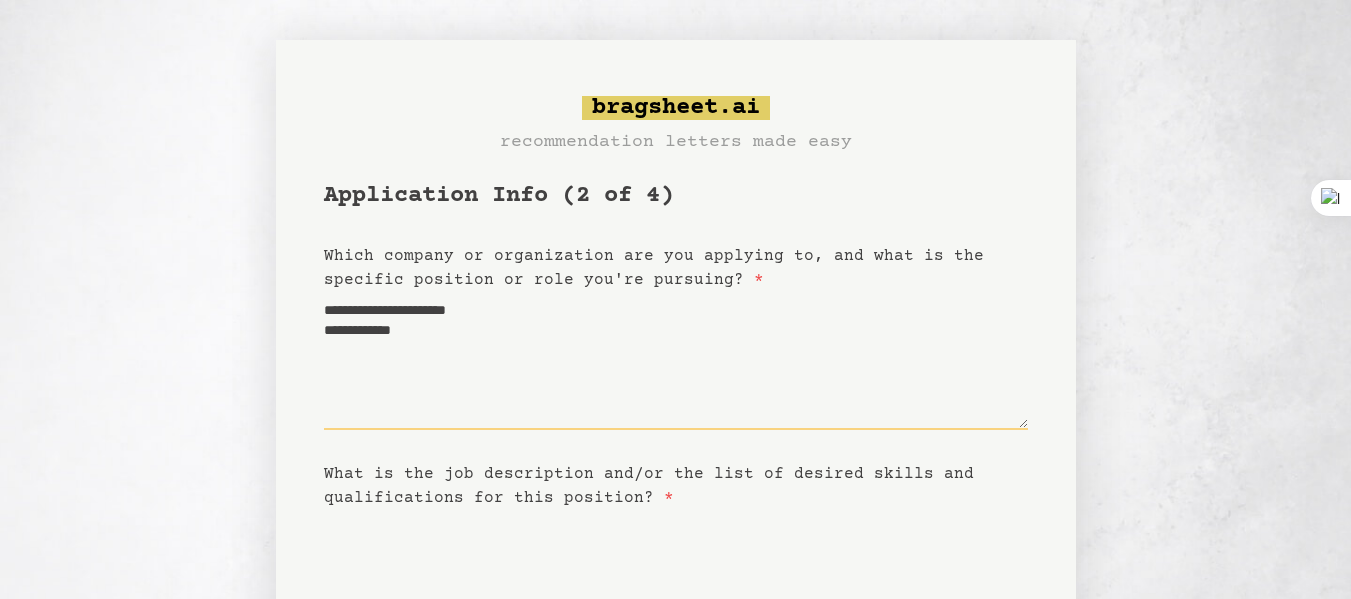 type 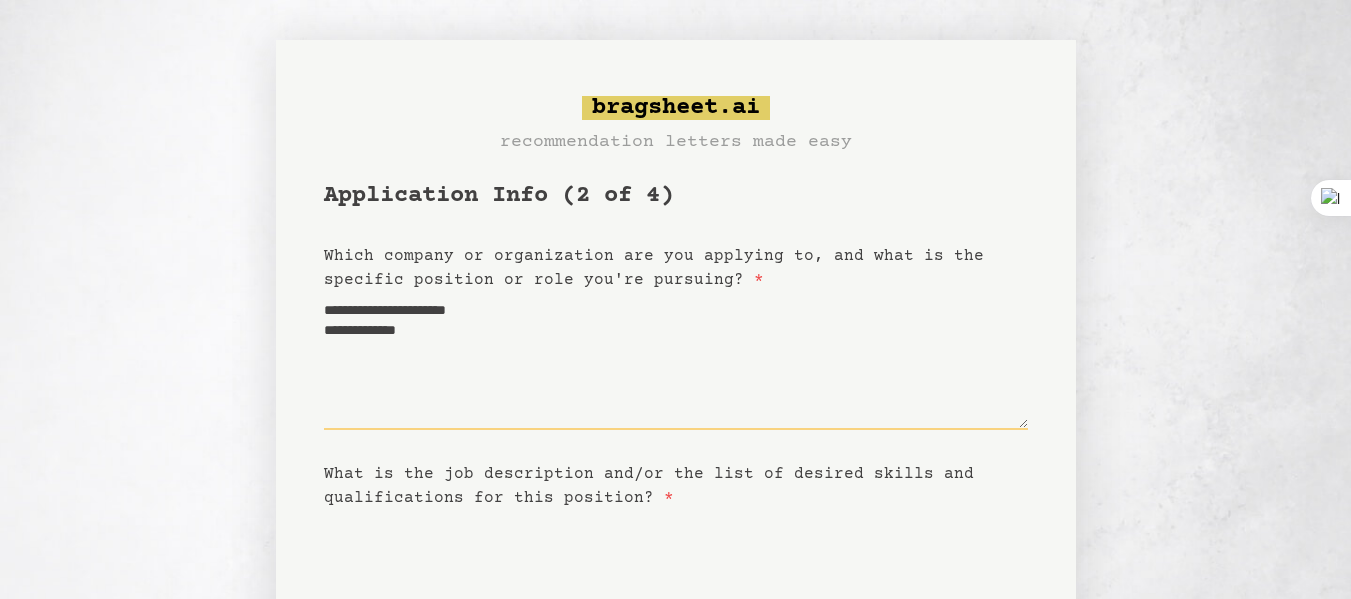 type on "**********" 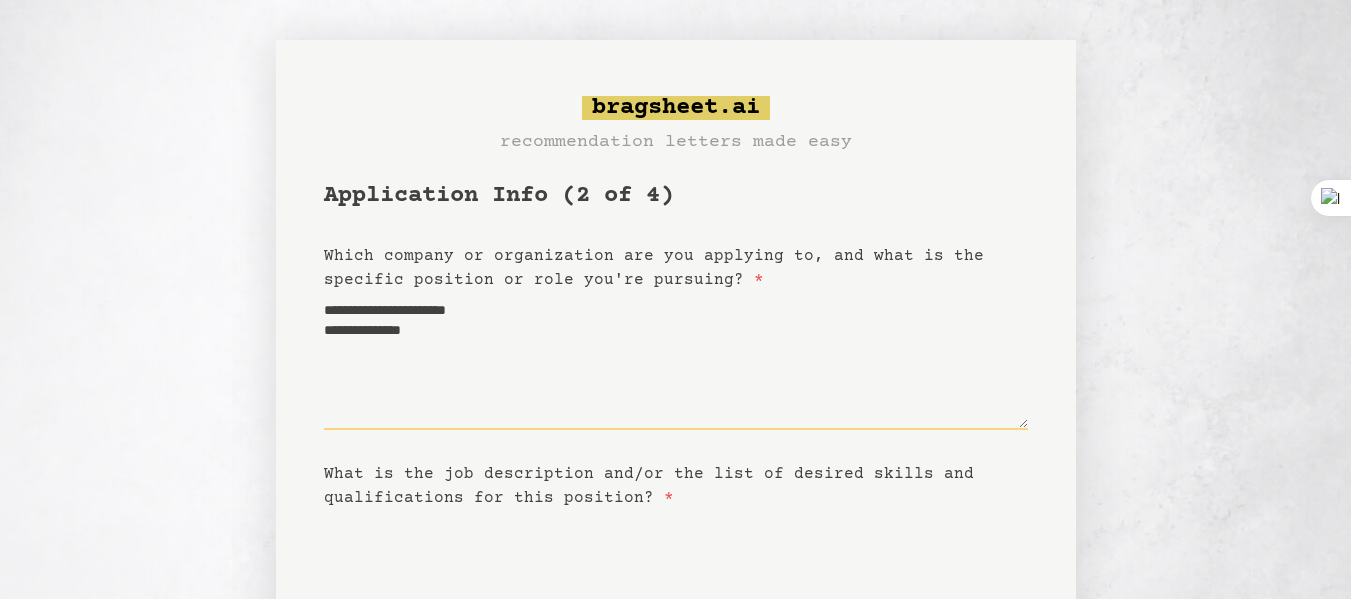 type on "**********" 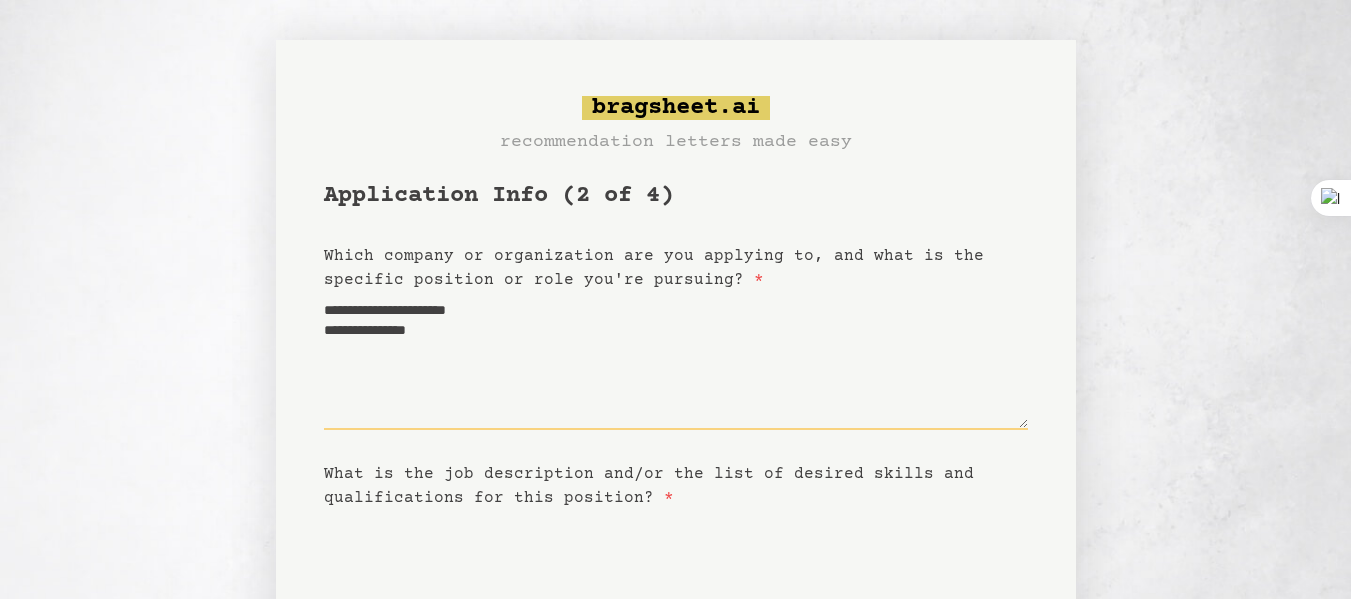 type on "**********" 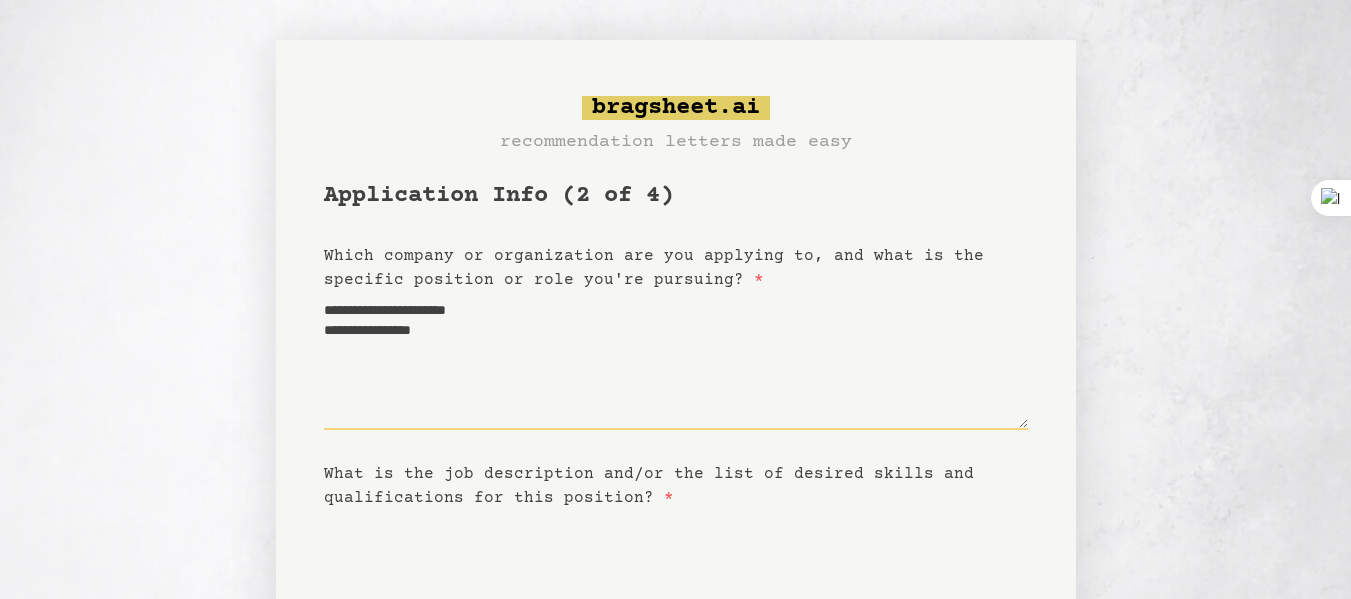 type on "**********" 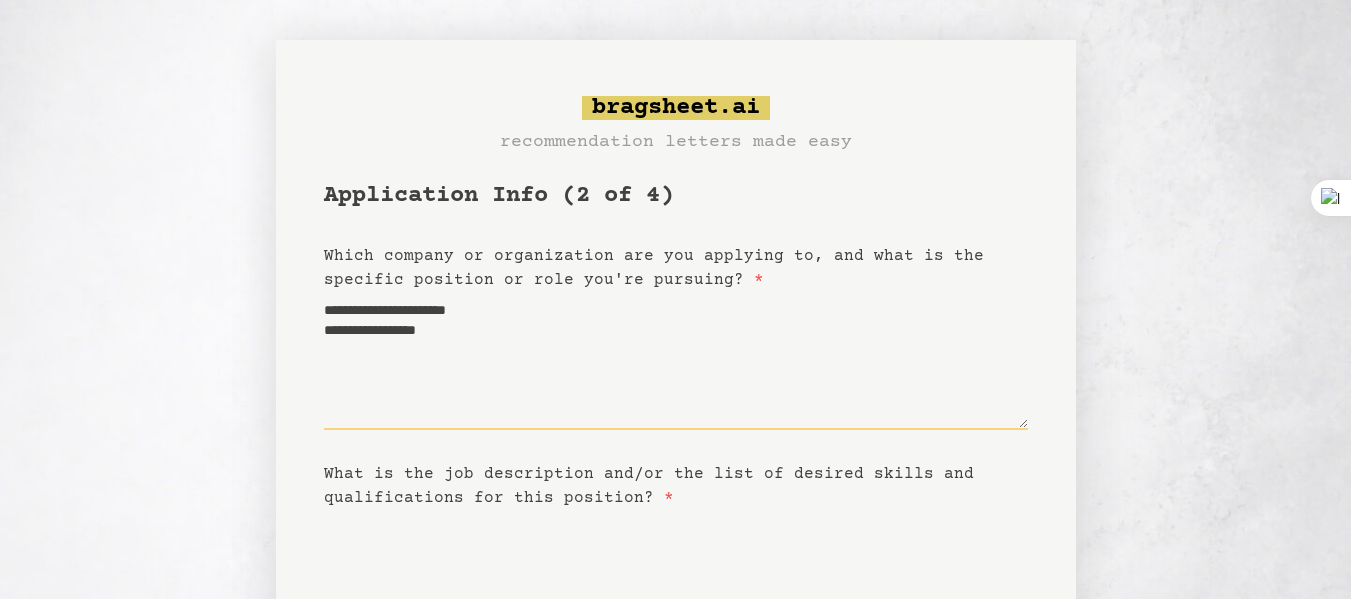 type on "**********" 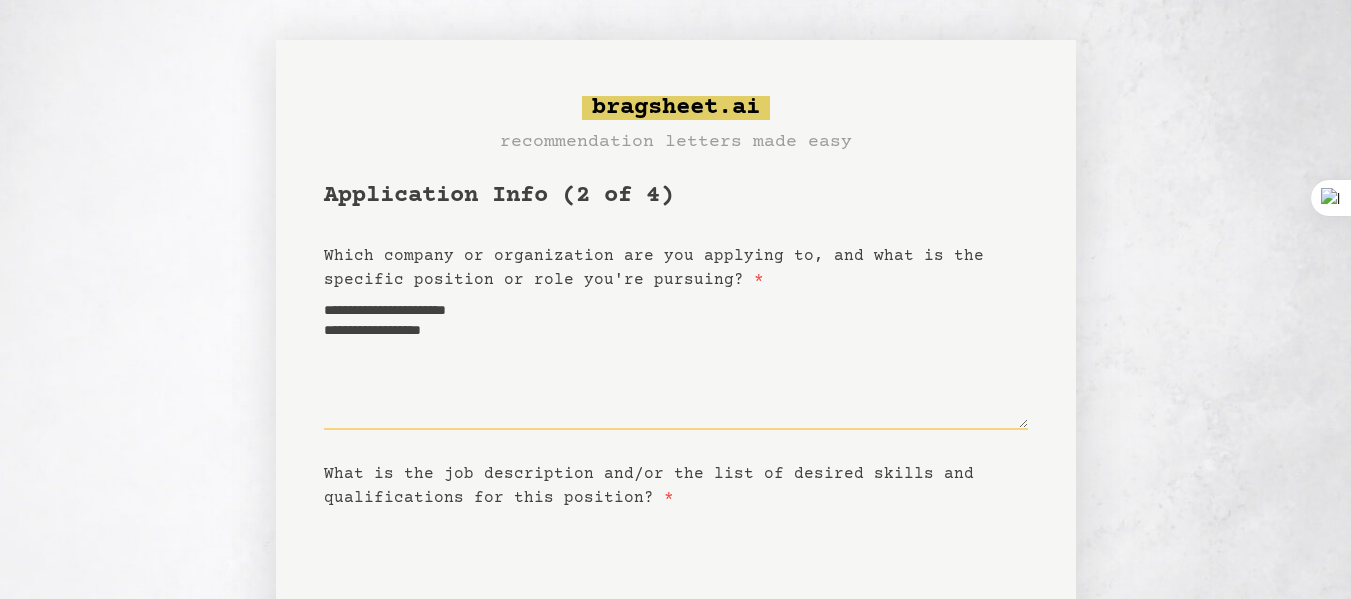 type on "**********" 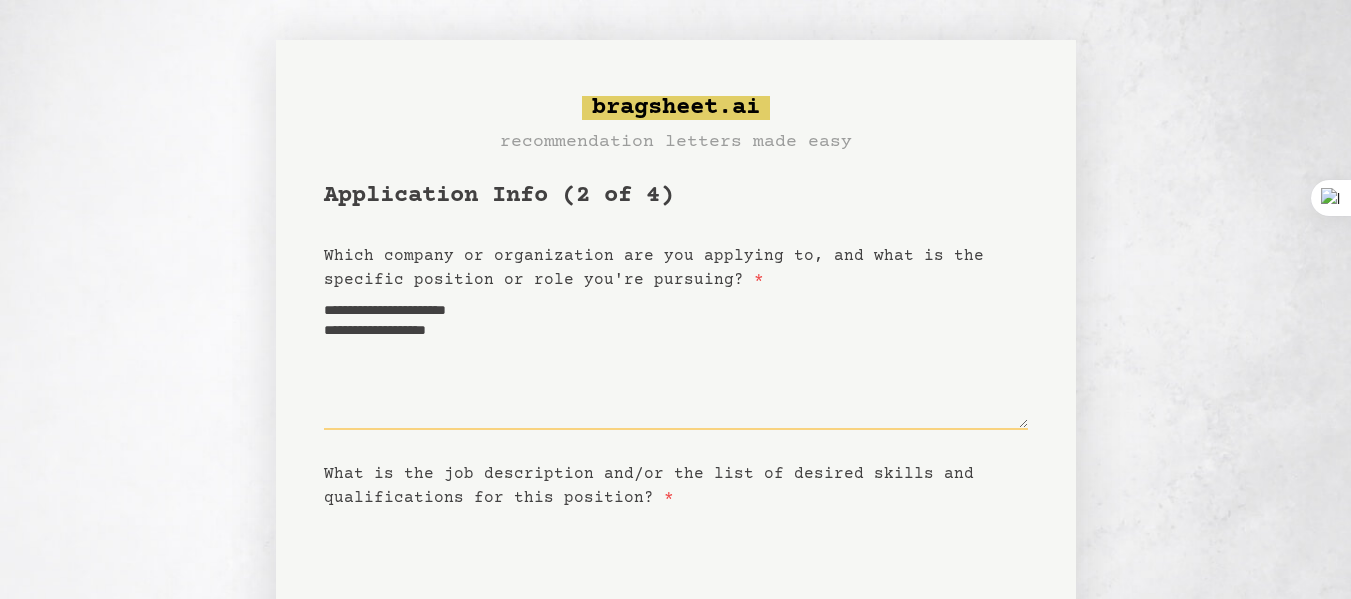 type on "**********" 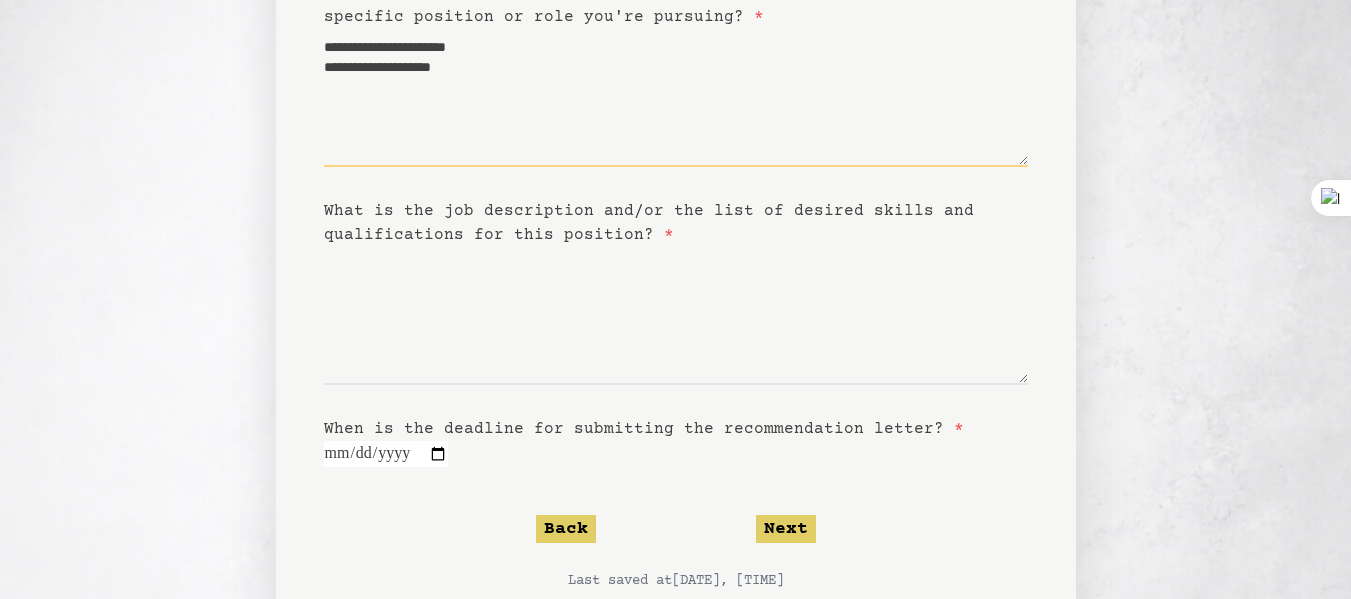 scroll, scrollTop: 265, scrollLeft: 0, axis: vertical 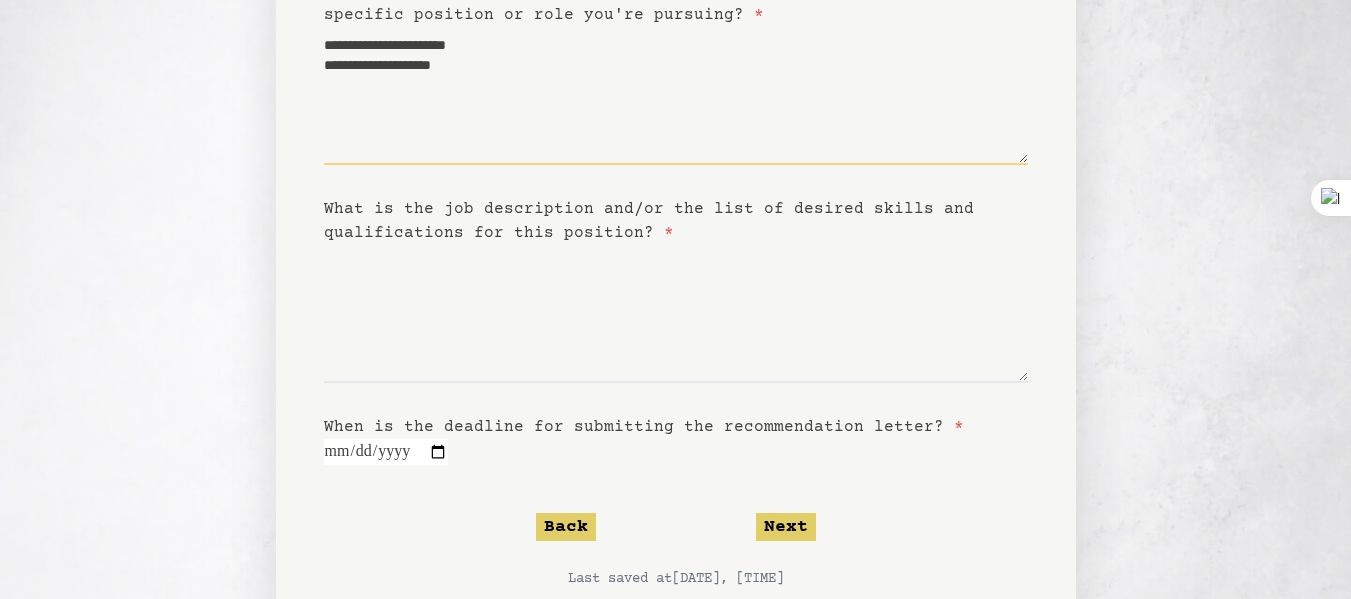 type on "**********" 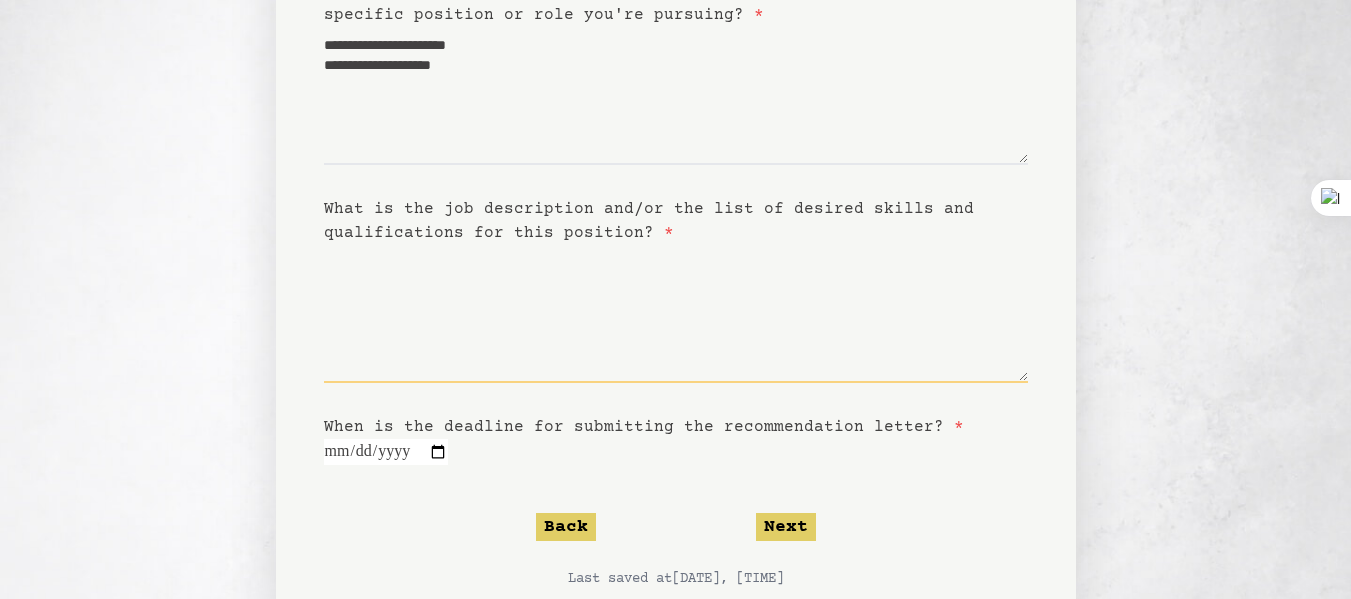 click on "What is the job description and/or the list of desired skills
and qualifications for this position?   *" at bounding box center (676, 314) 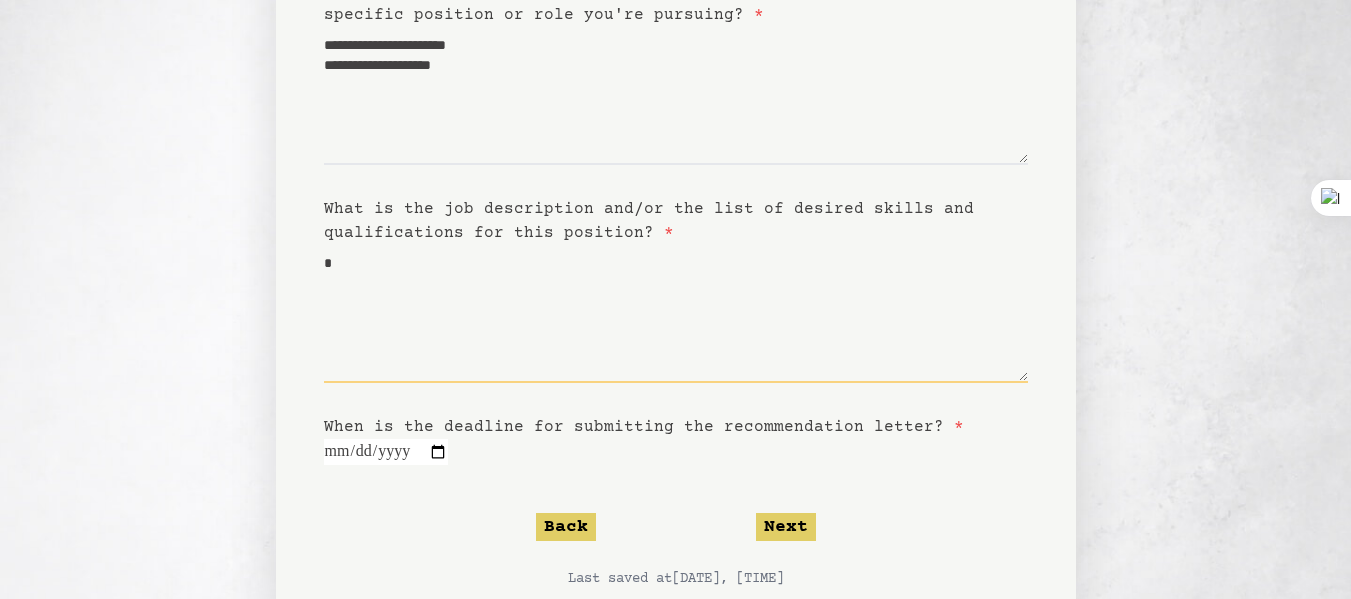 type on "**" 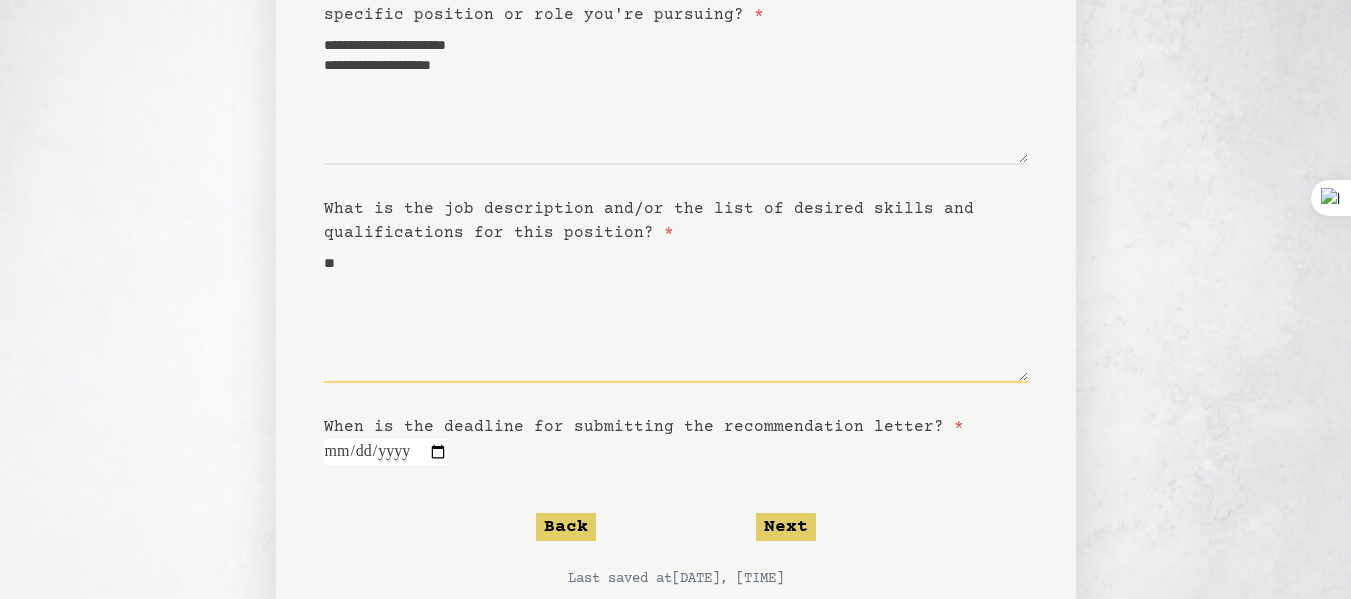 type on "***" 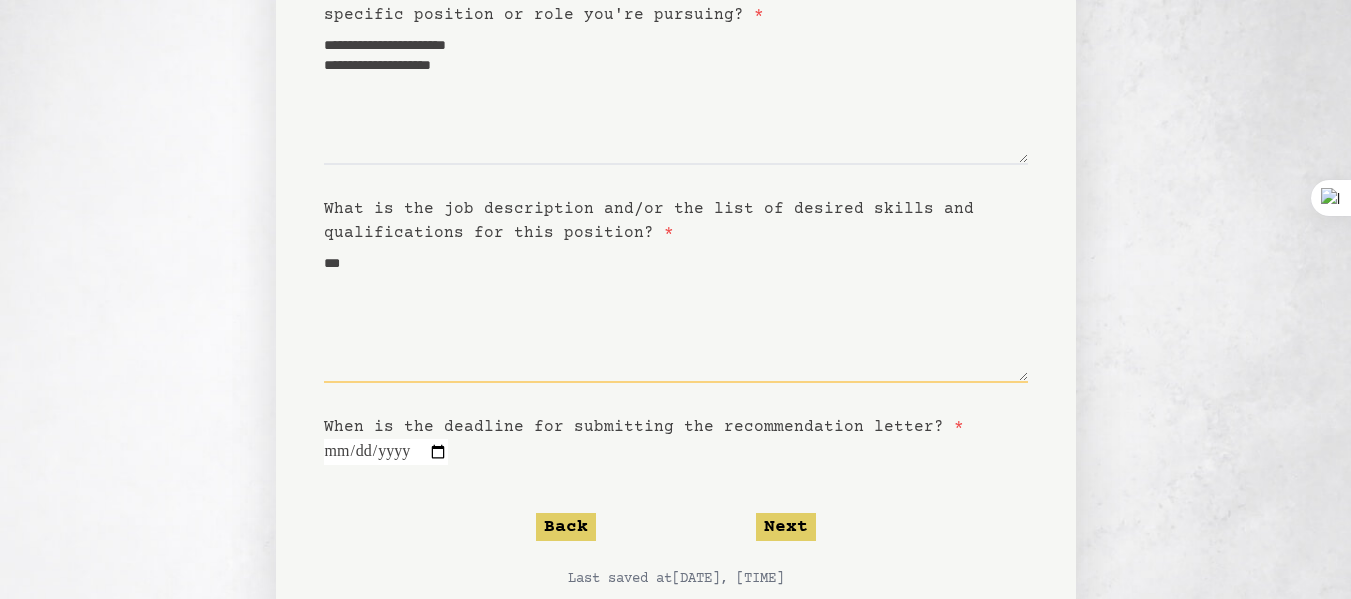 type on "****" 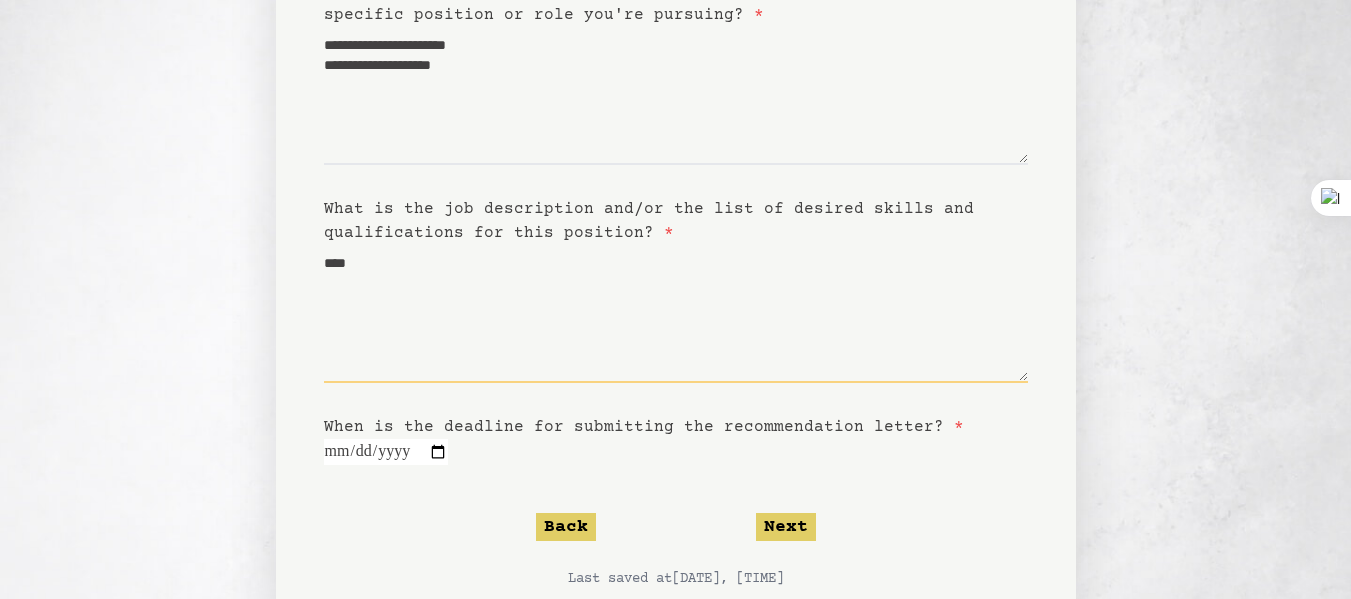 type on "*****" 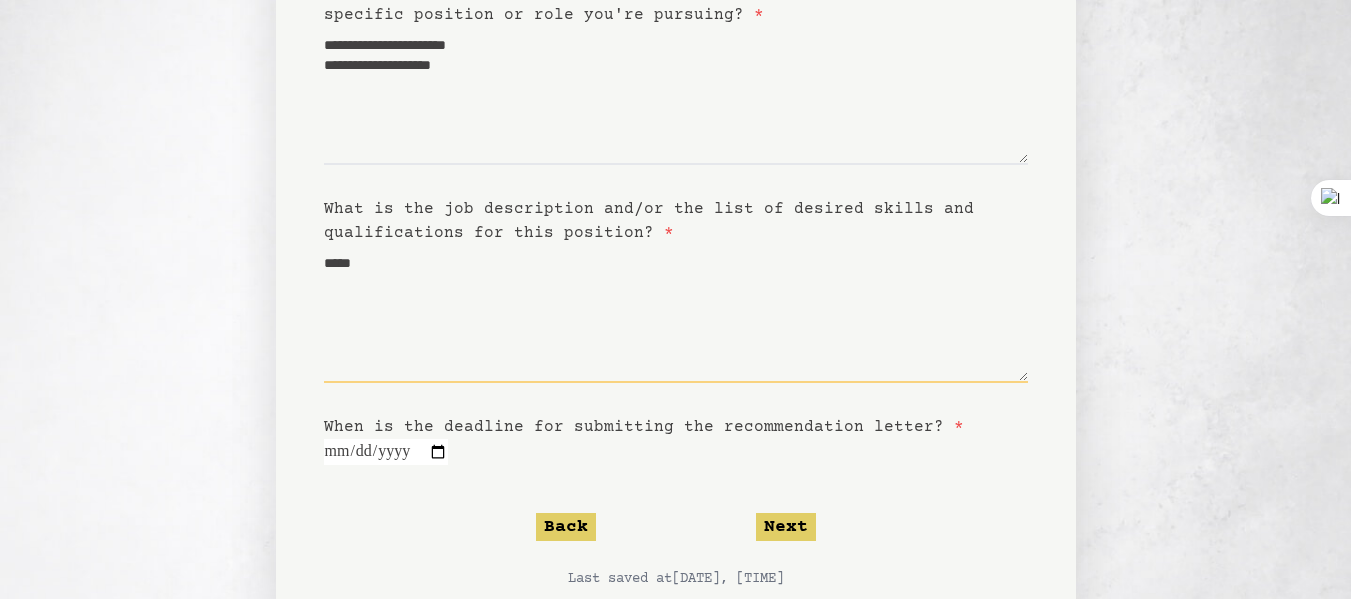 type on "******" 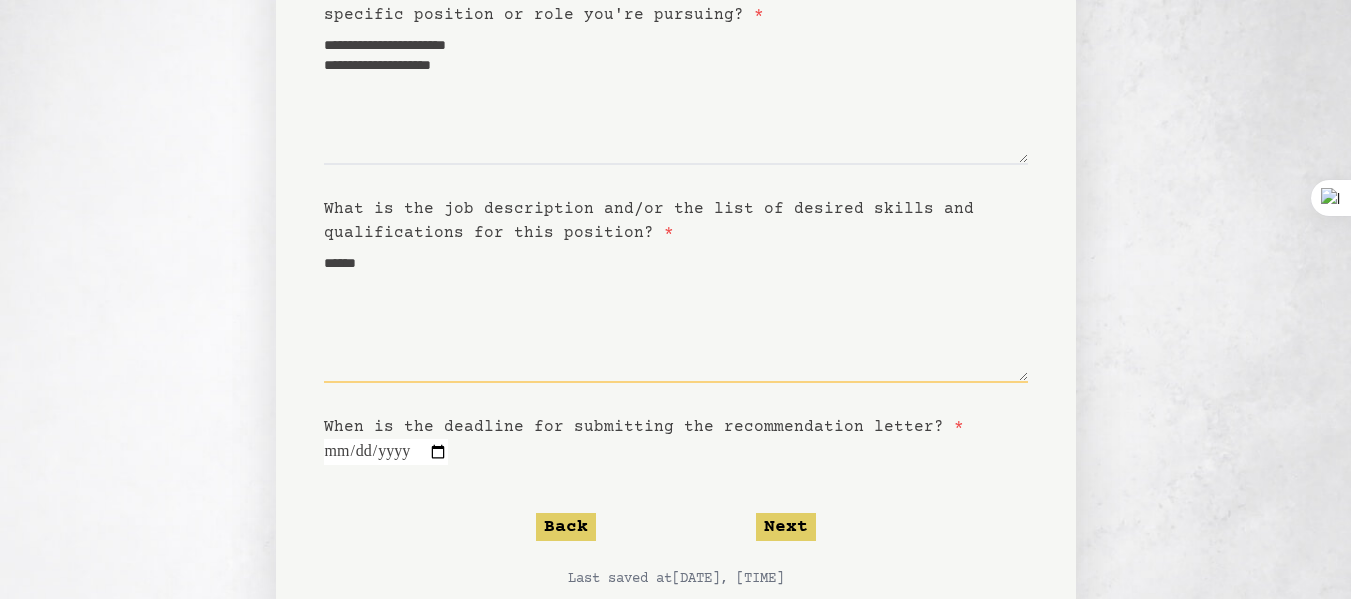type on "*******" 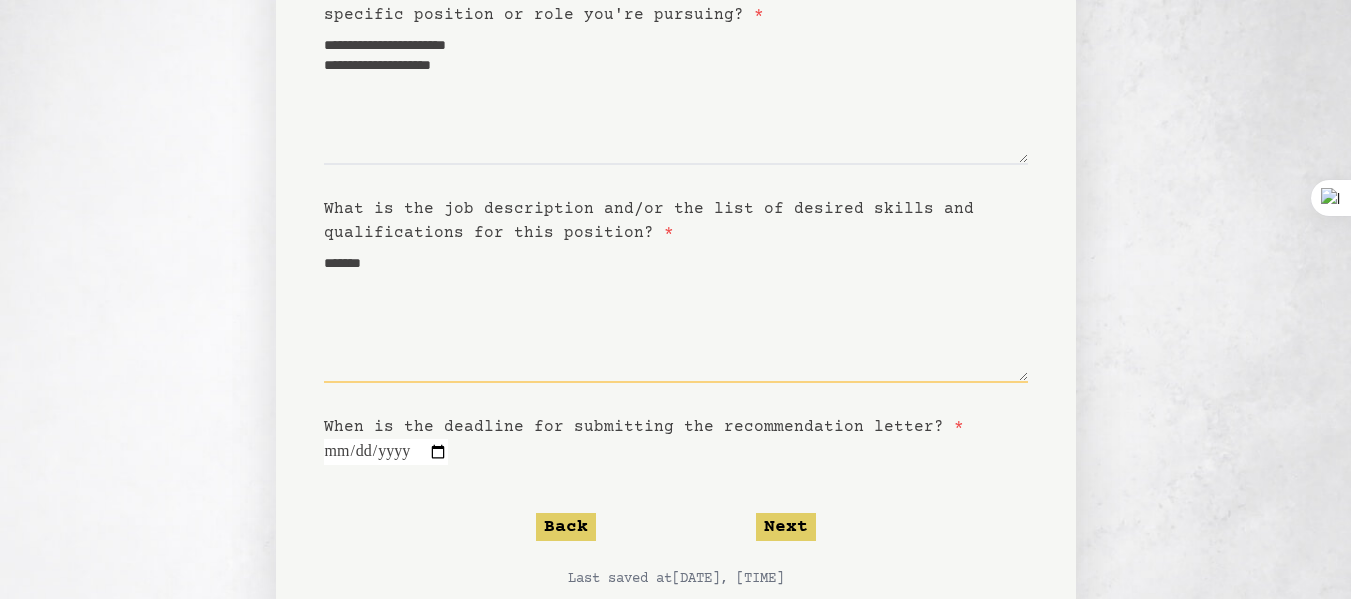 type on "********" 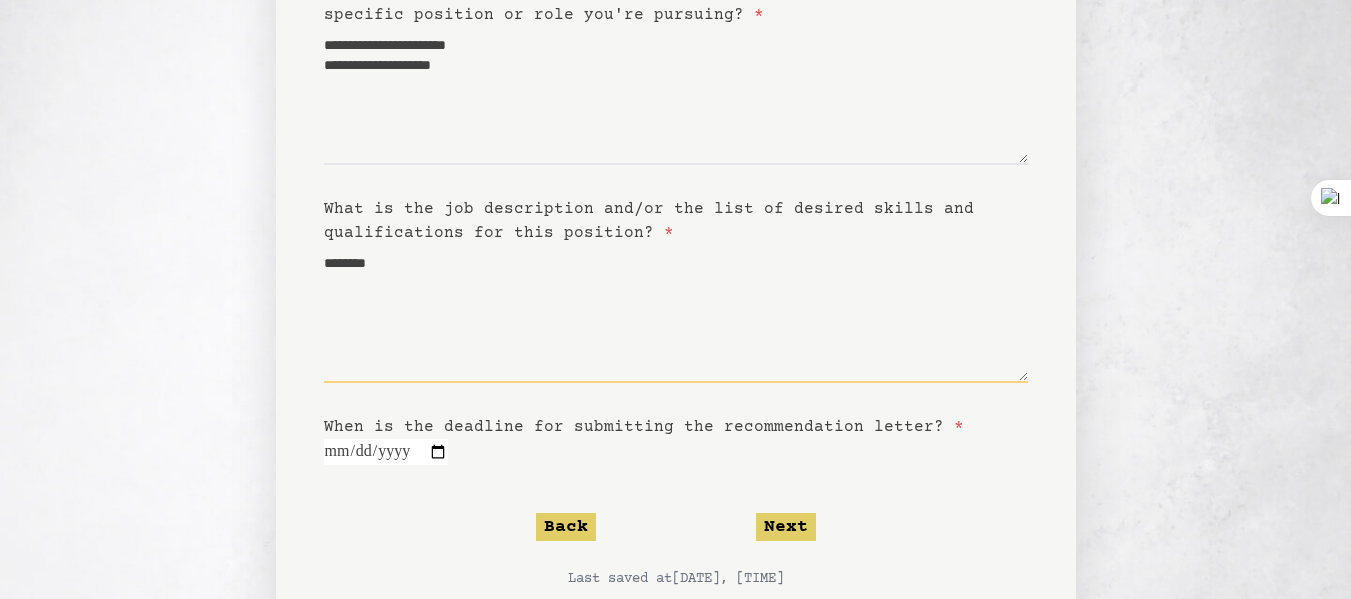 type on "*********" 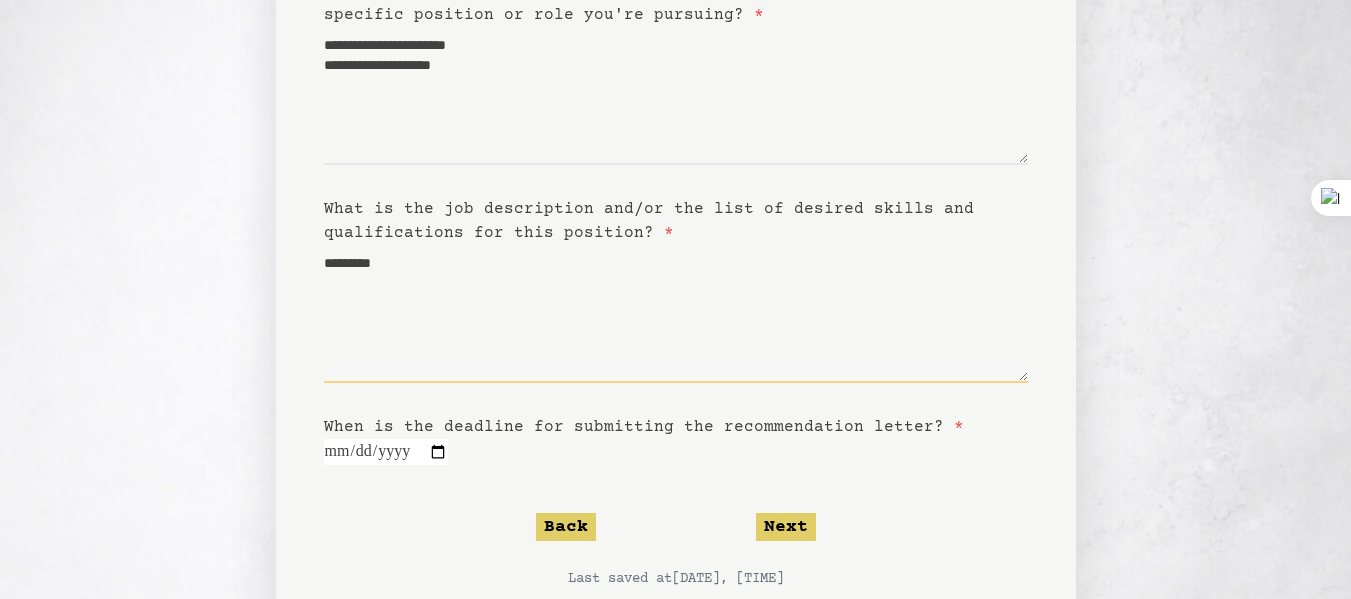 type on "**********" 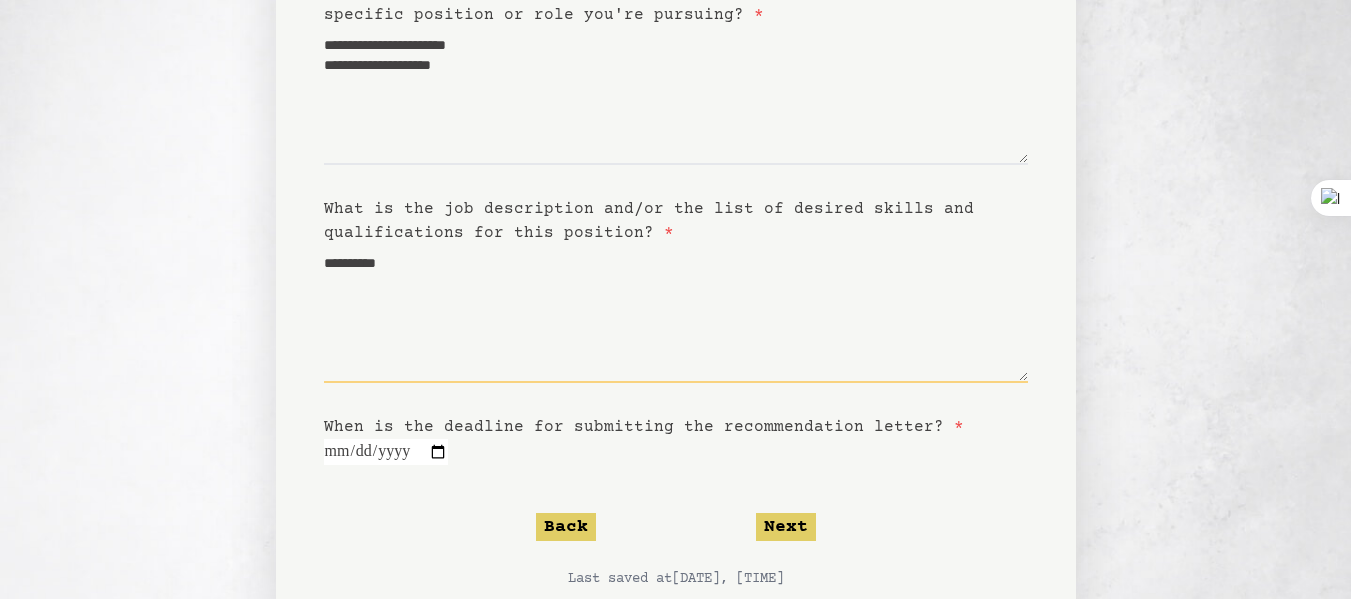 type on "**********" 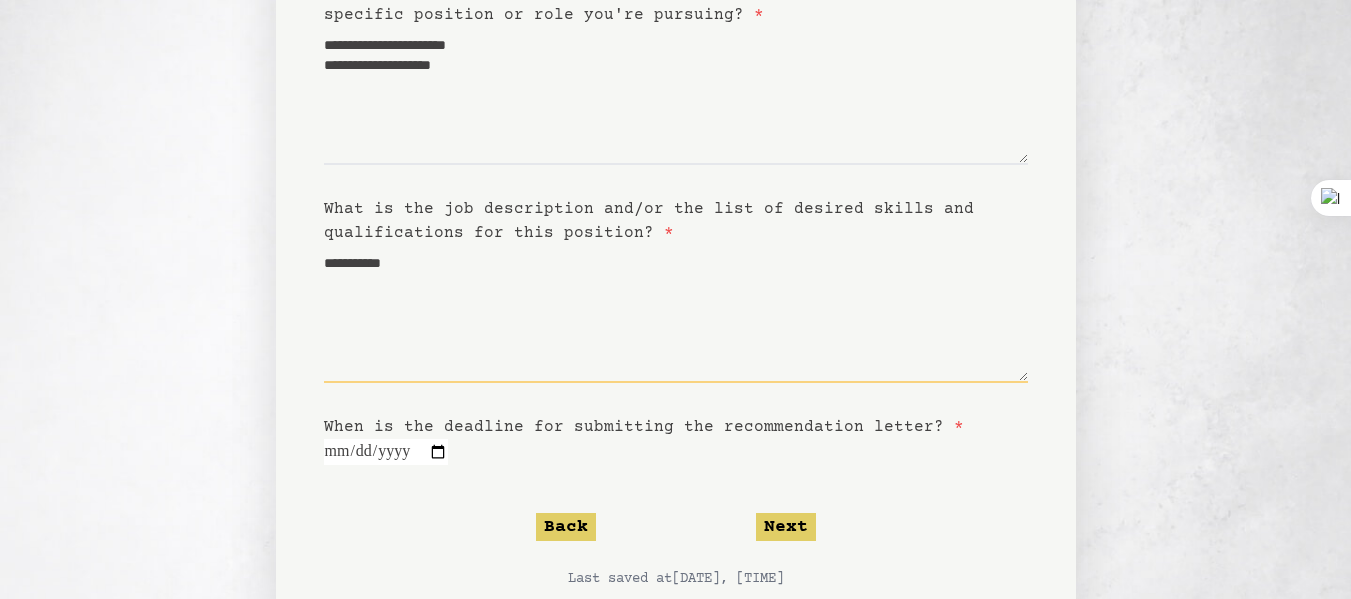 type 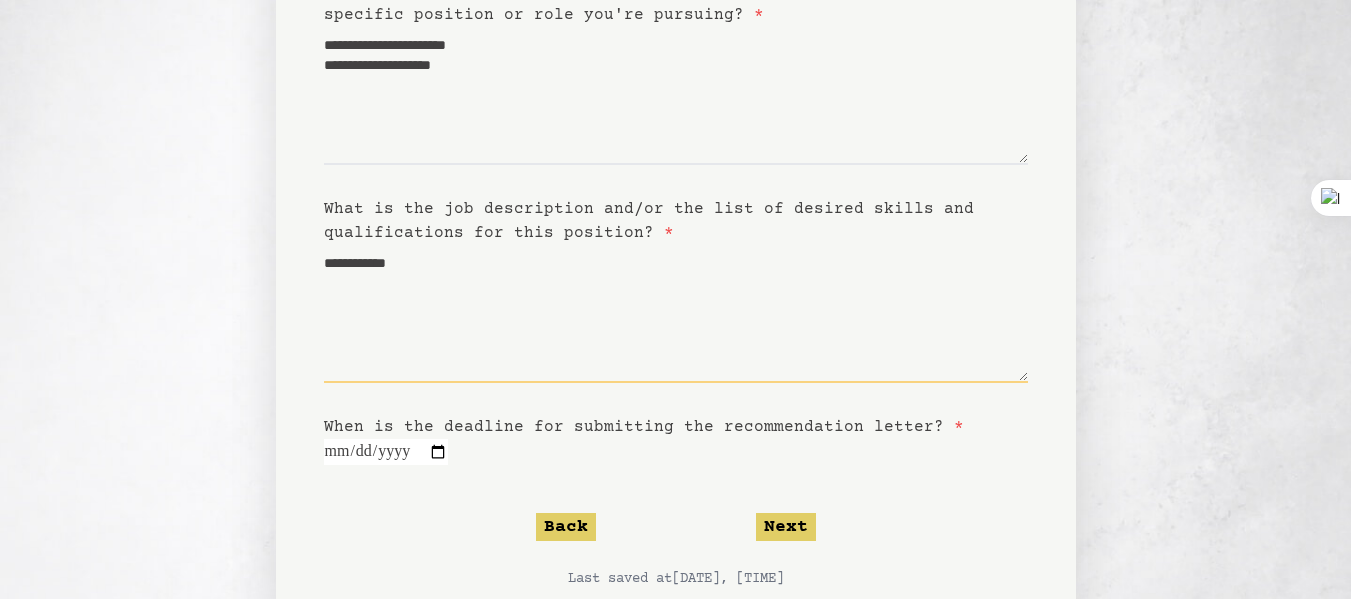 type on "**********" 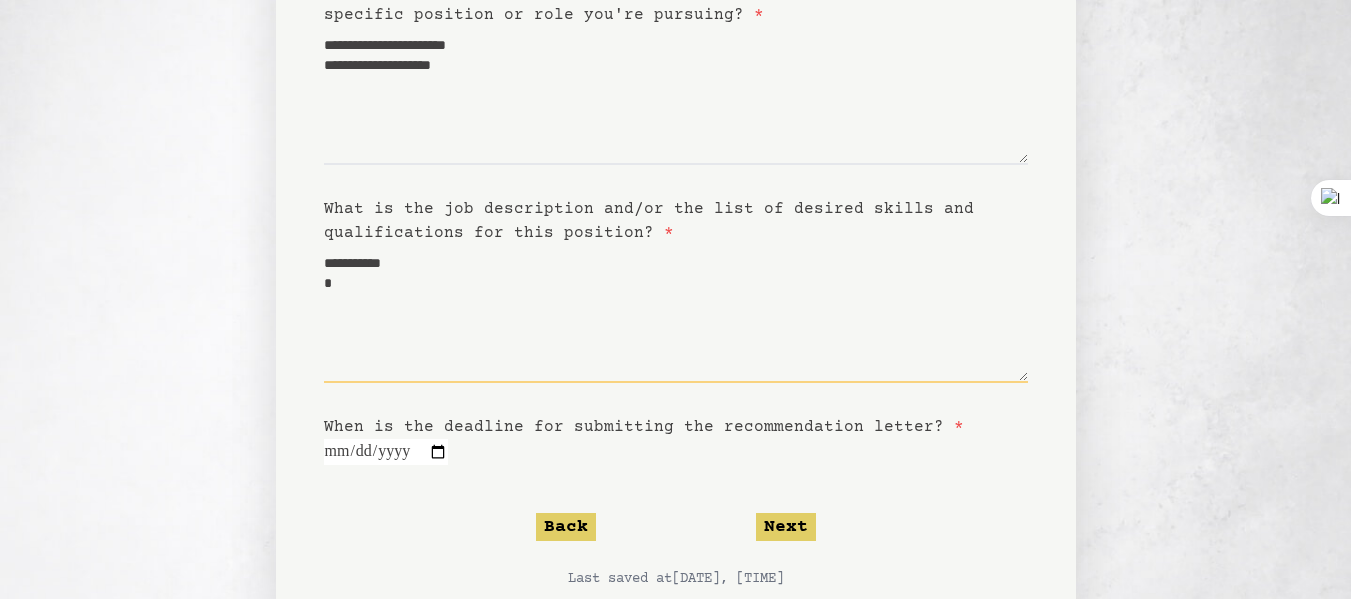 type on "**********" 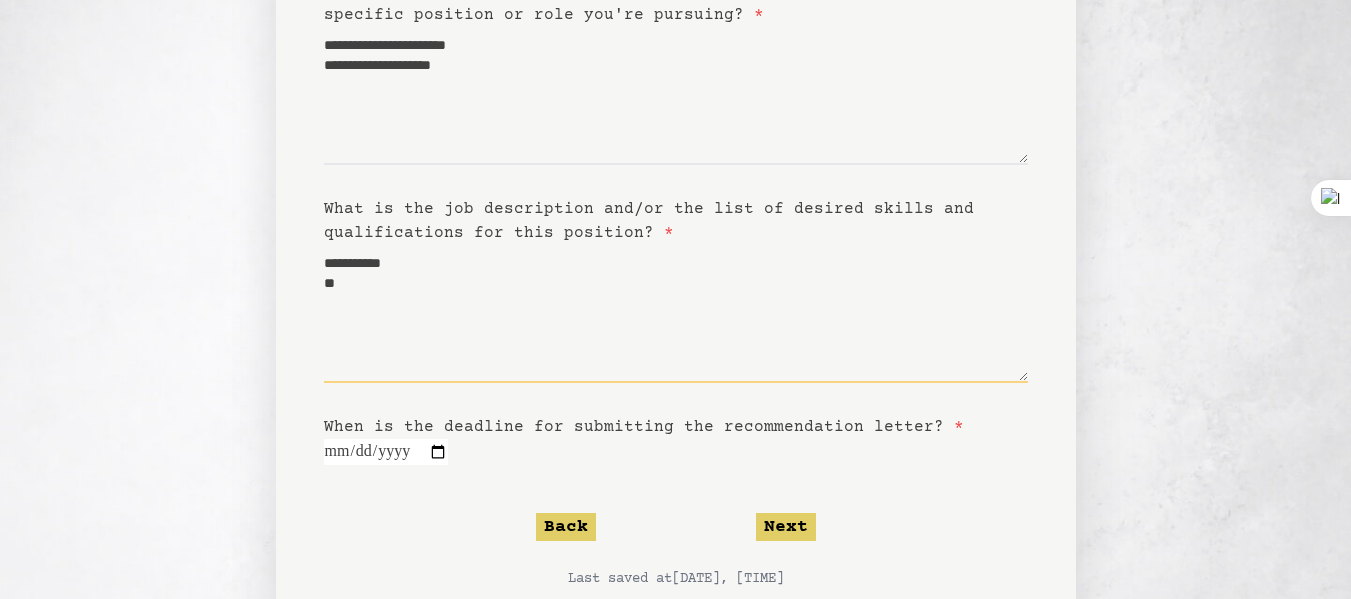 type on "**********" 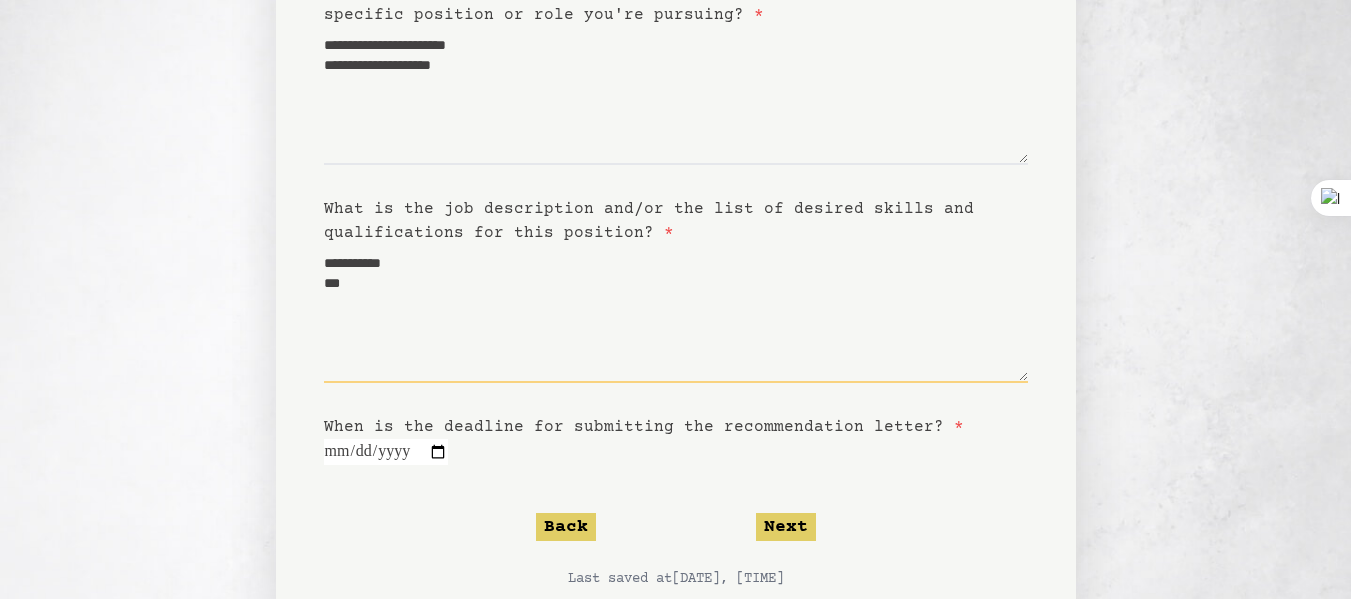type on "**********" 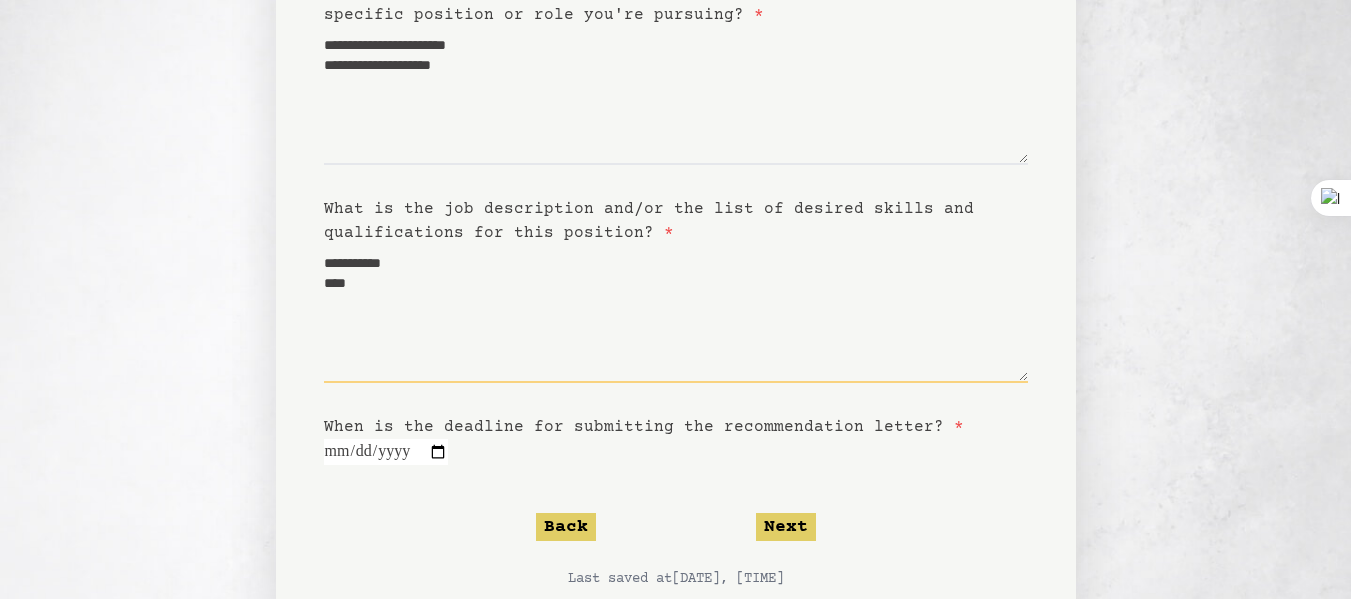 type on "**********" 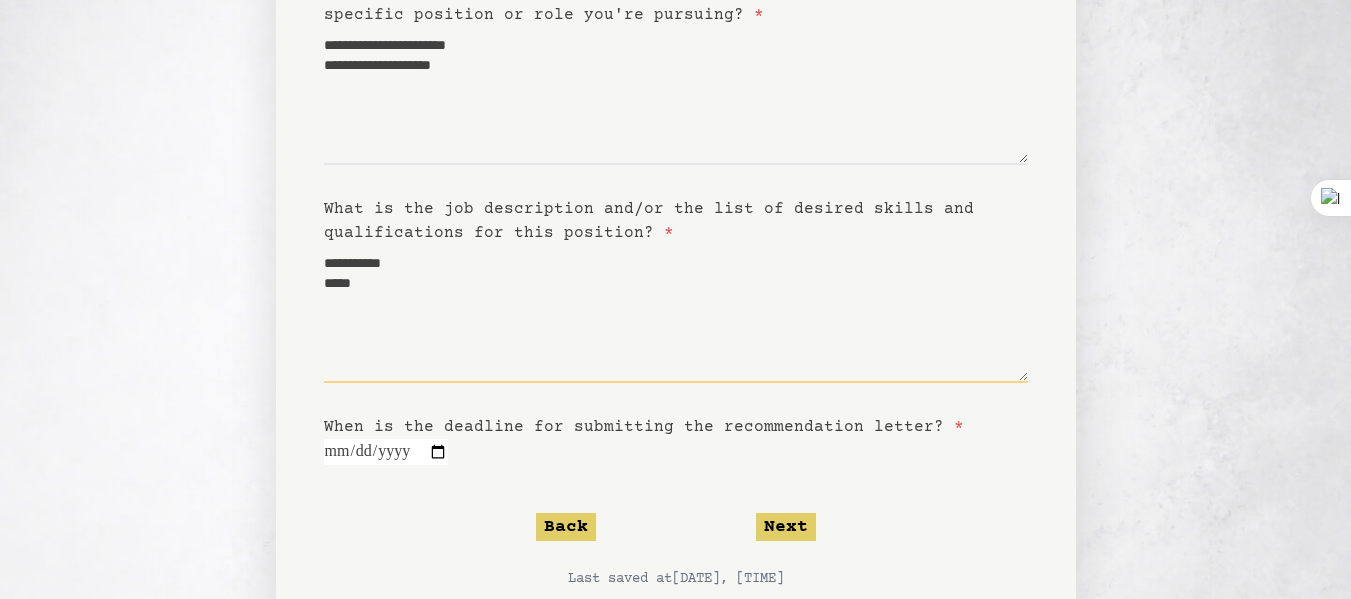 type on "**********" 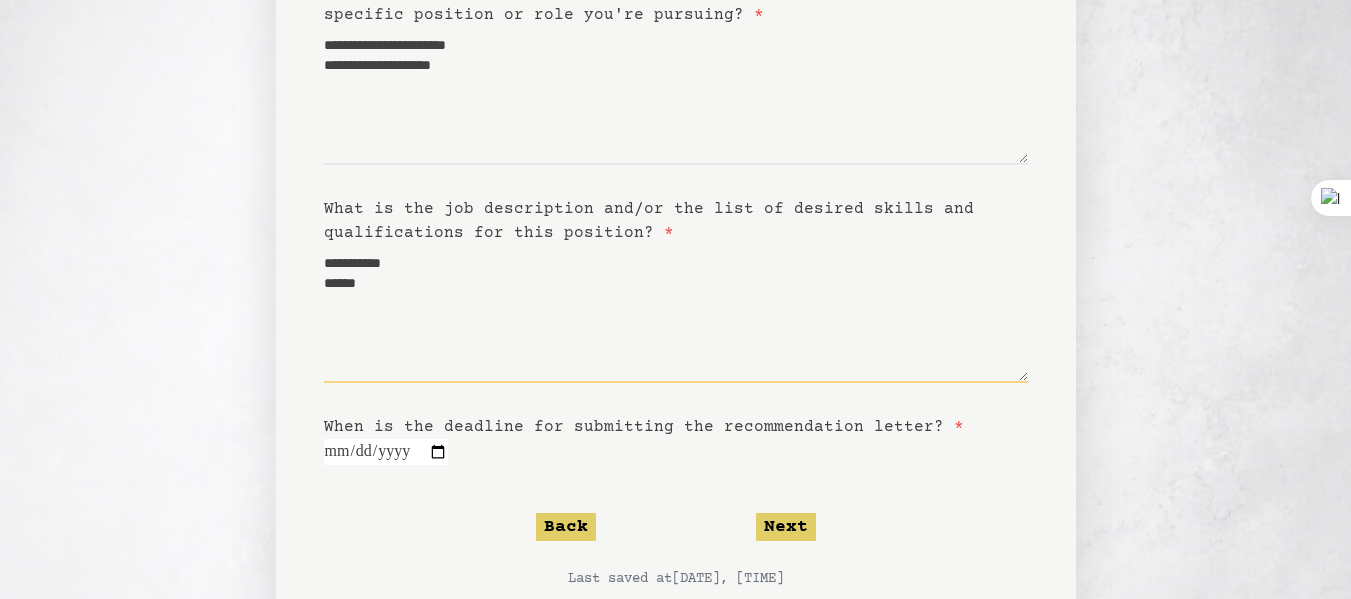 type on "**********" 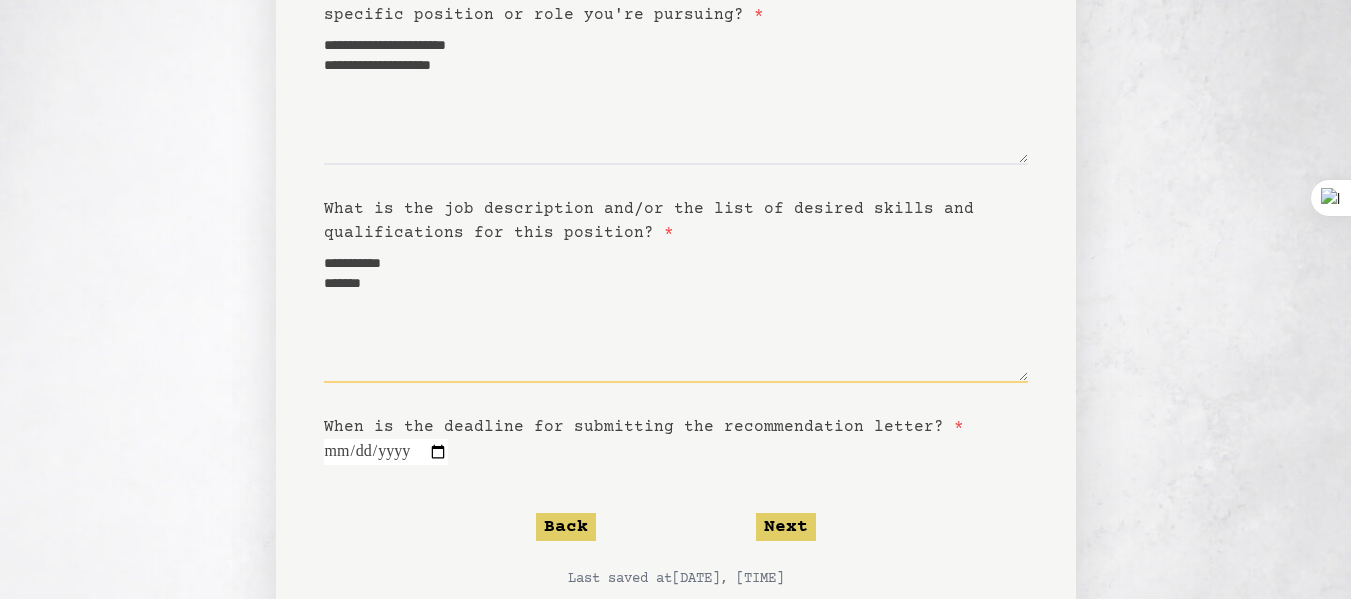 type on "**********" 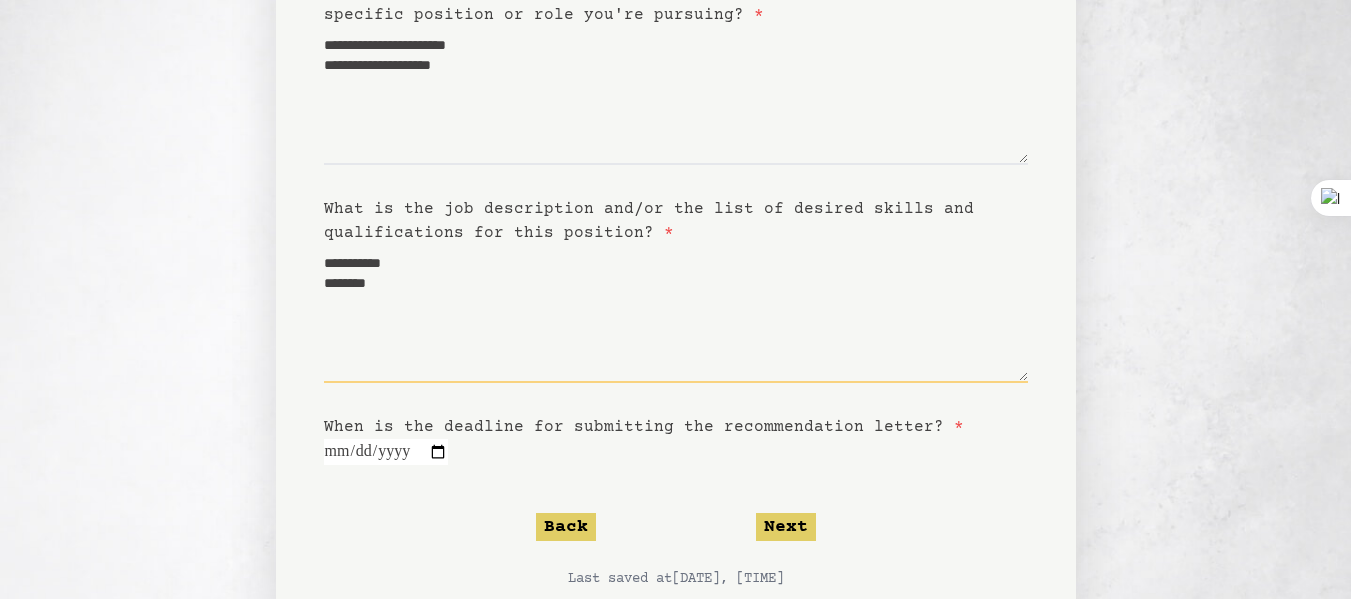 type on "**********" 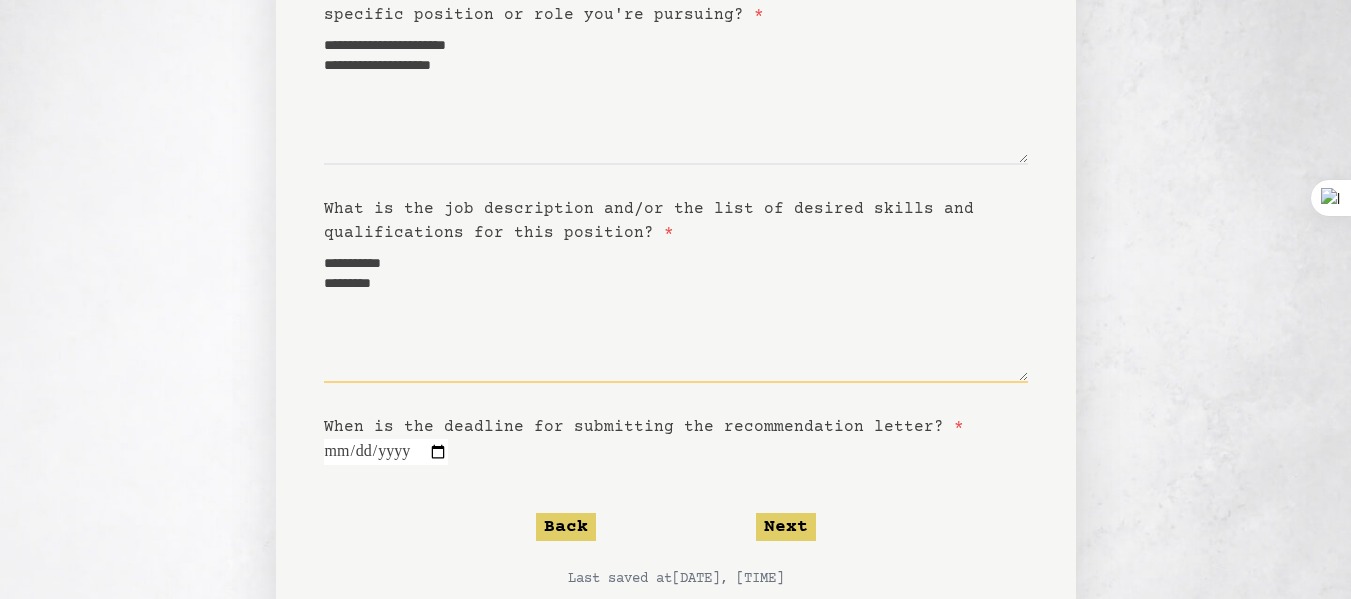 type on "**********" 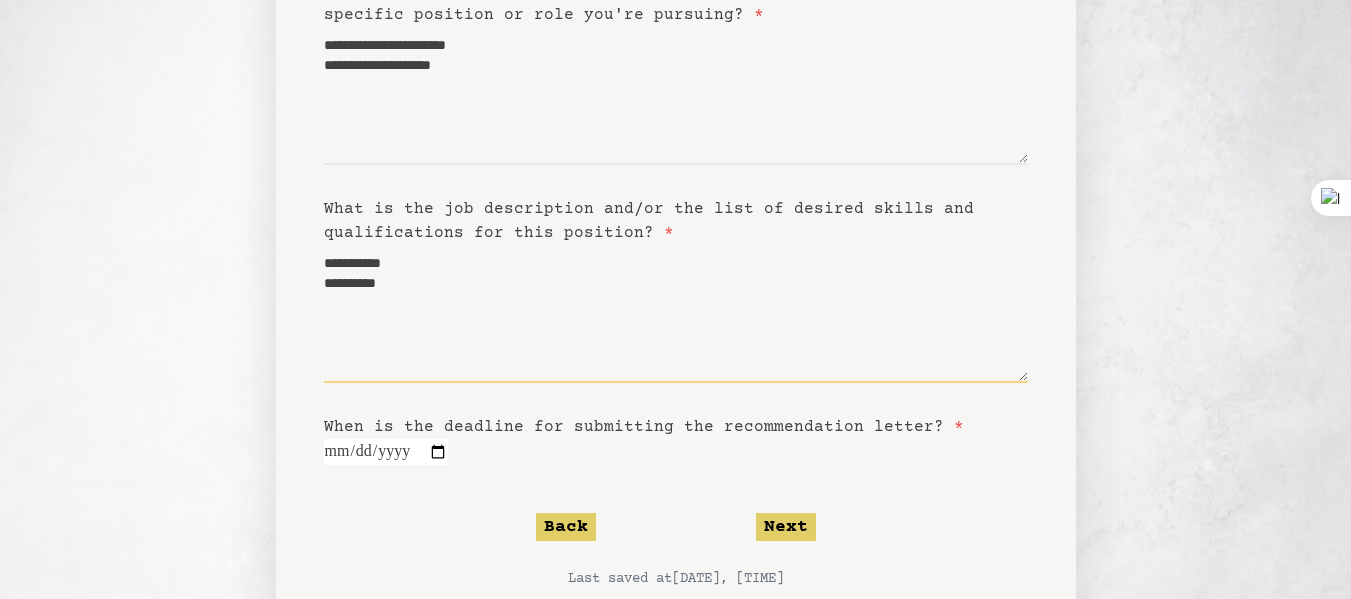type on "**********" 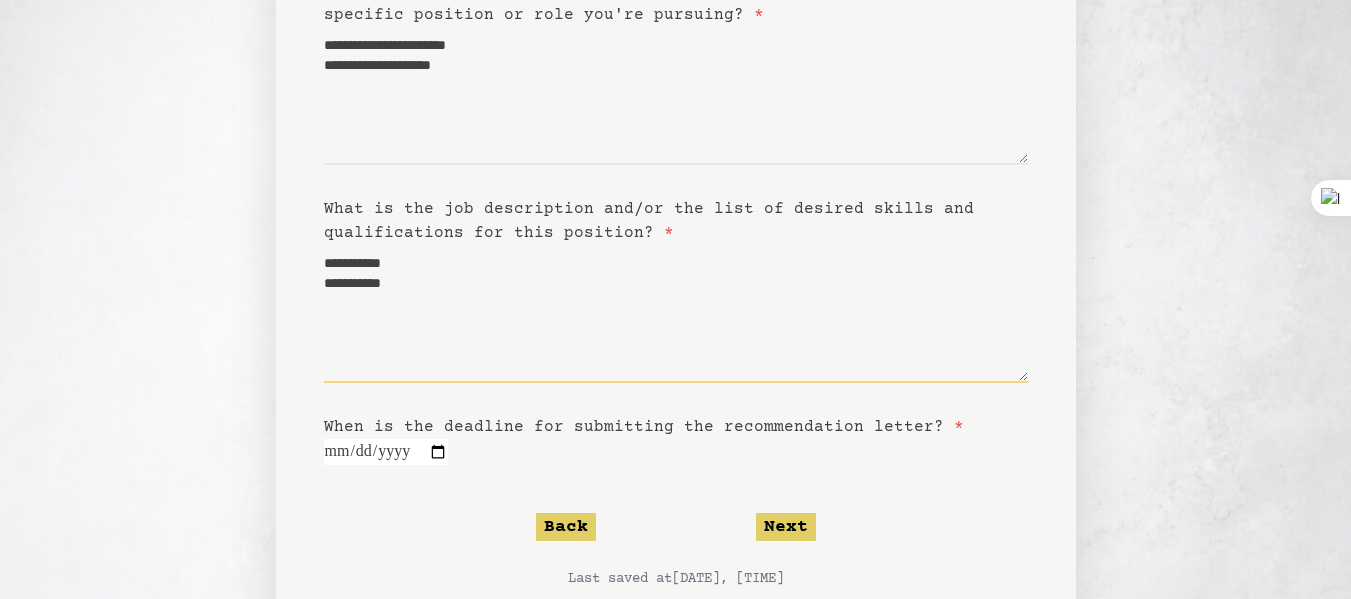 click on "**********" at bounding box center [676, 314] 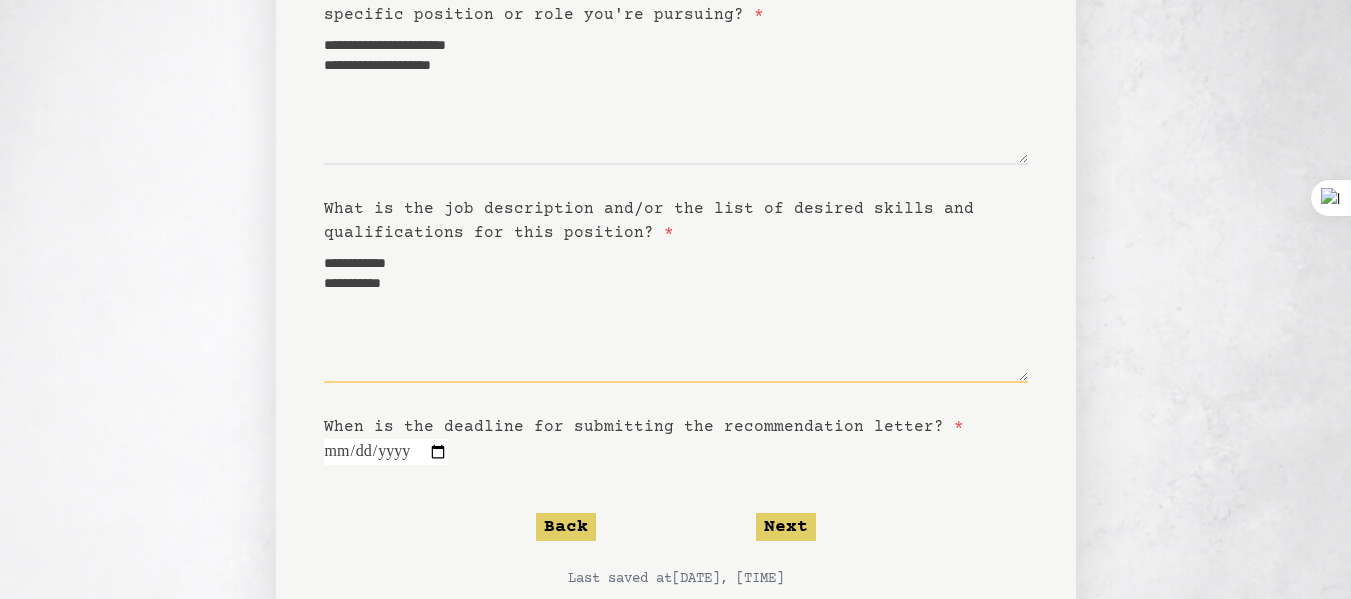 type on "**********" 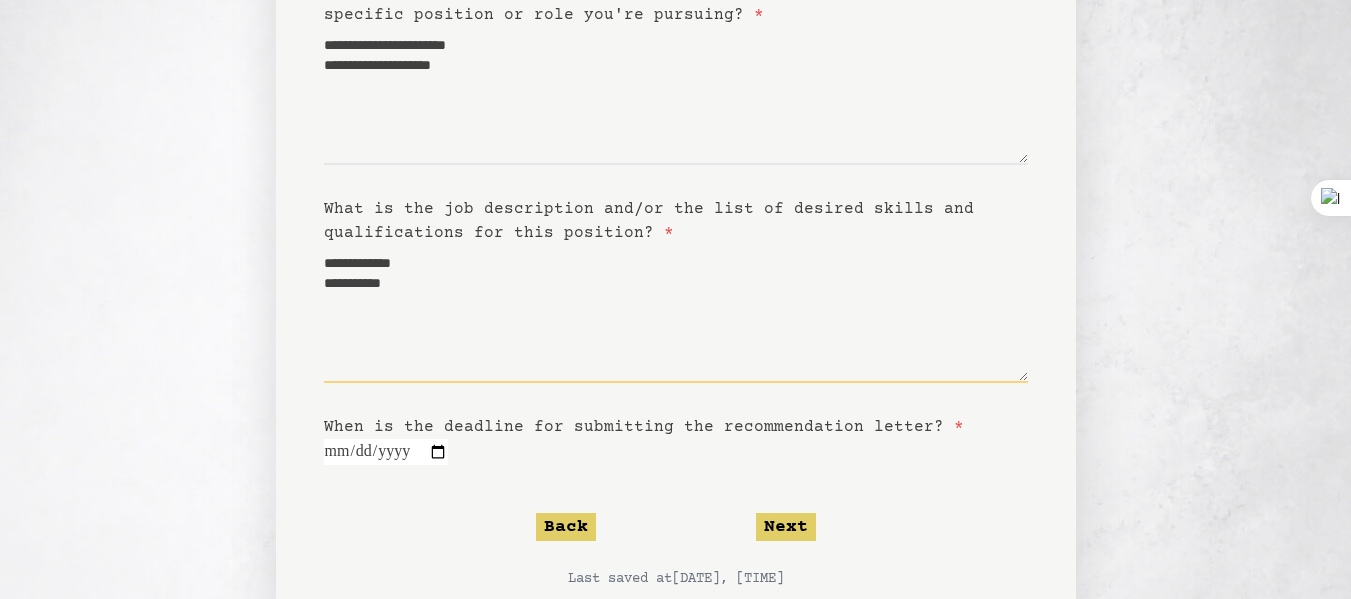 type on "**********" 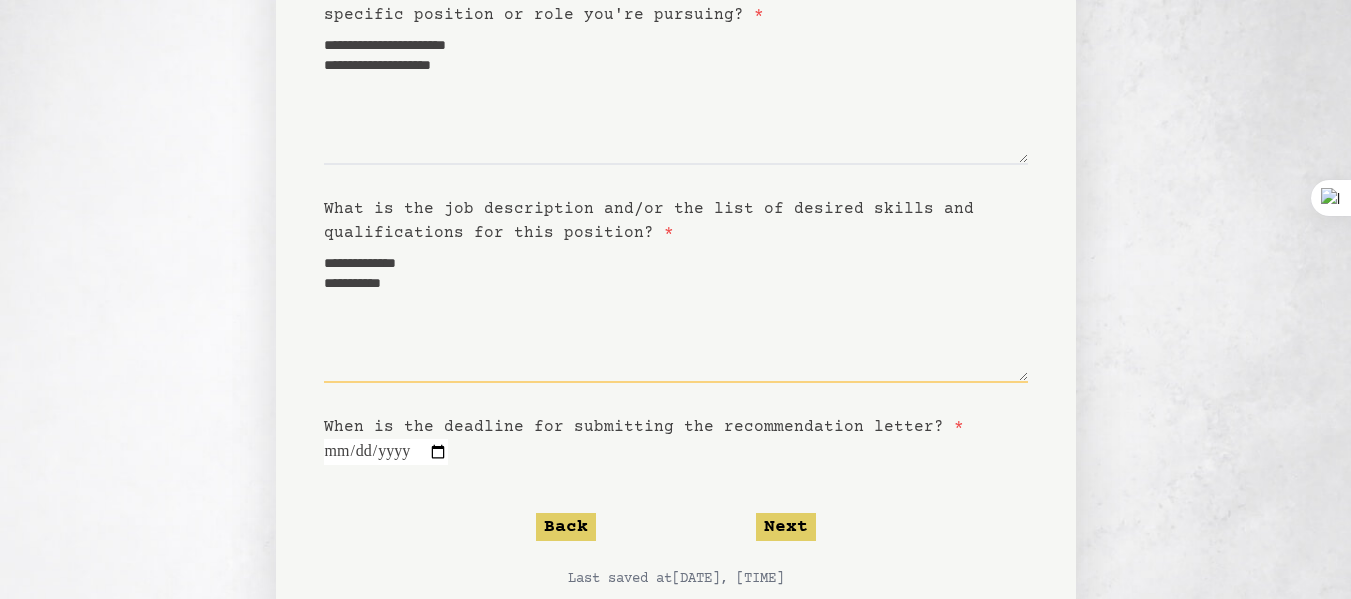 type on "**********" 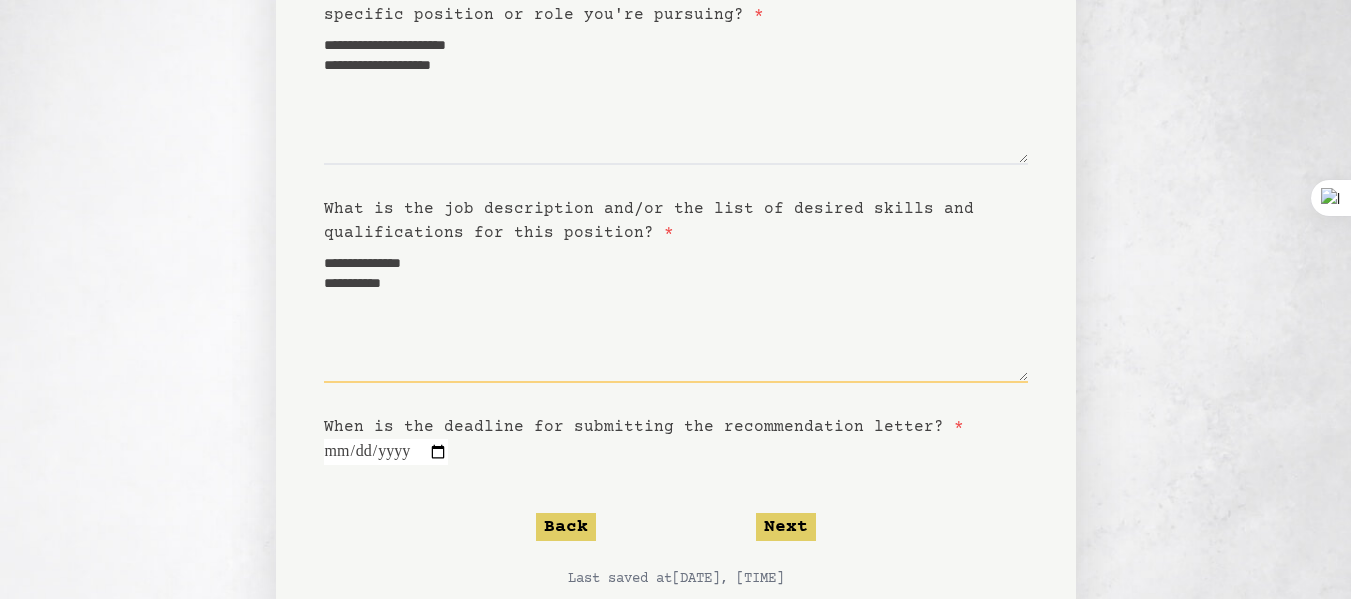 type on "**********" 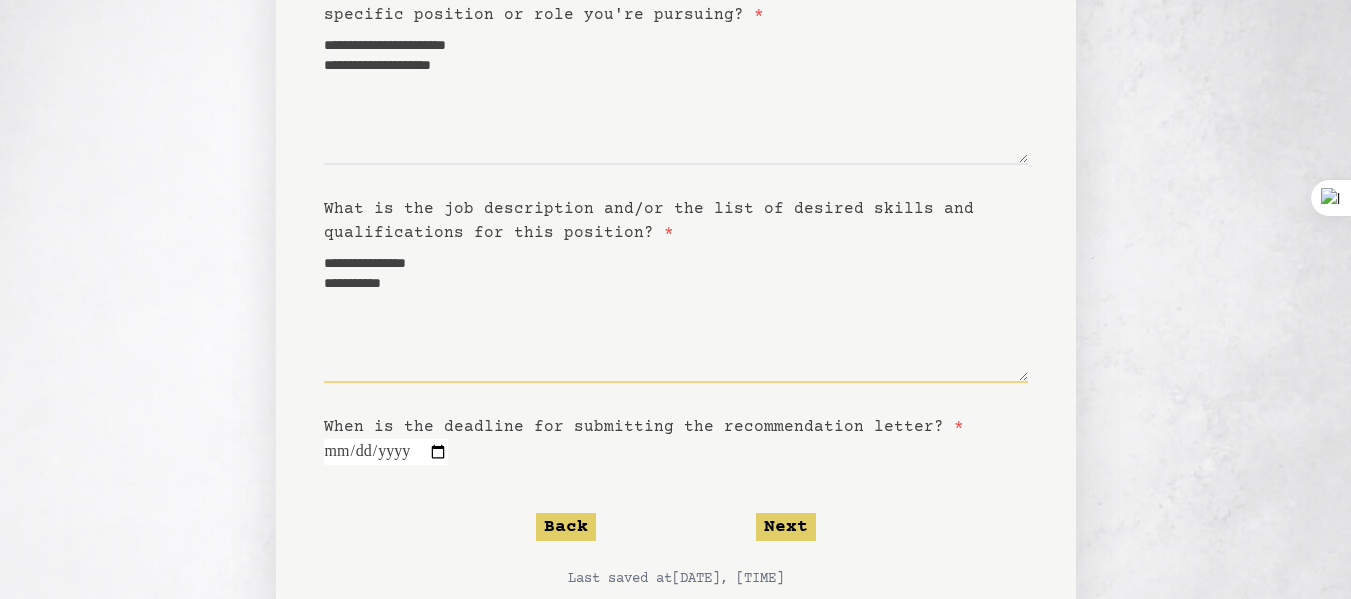 type on "**********" 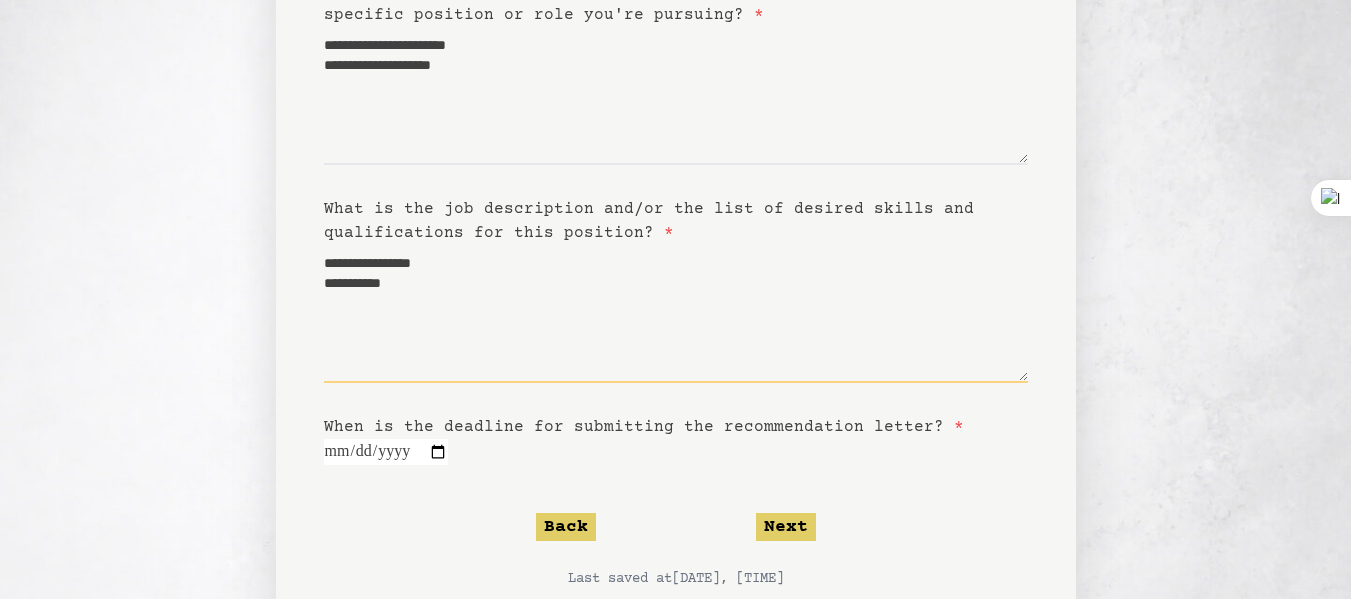 type on "**********" 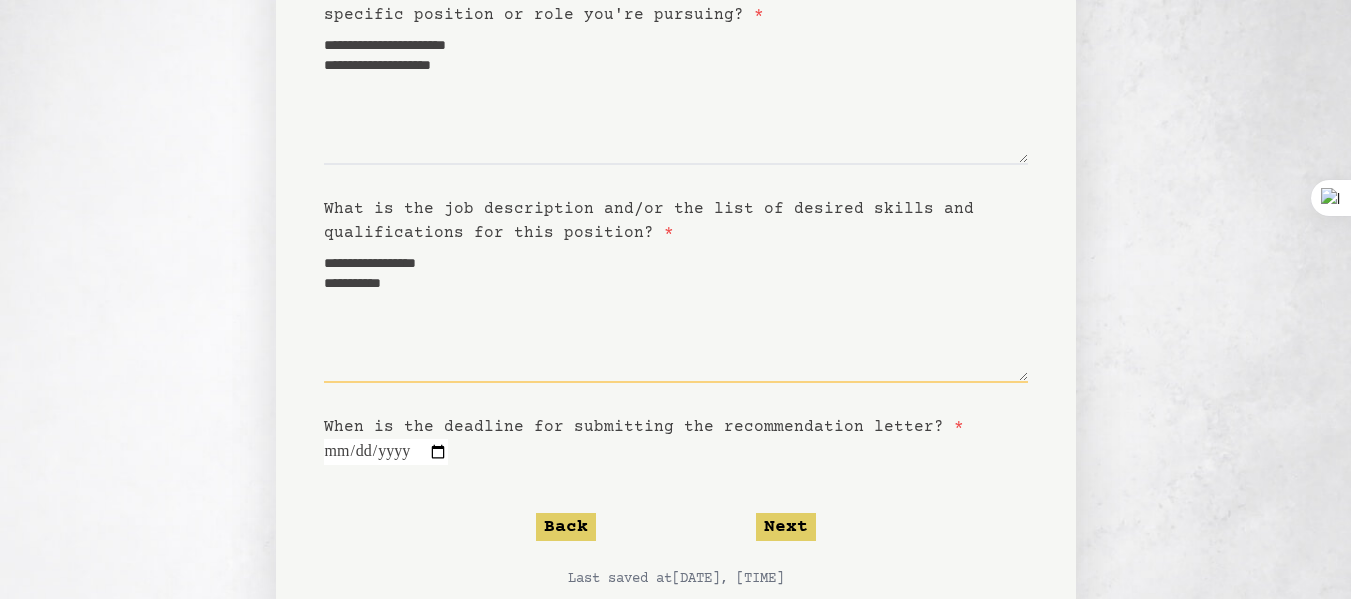 type on "**********" 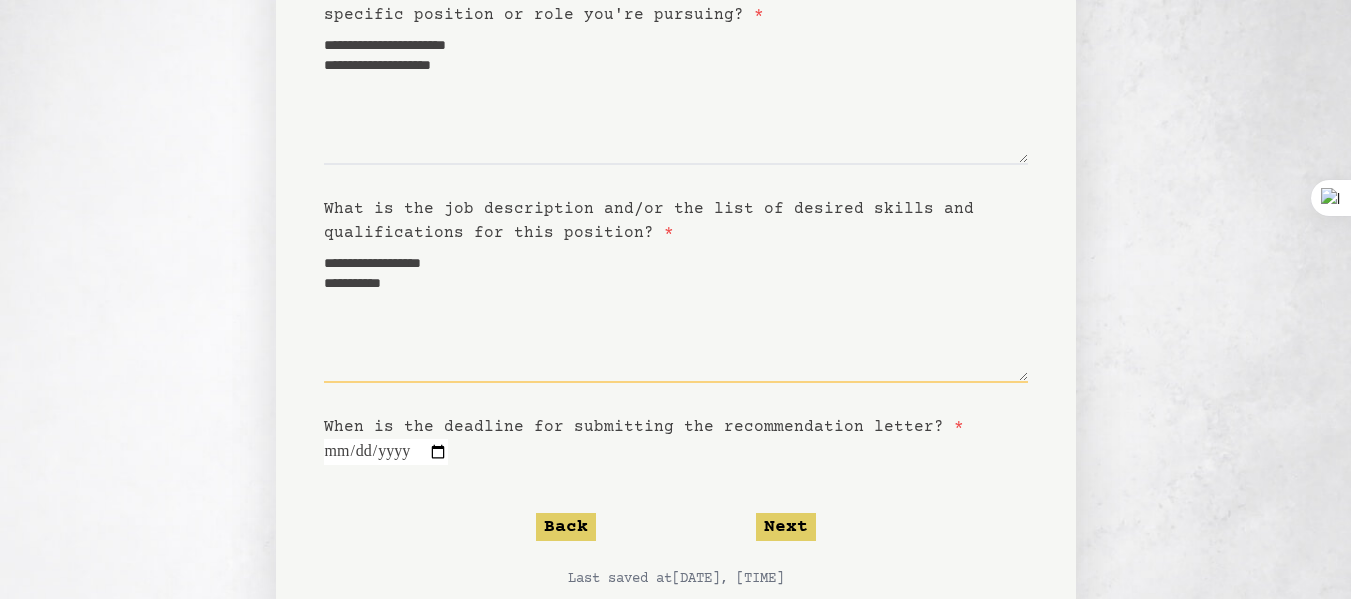 type on "**********" 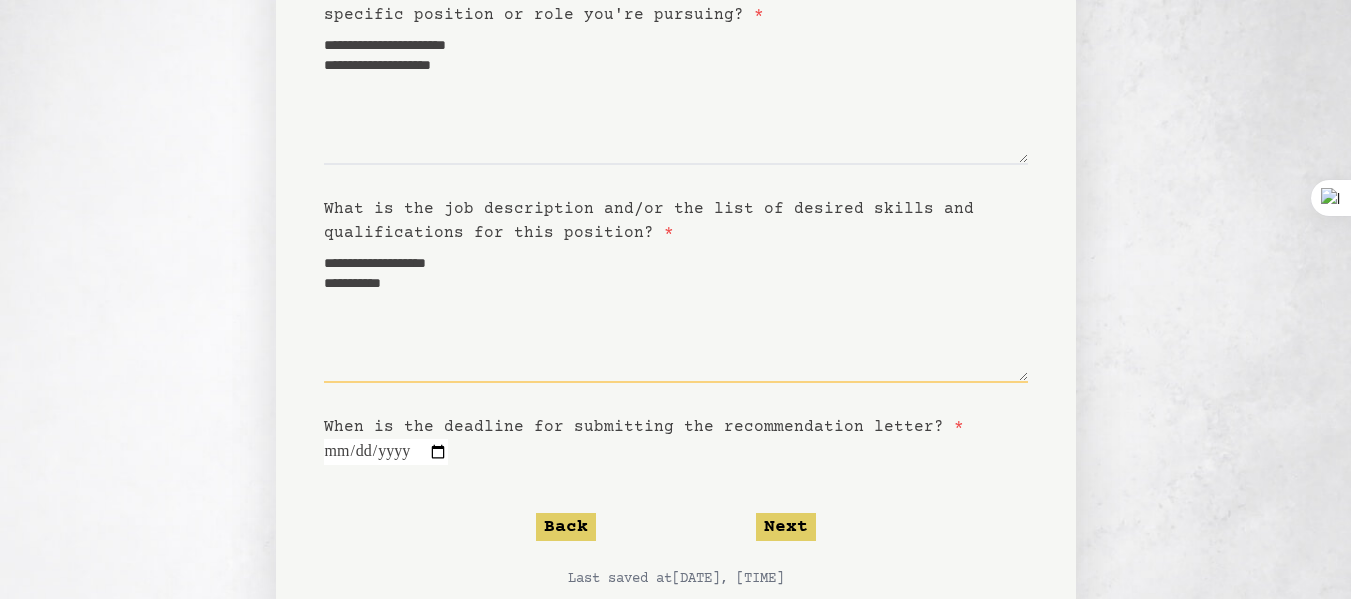 type on "**********" 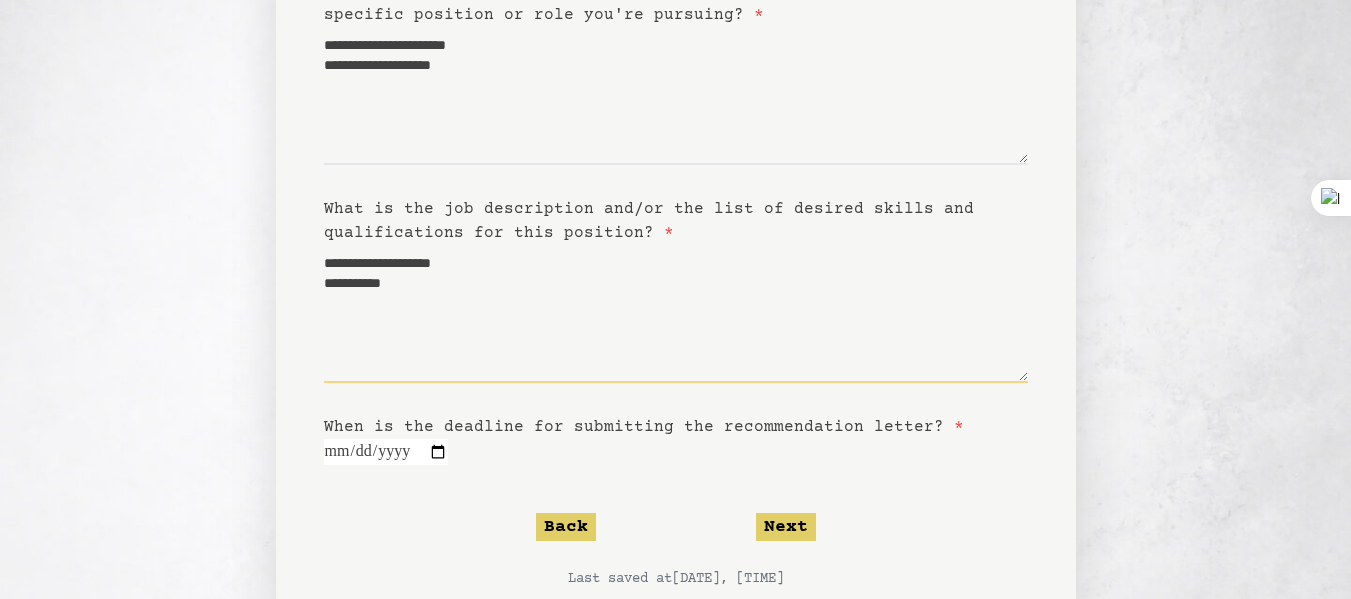 type on "**********" 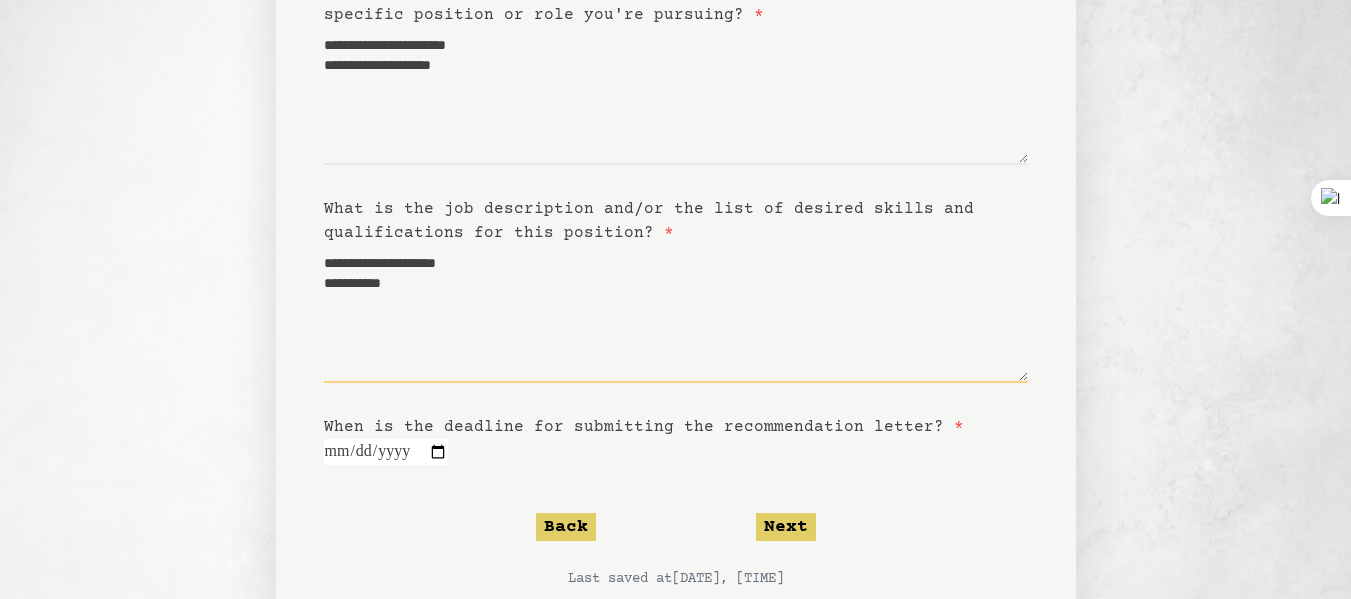 type on "**********" 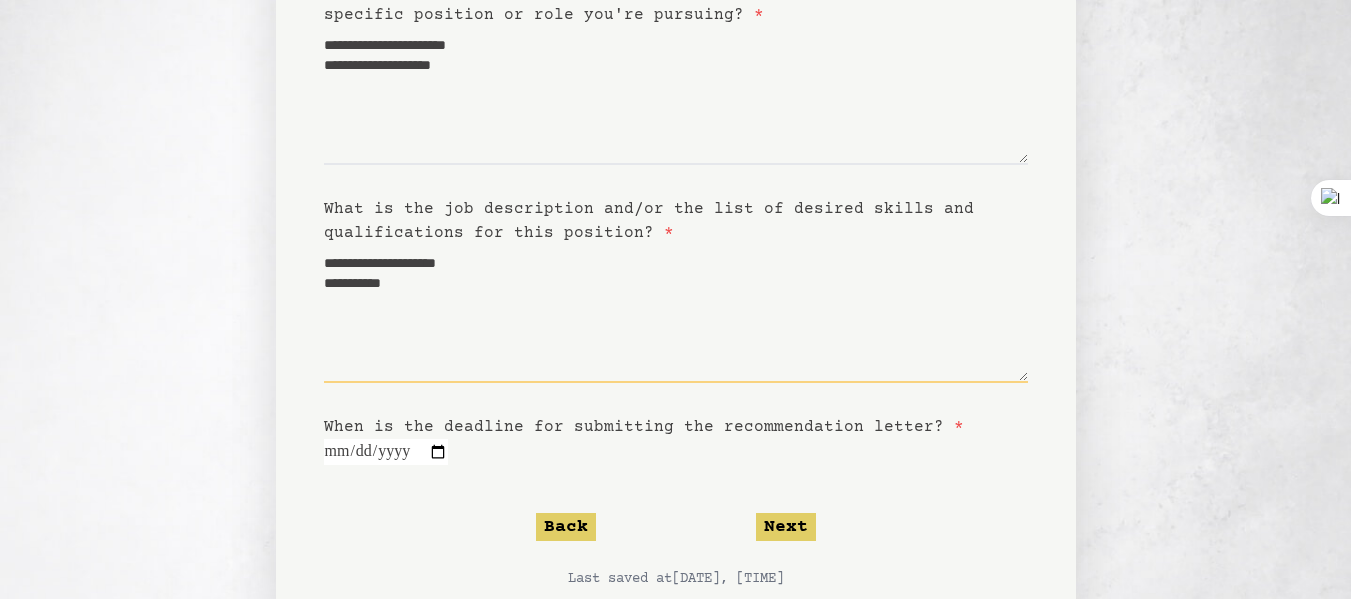 type 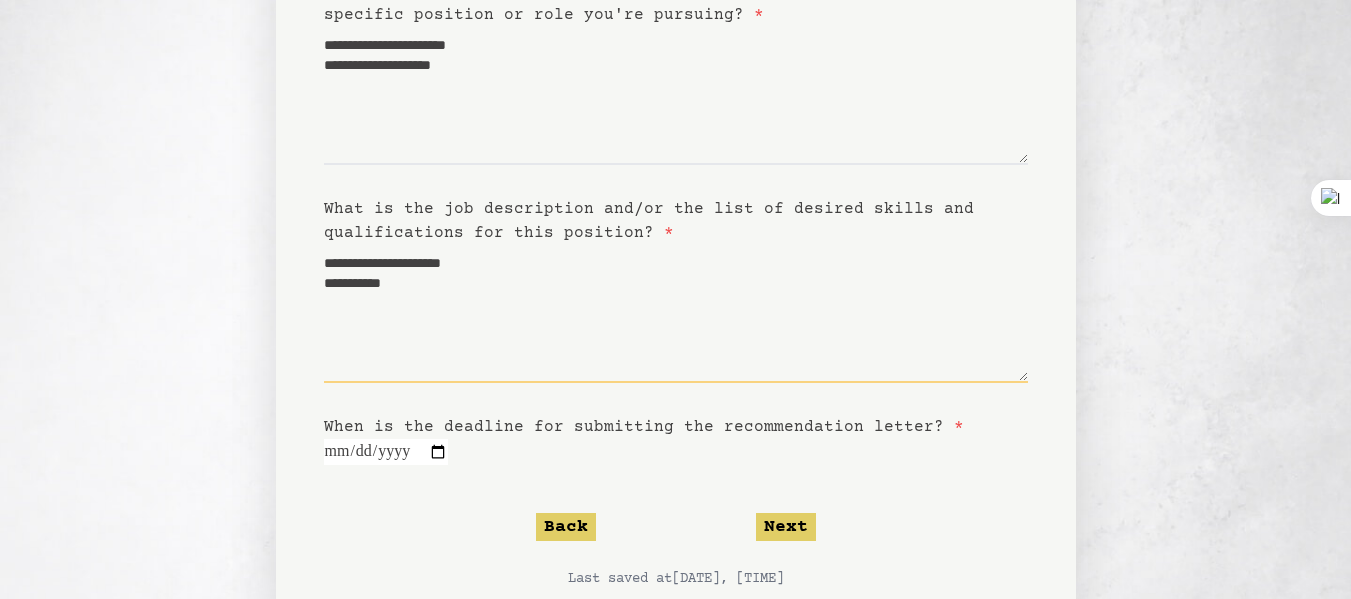 type on "**********" 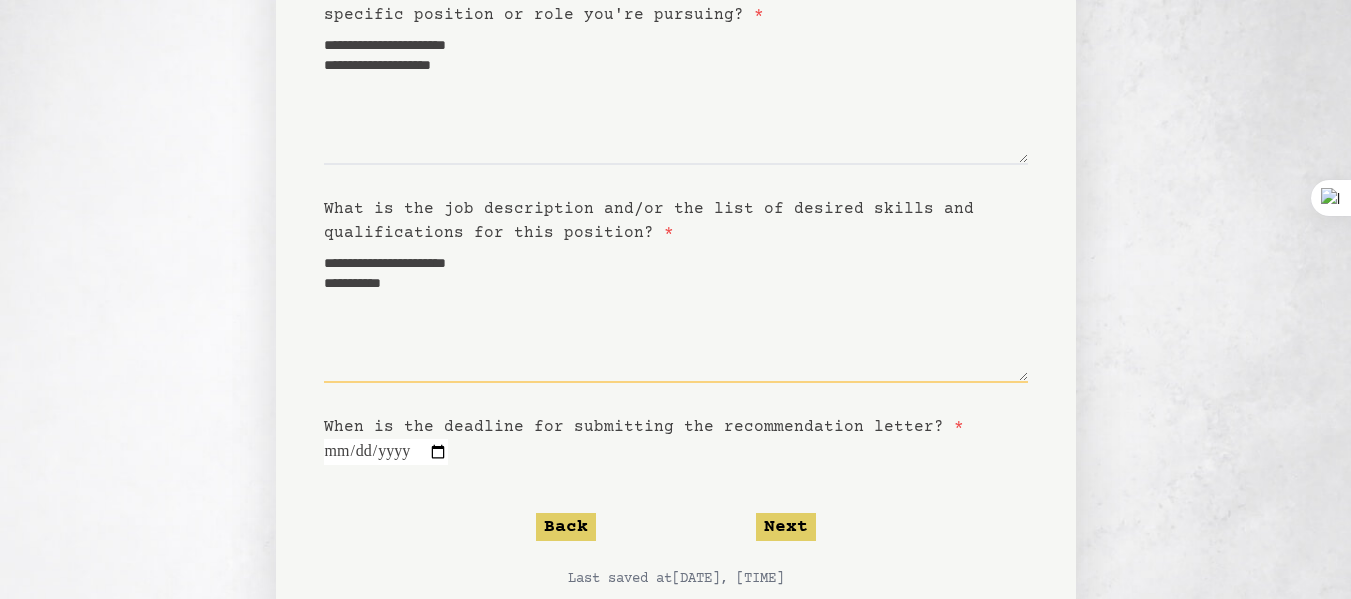 type on "**********" 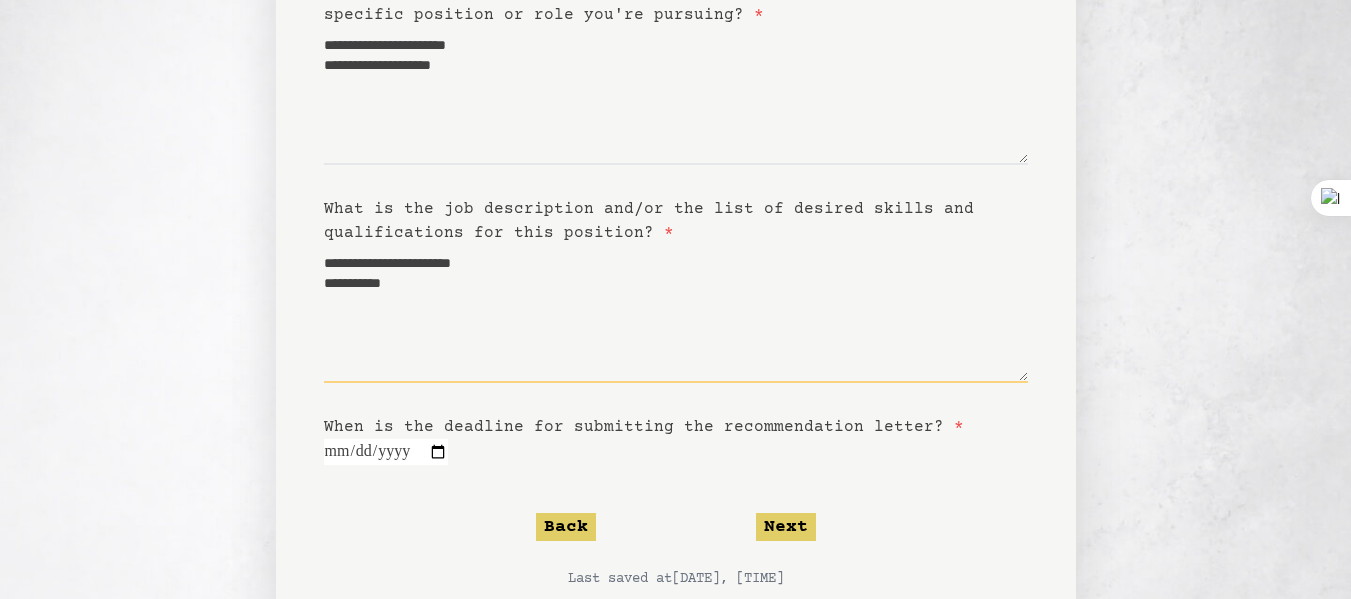 type on "**********" 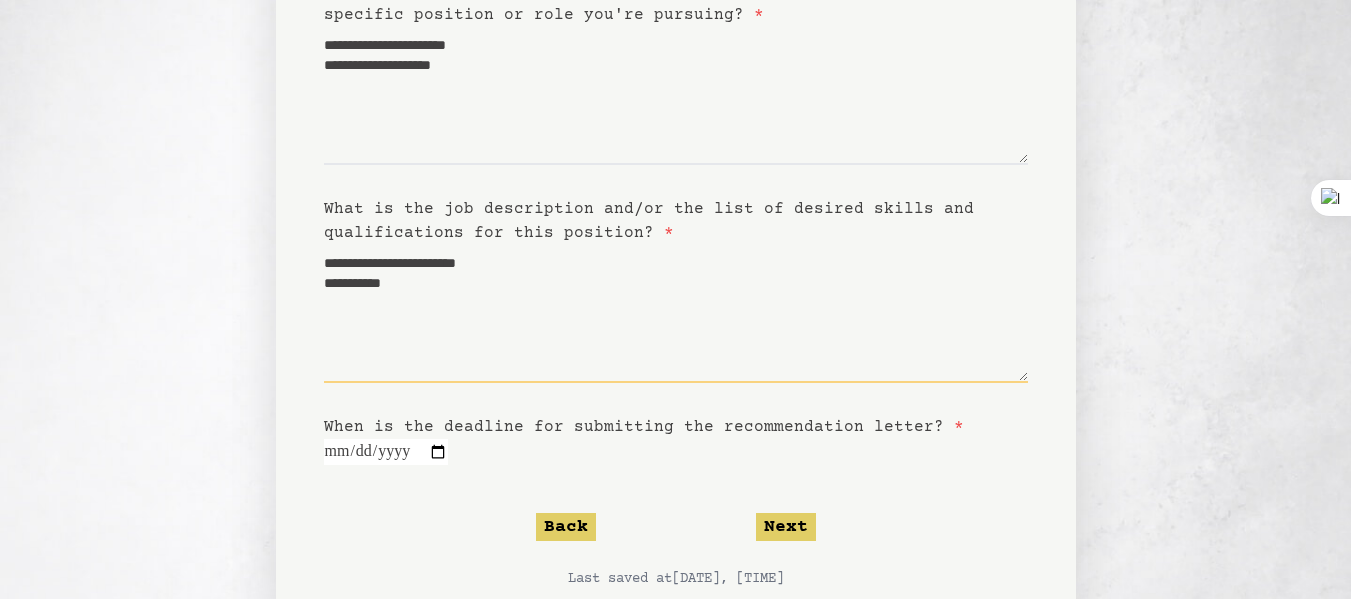 type on "**********" 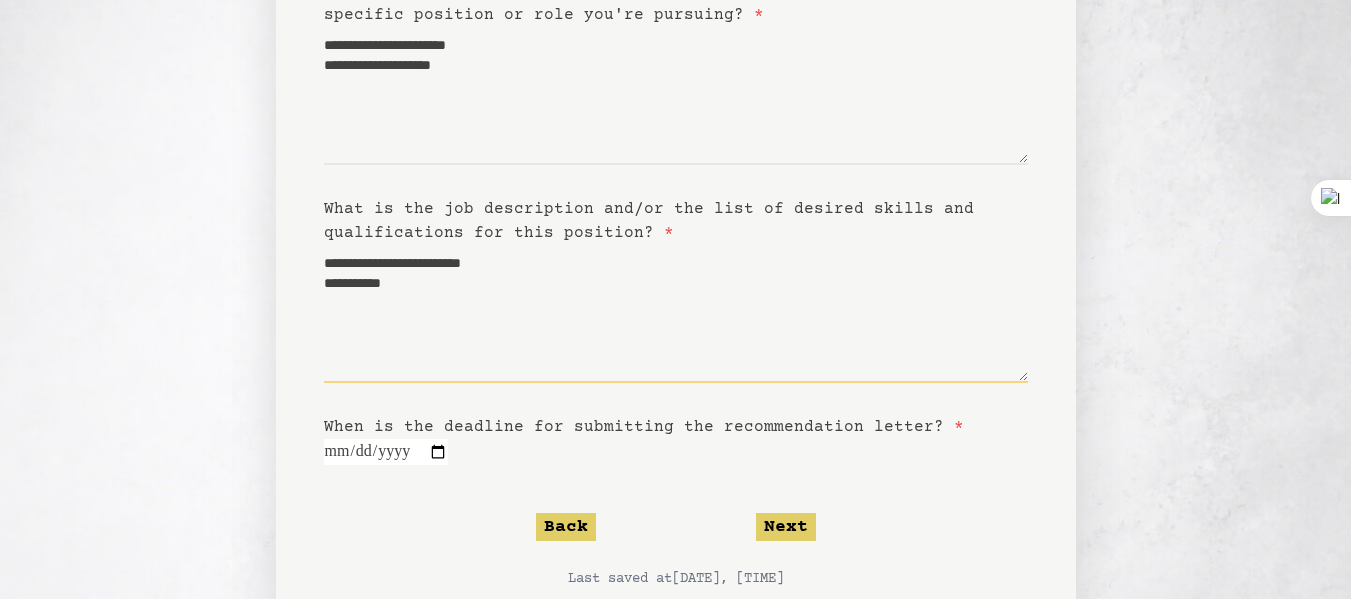 type 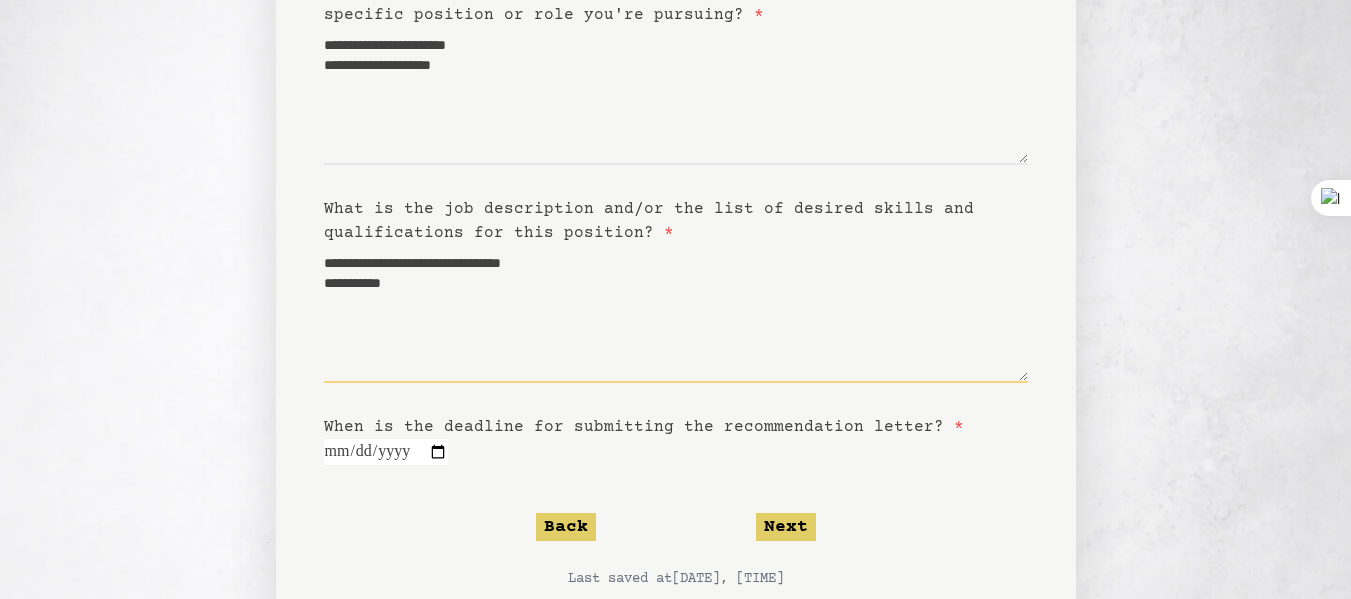 click on "**********" at bounding box center (676, 314) 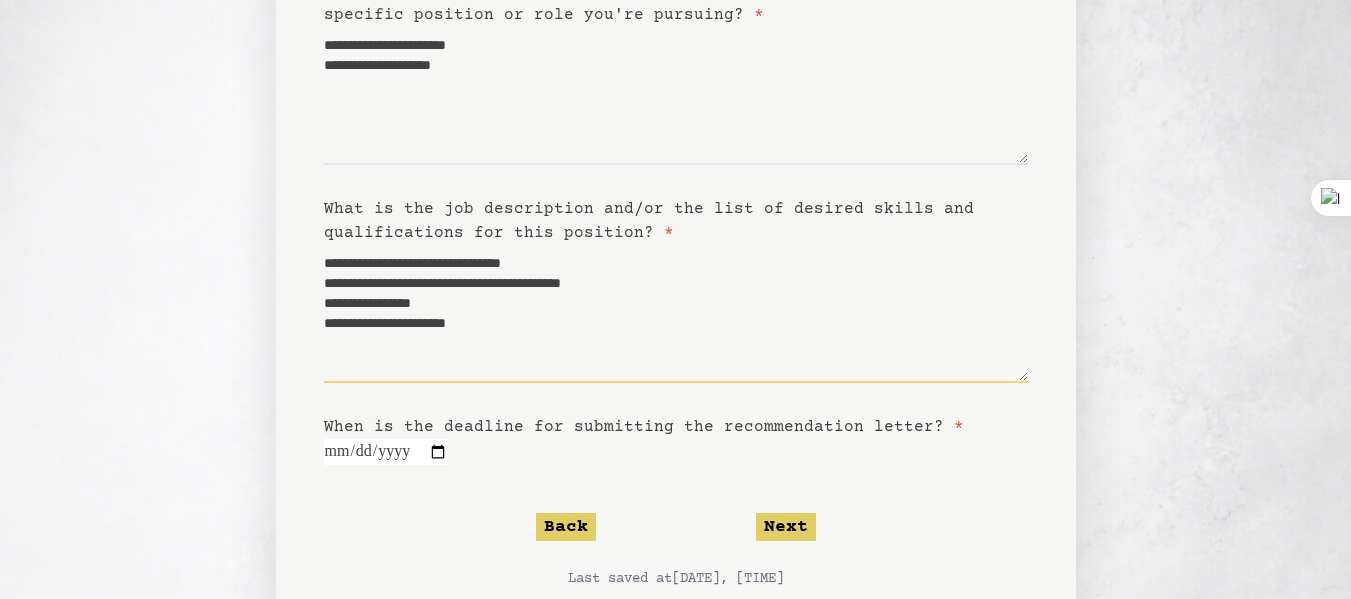 click on "**********" at bounding box center (676, 314) 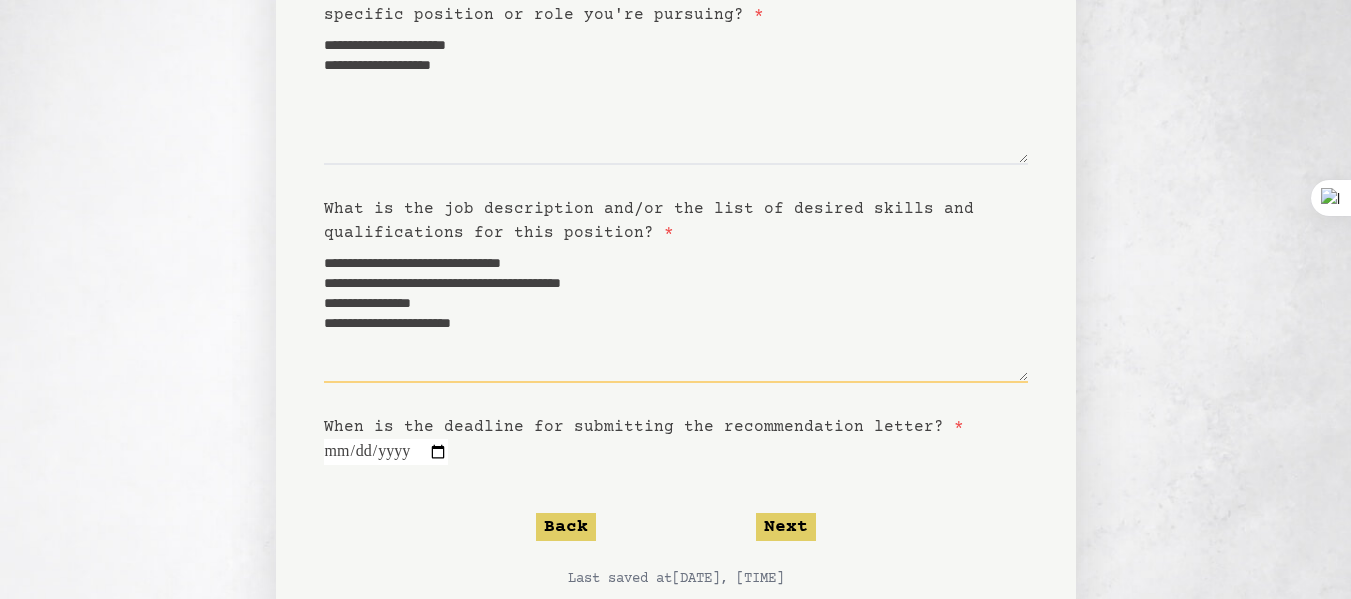 click on "**********" at bounding box center [676, 314] 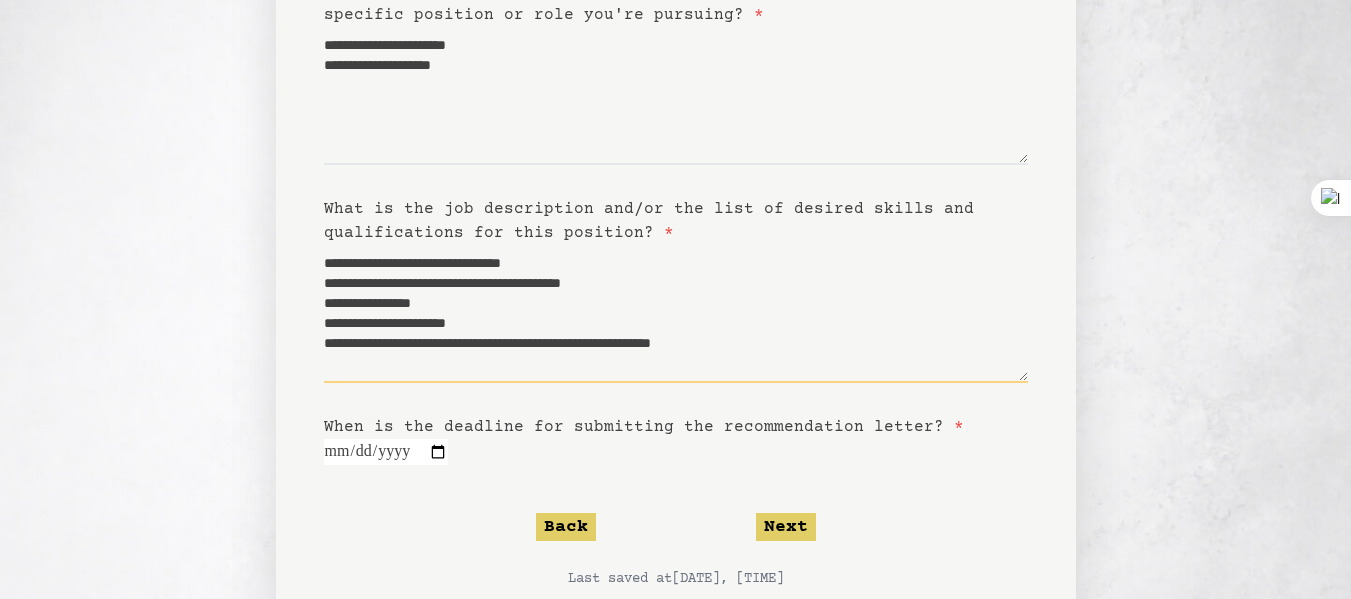 scroll, scrollTop: 327, scrollLeft: 0, axis: vertical 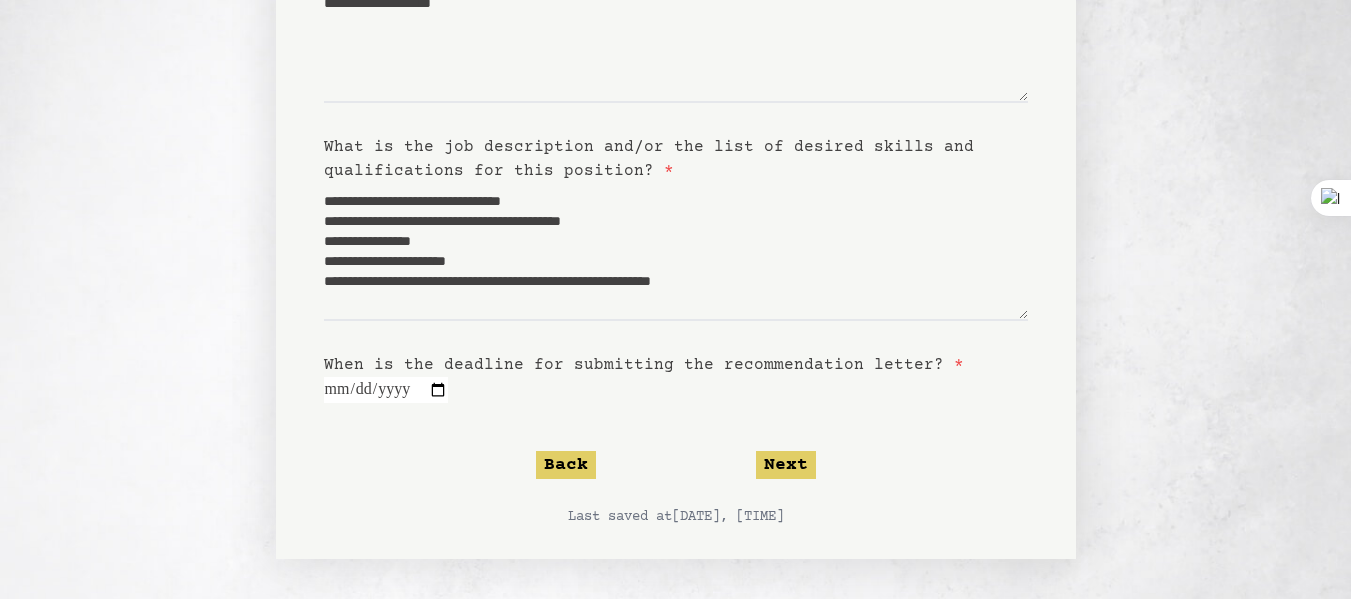 click at bounding box center (386, 390) 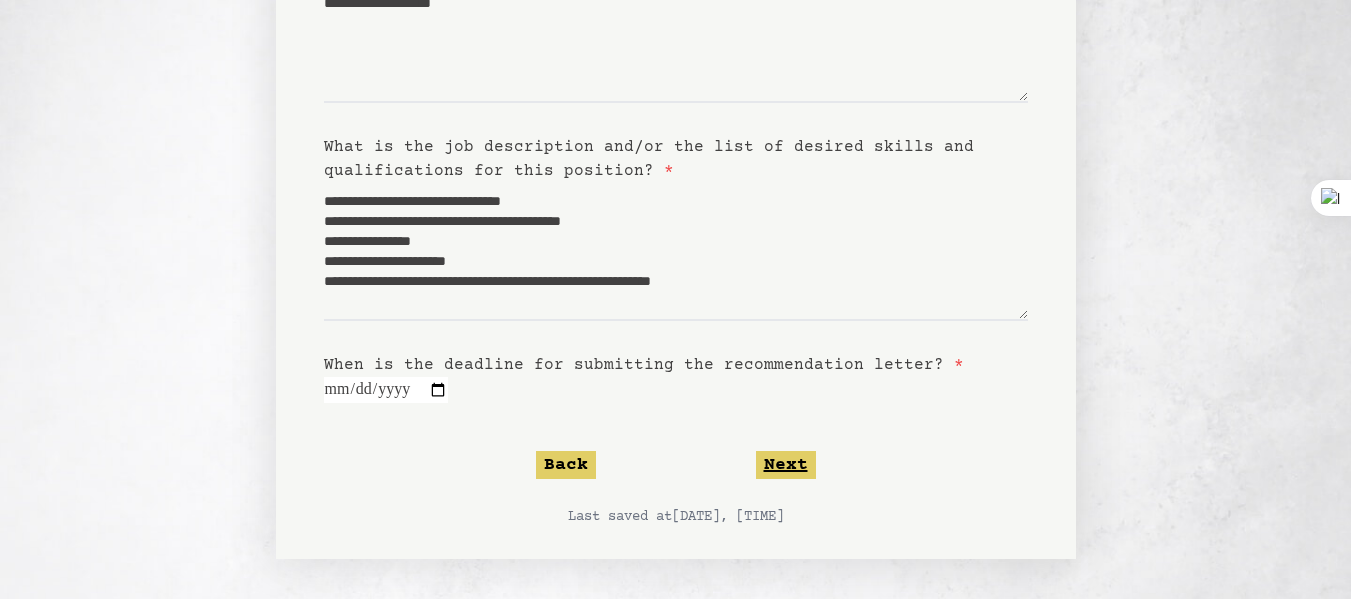 click on "**********" at bounding box center [676, 190] 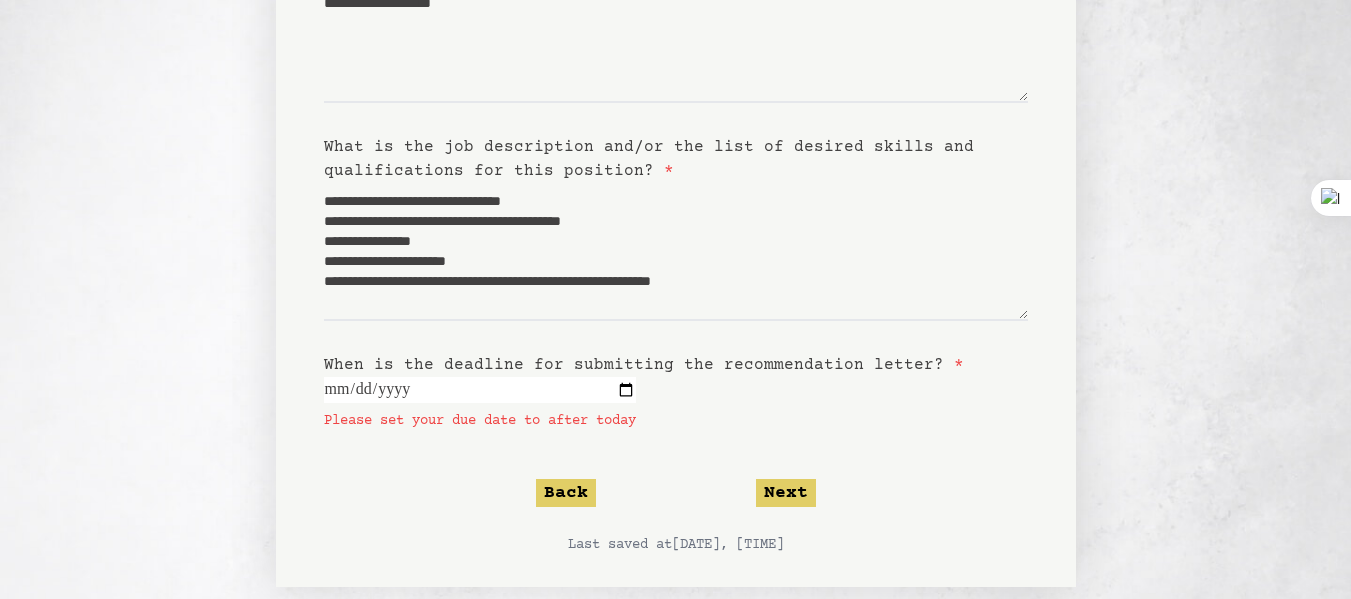 click on "**********" at bounding box center (480, 390) 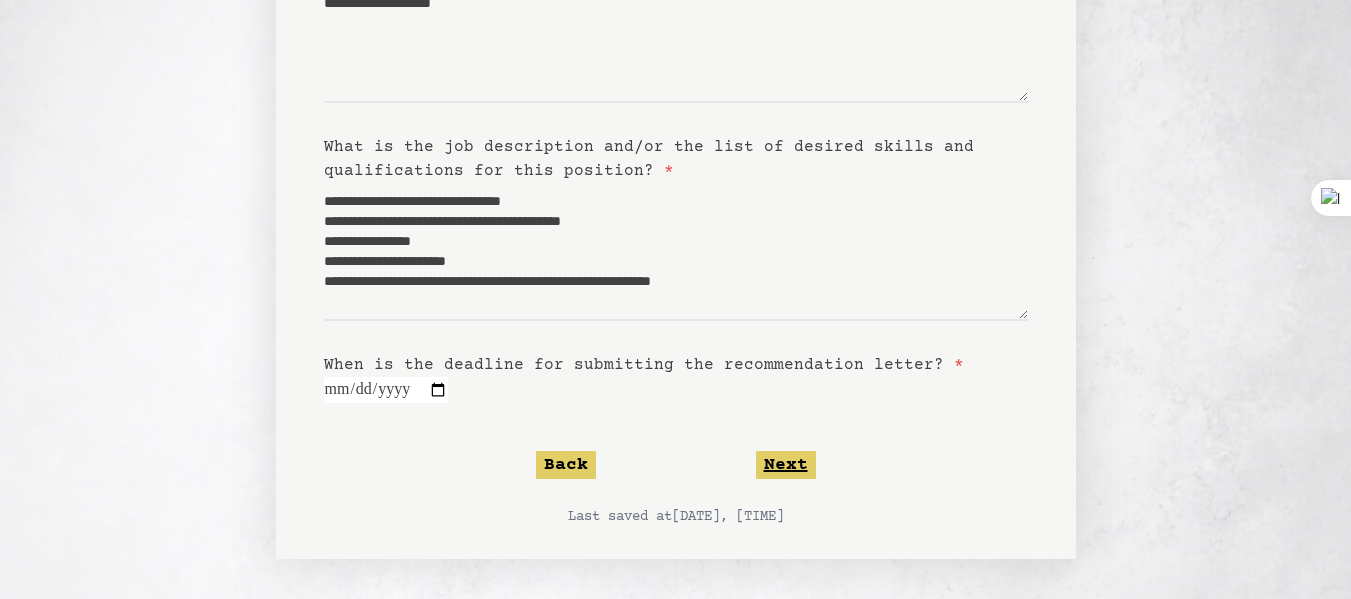 click on "Next" 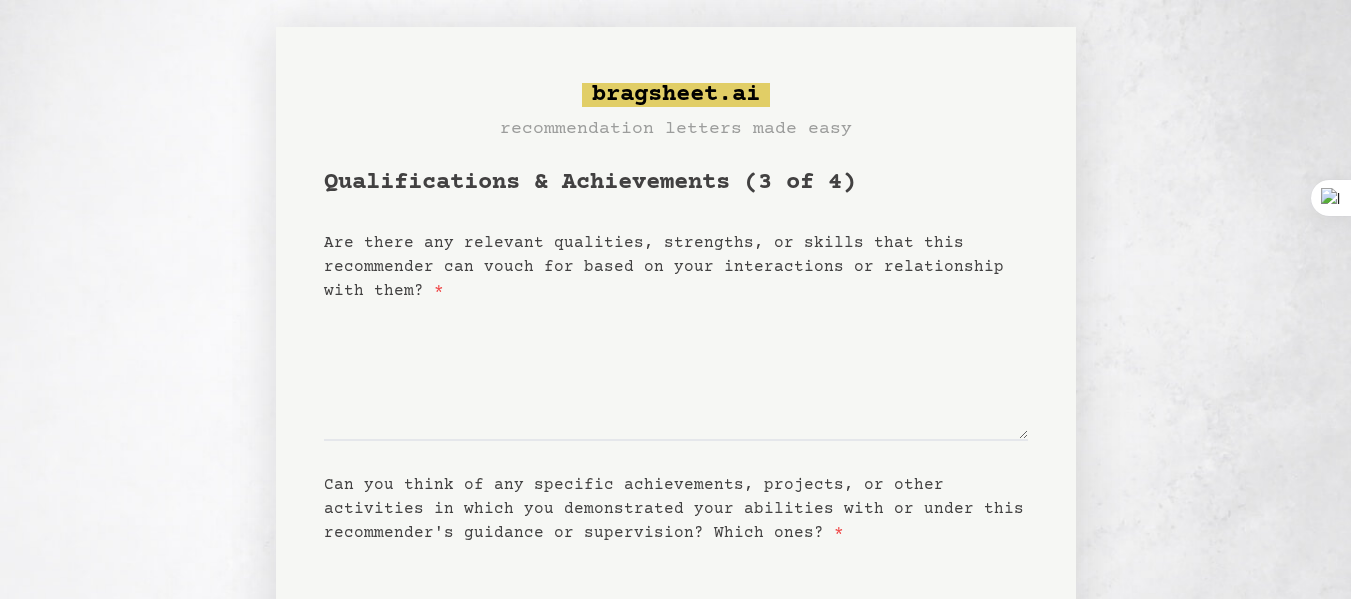 scroll, scrollTop: 0, scrollLeft: 0, axis: both 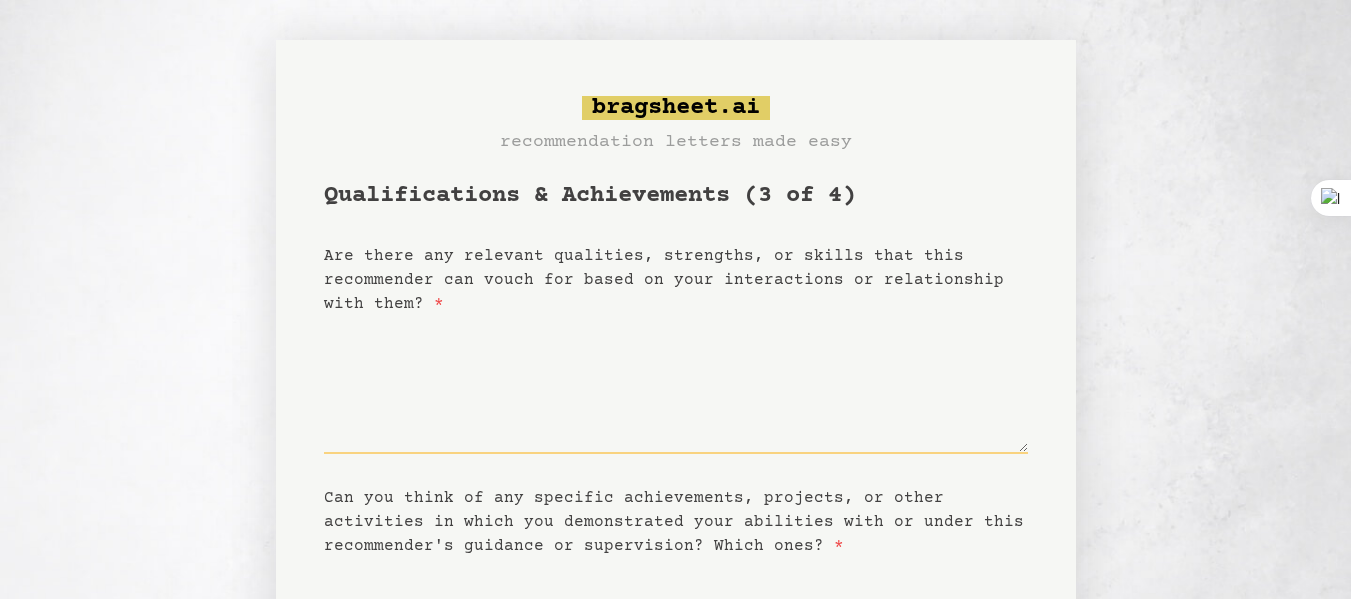 click on "Are there any relevant qualities, strengths, or skills that this
recommender can vouch for based on your interactions or
relationship with them?   *" at bounding box center (676, 385) 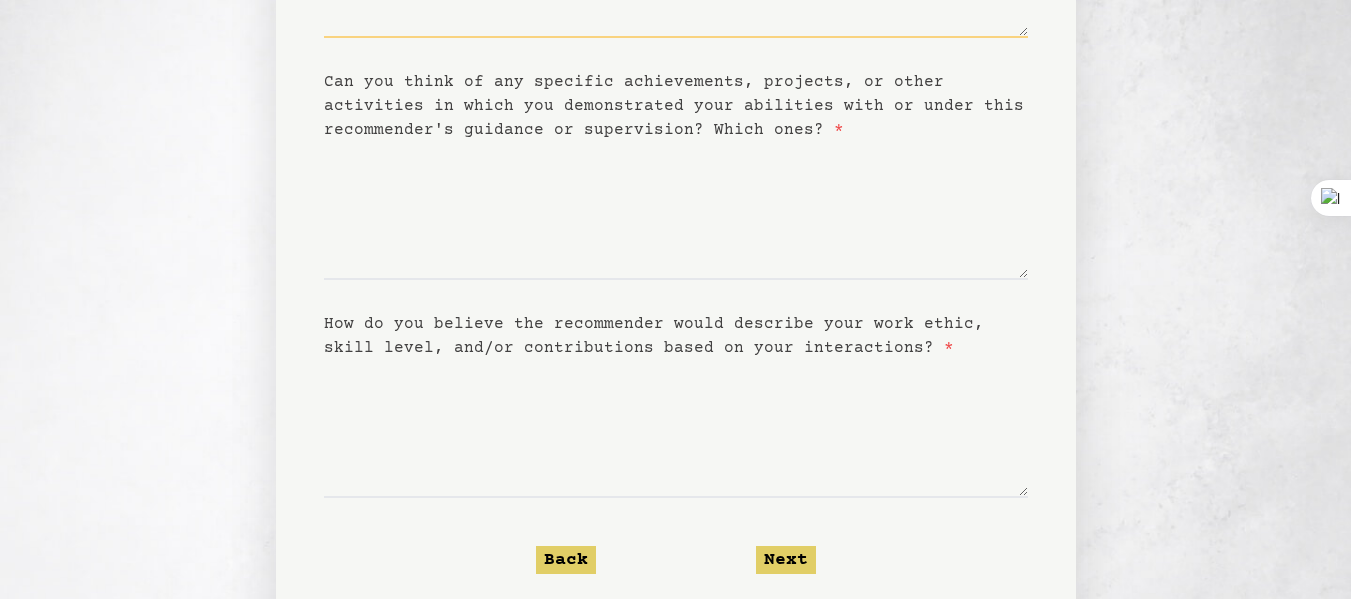 scroll, scrollTop: 422, scrollLeft: 0, axis: vertical 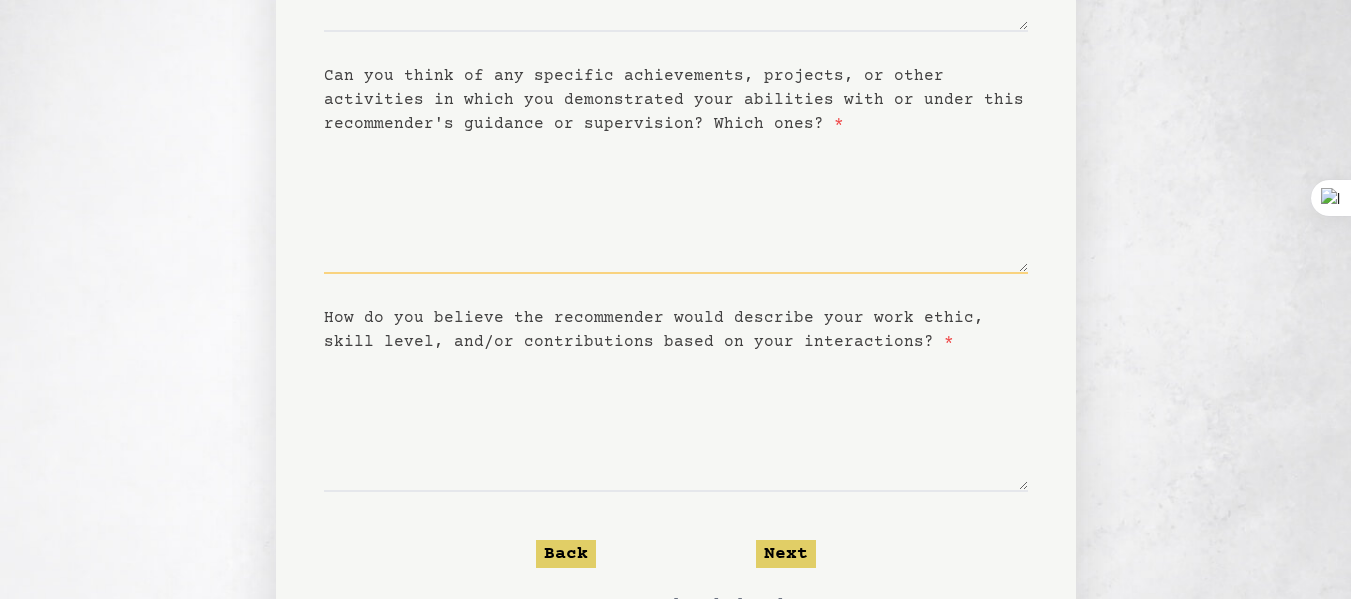 click on "Can you think of any specific achievements, projects, or other
activities in which you demonstrated your abilities with or
under this recommender's guidance or supervision? Which ones?   *" at bounding box center (676, 205) 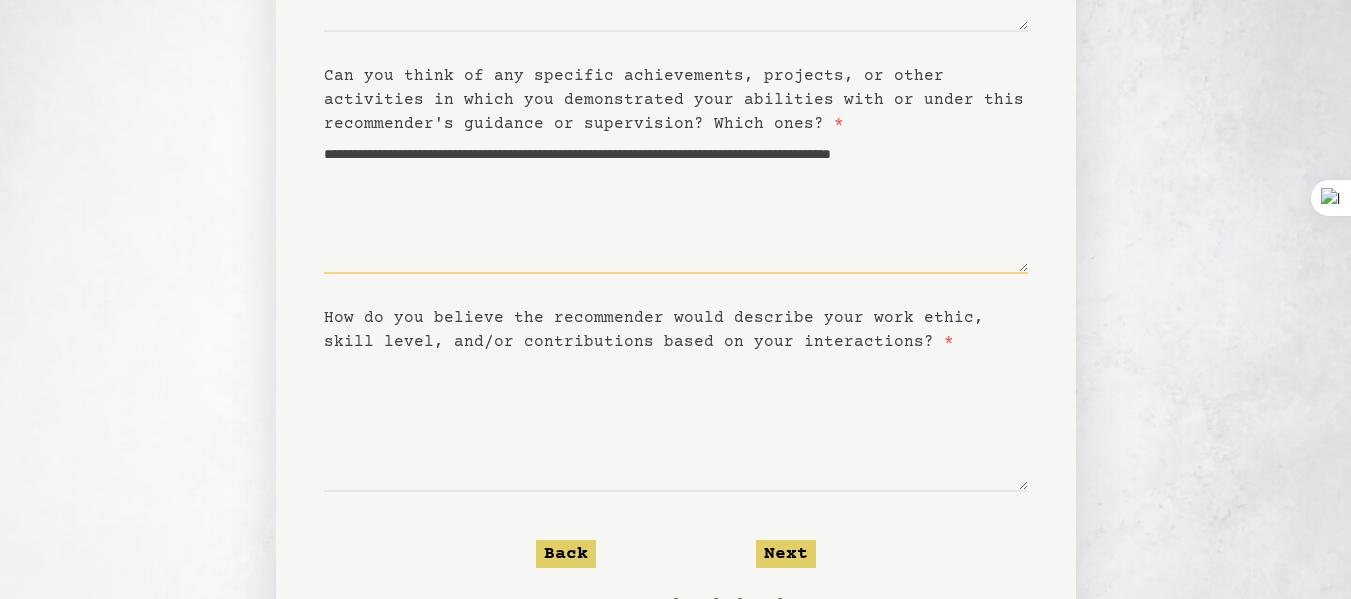 click on "**********" at bounding box center (676, 205) 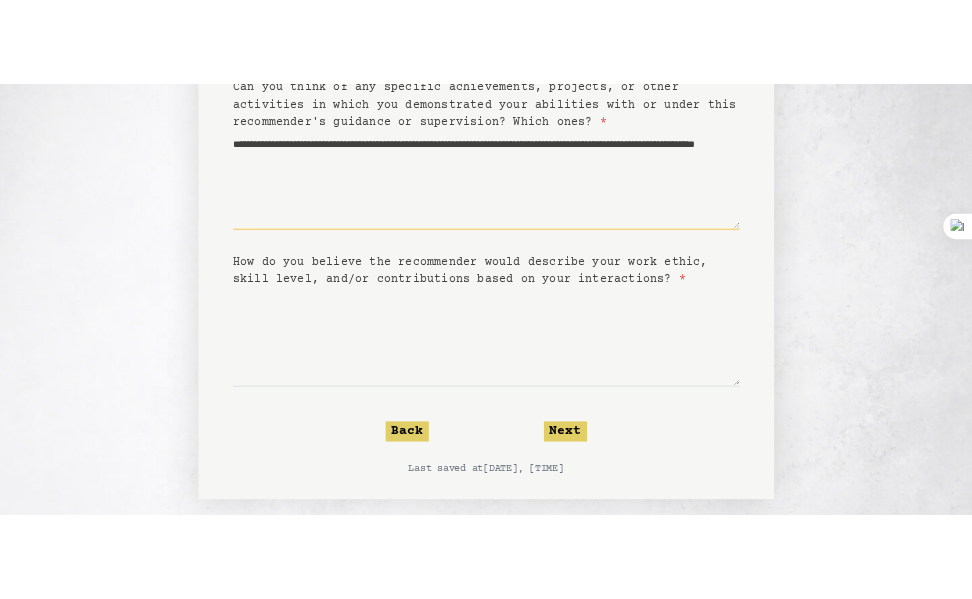 scroll, scrollTop: 511, scrollLeft: 0, axis: vertical 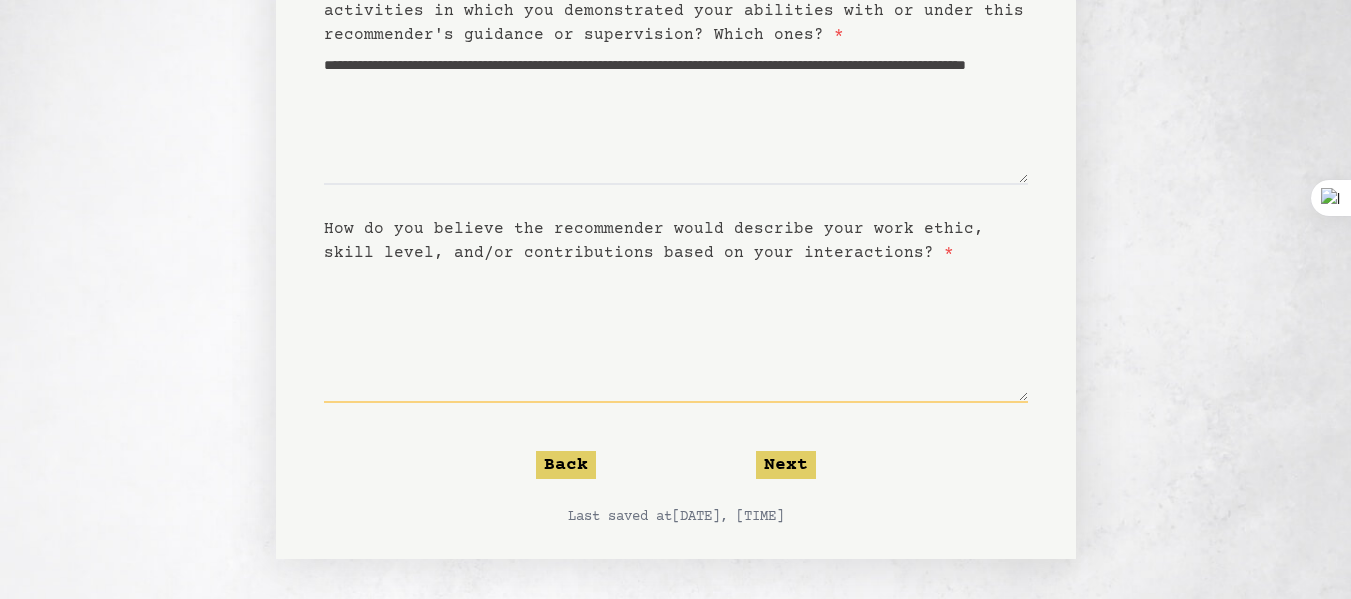 click on "How do you believe the recommender would describe your work
ethic, skill level, and/or contributions based on your
interactions?   *" at bounding box center (676, 334) 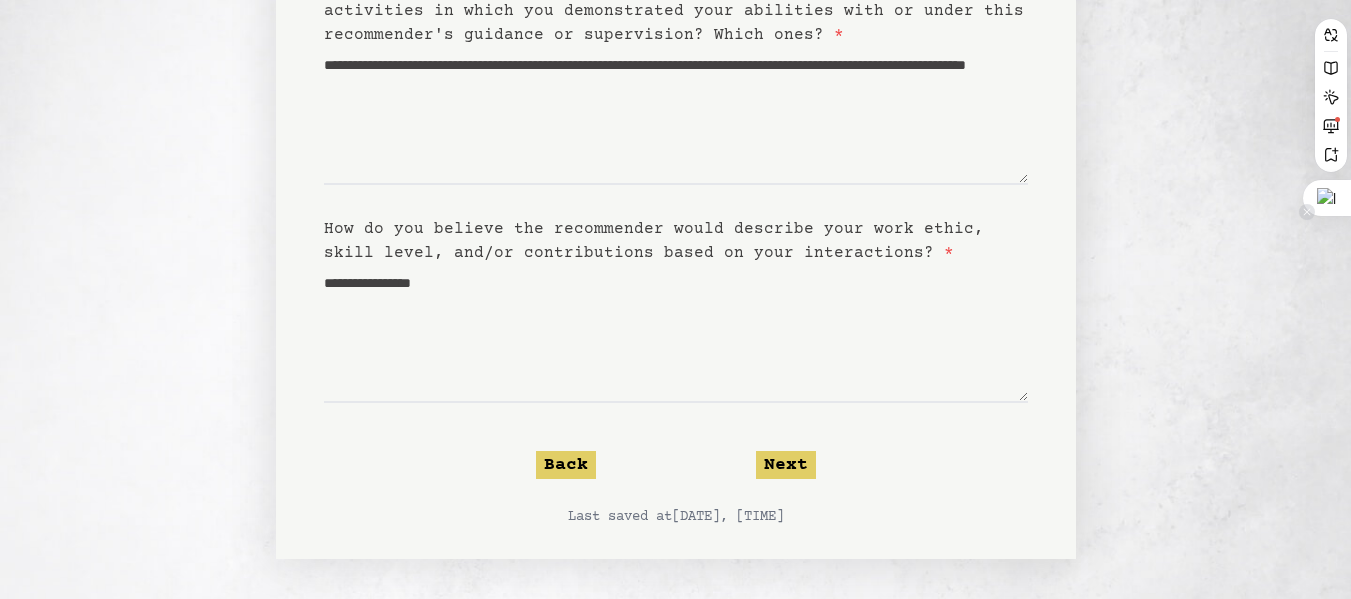 click at bounding box center (1327, 198) 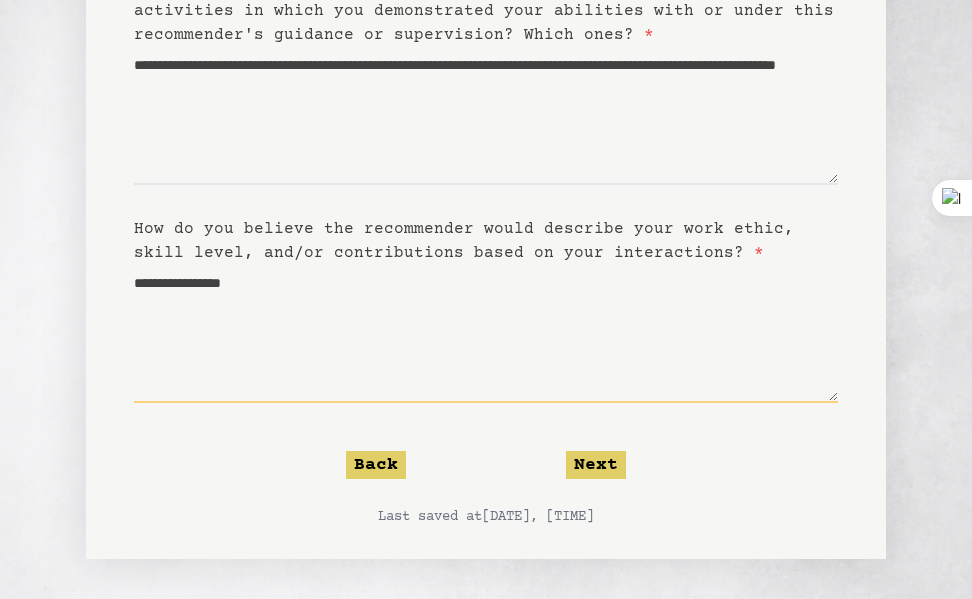 click on "**********" at bounding box center (486, 334) 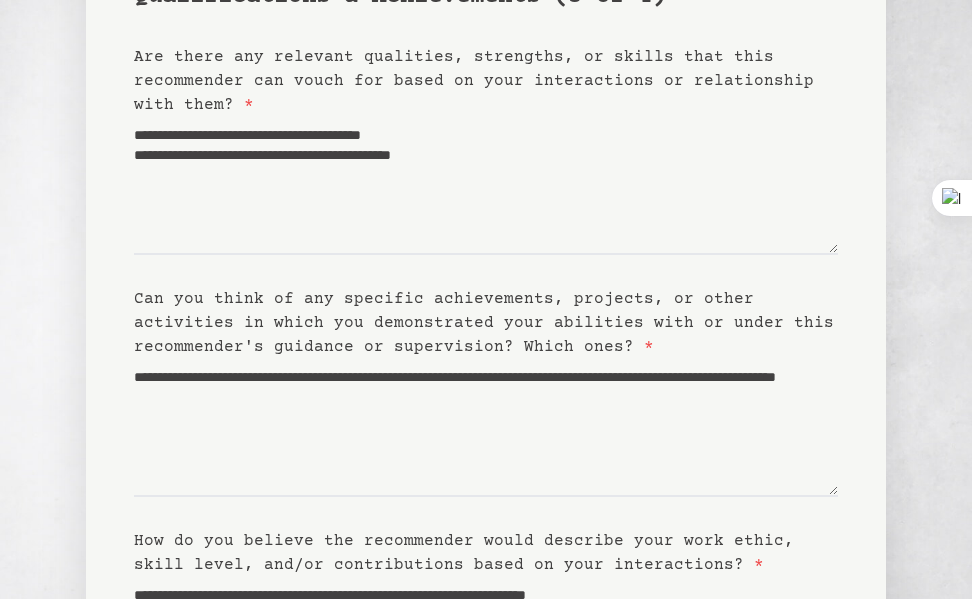 scroll, scrollTop: 197, scrollLeft: 0, axis: vertical 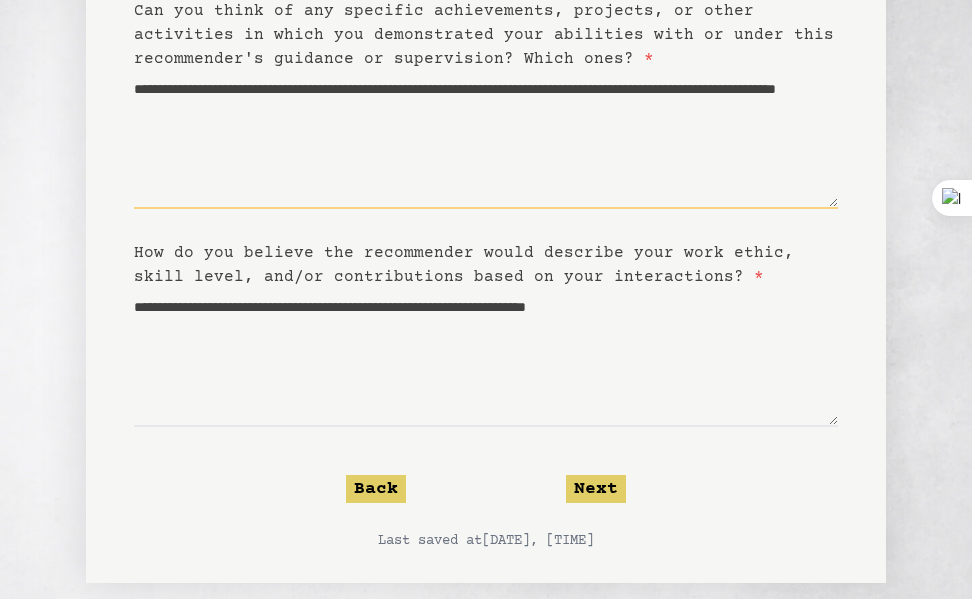 drag, startPoint x: 526, startPoint y: 113, endPoint x: 367, endPoint y: 122, distance: 159.25452 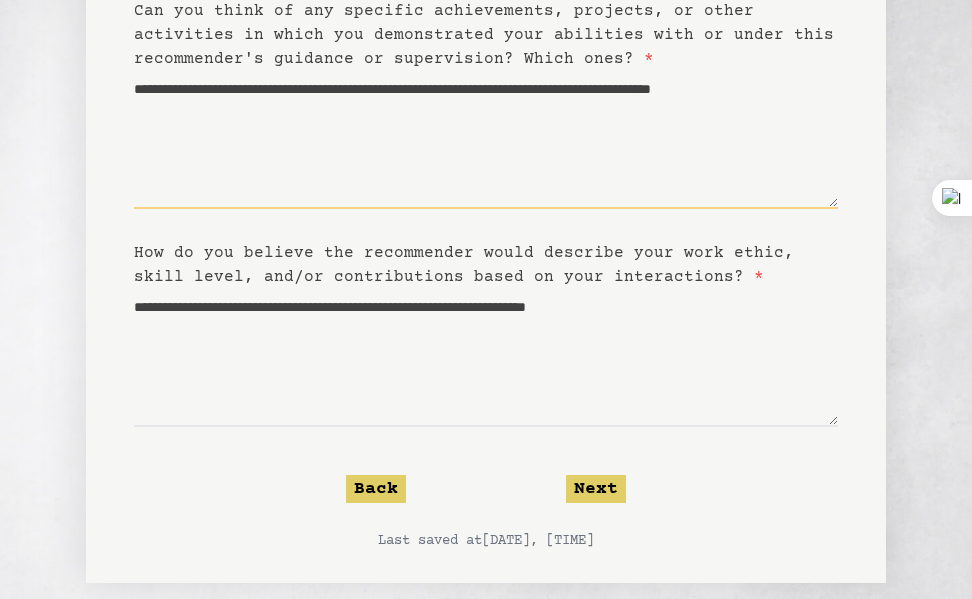 drag, startPoint x: 409, startPoint y: 95, endPoint x: 123, endPoint y: 101, distance: 286.06293 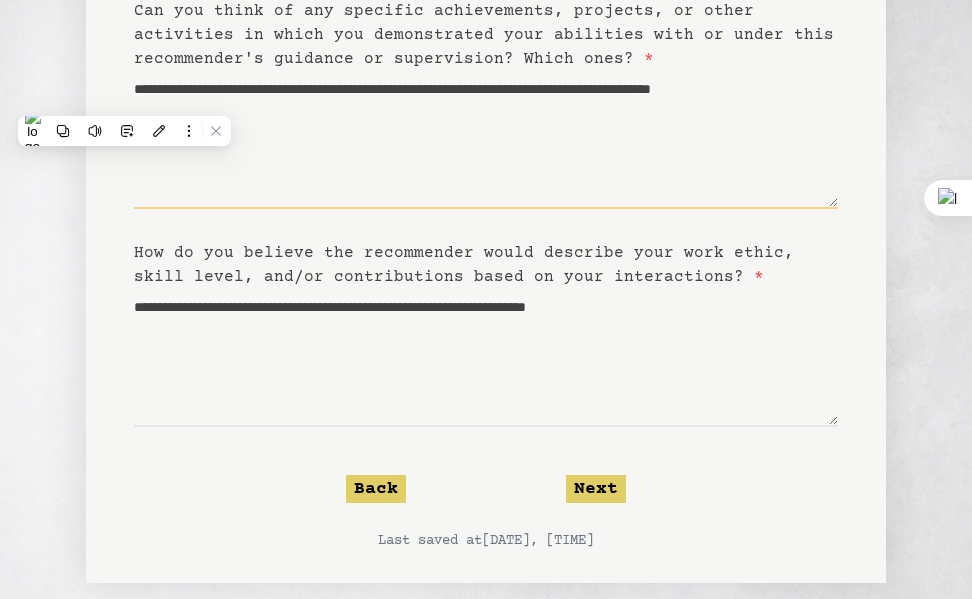 click on "**********" at bounding box center (486, 140) 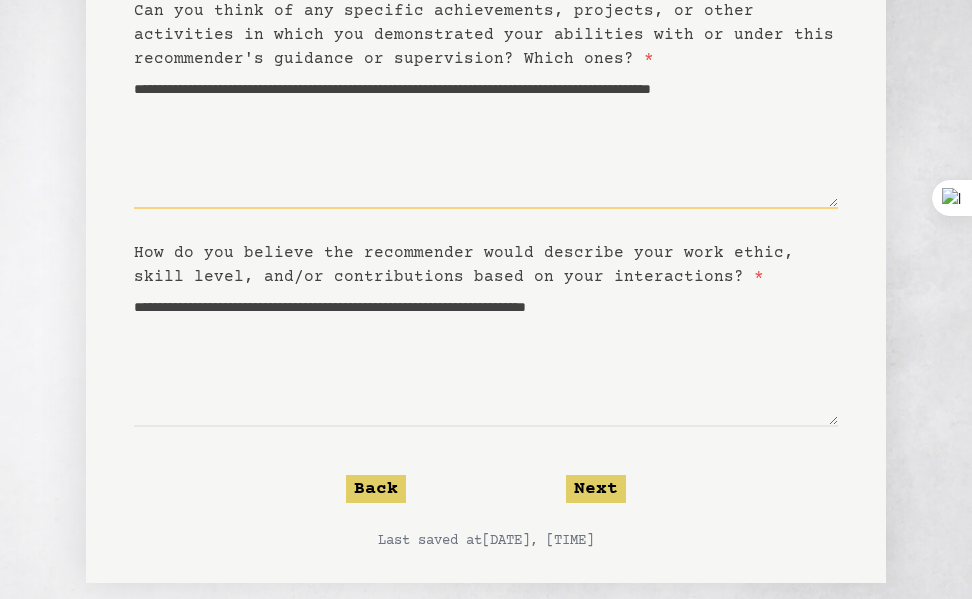 drag, startPoint x: 411, startPoint y: 89, endPoint x: 130, endPoint y: 80, distance: 281.1441 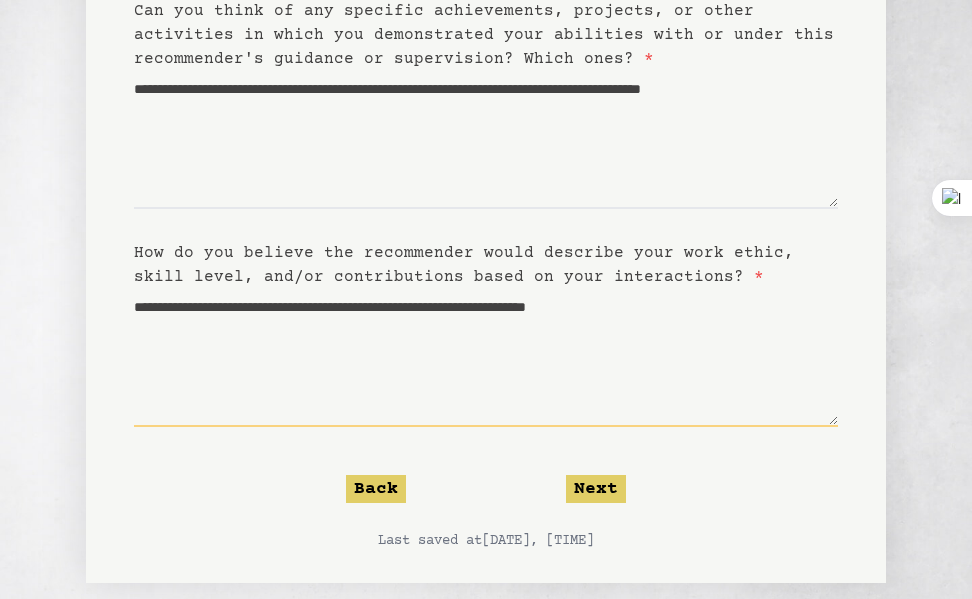 click on "**********" at bounding box center [486, 358] 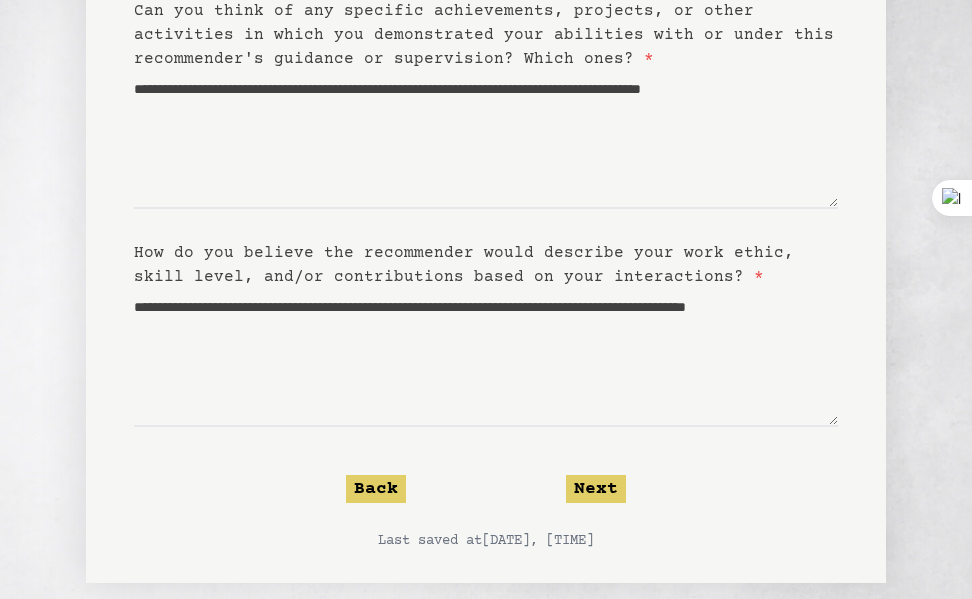 click on "**********" at bounding box center (486, 122) 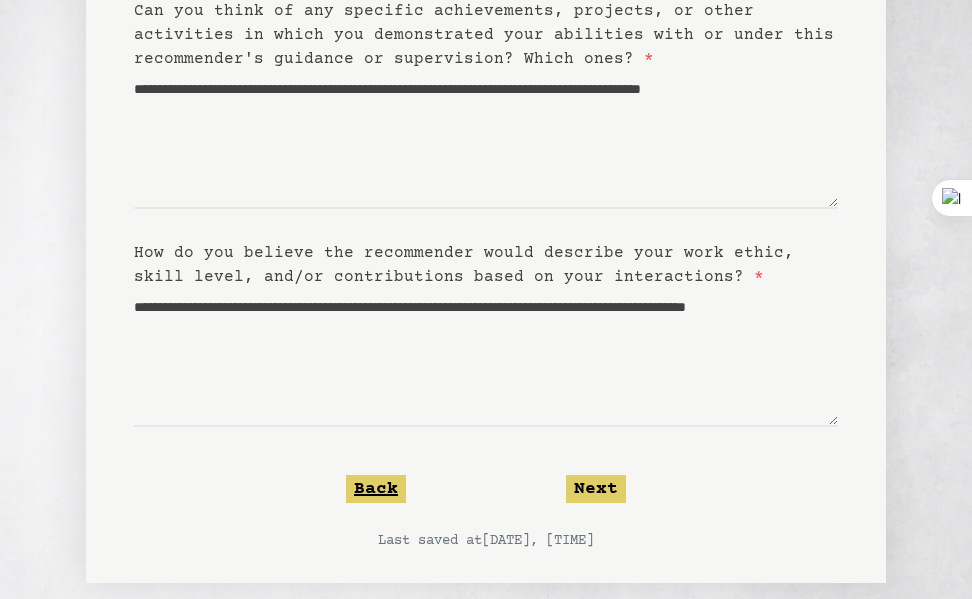 click on "Back" at bounding box center (376, 489) 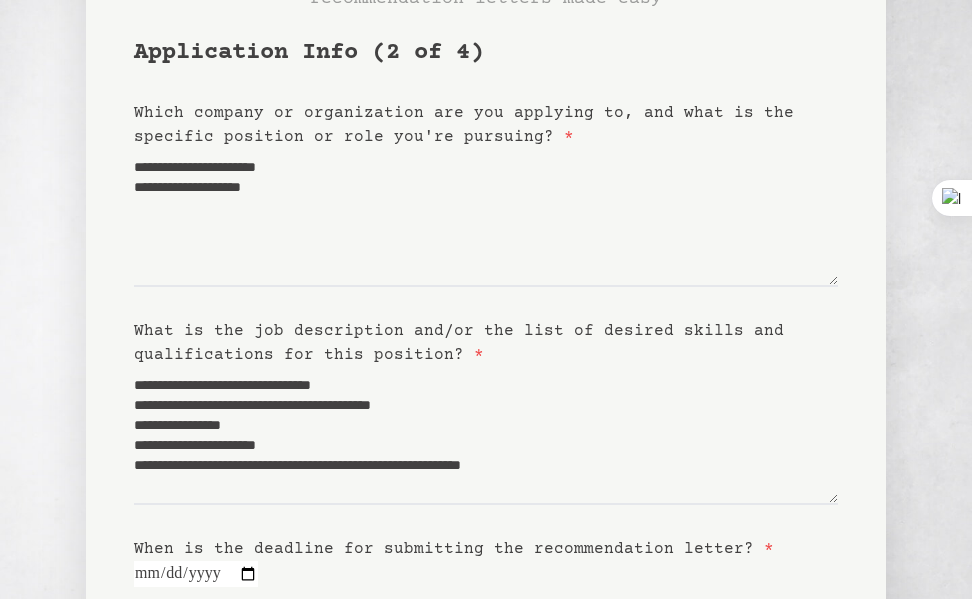 scroll, scrollTop: 0, scrollLeft: 0, axis: both 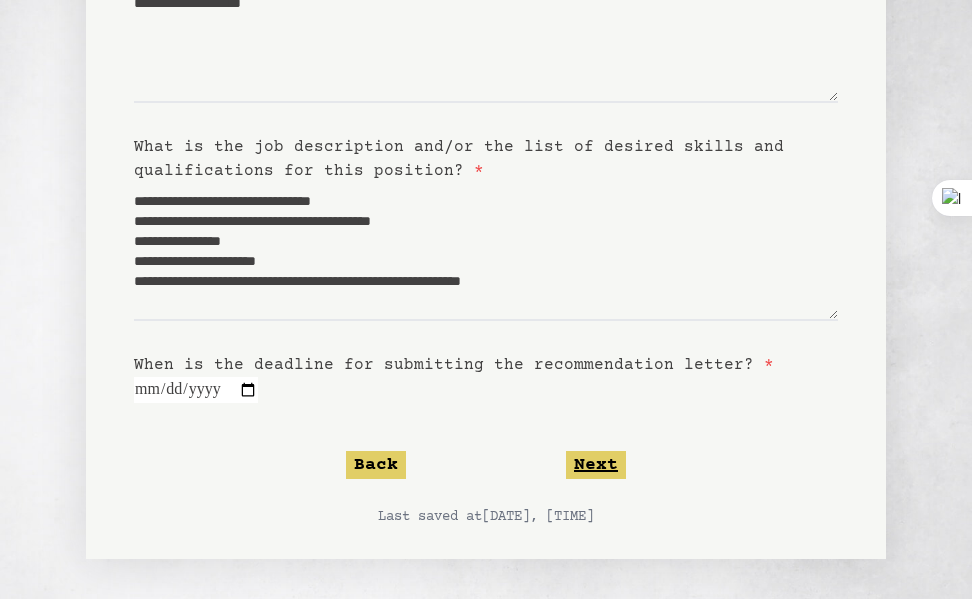 click on "Next" 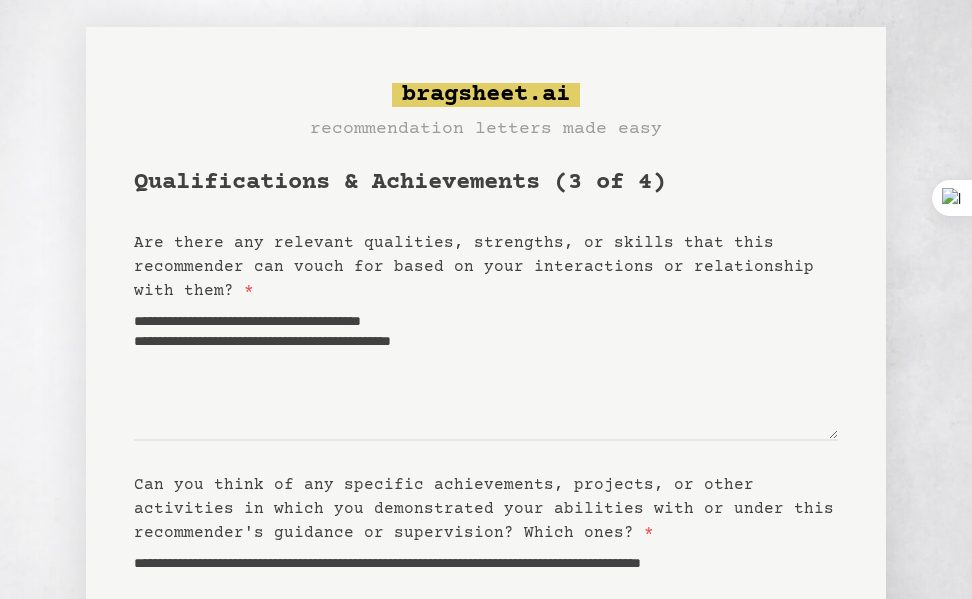 scroll, scrollTop: 0, scrollLeft: 0, axis: both 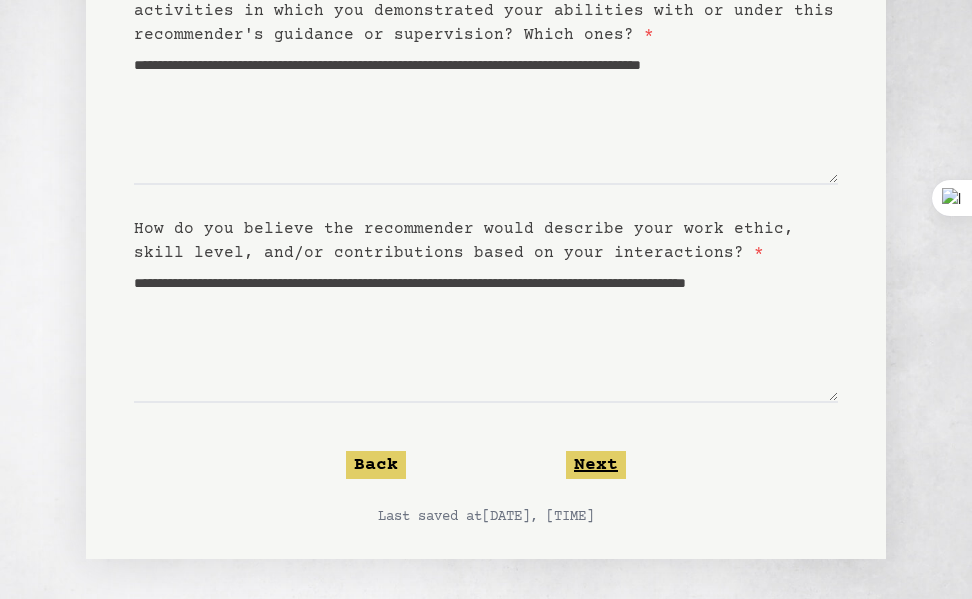 click on "Next" 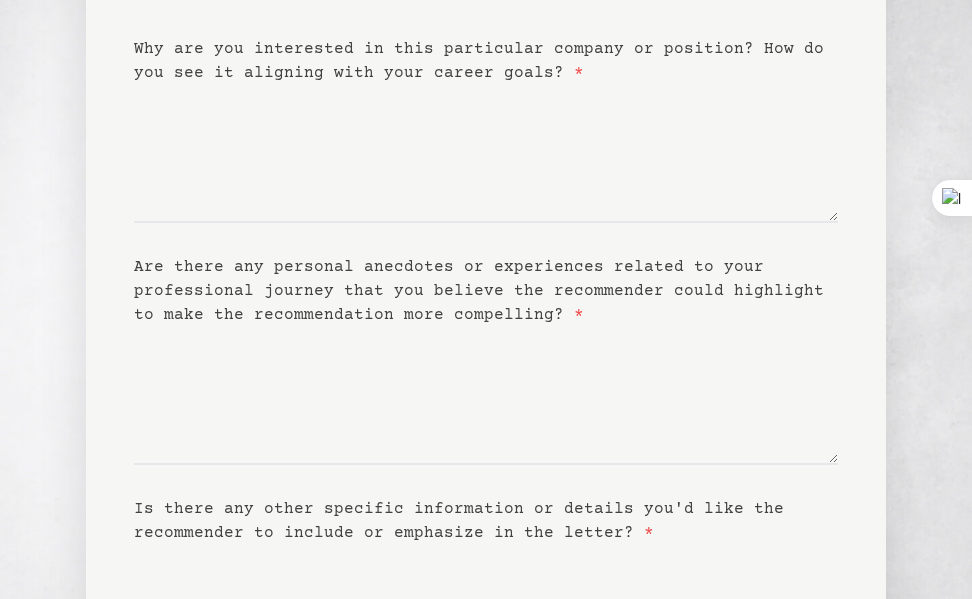 scroll, scrollTop: 0, scrollLeft: 0, axis: both 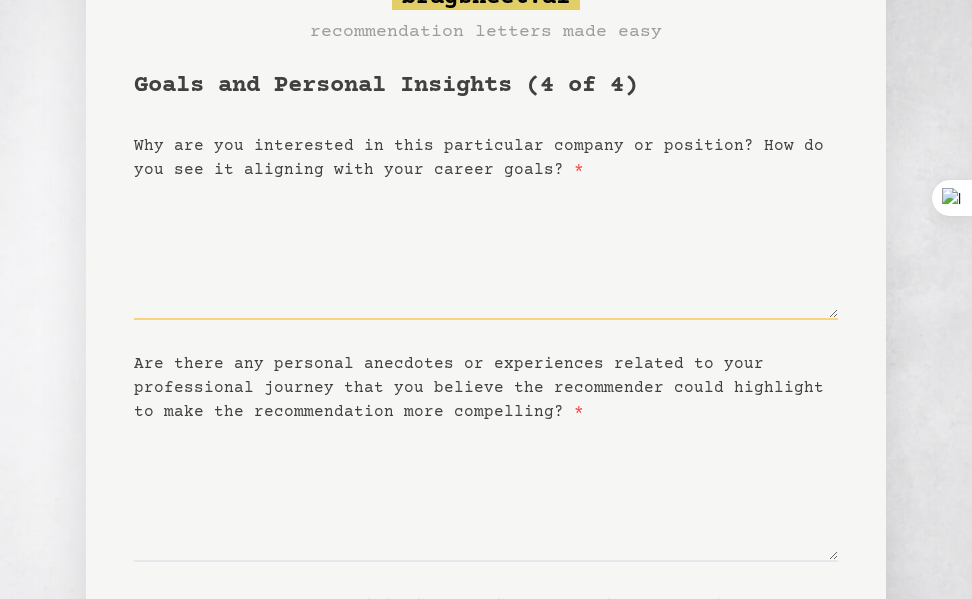 click on "Why are you interested in this particular company or position?
How do you see it aligning with your career goals?   *" at bounding box center [486, 251] 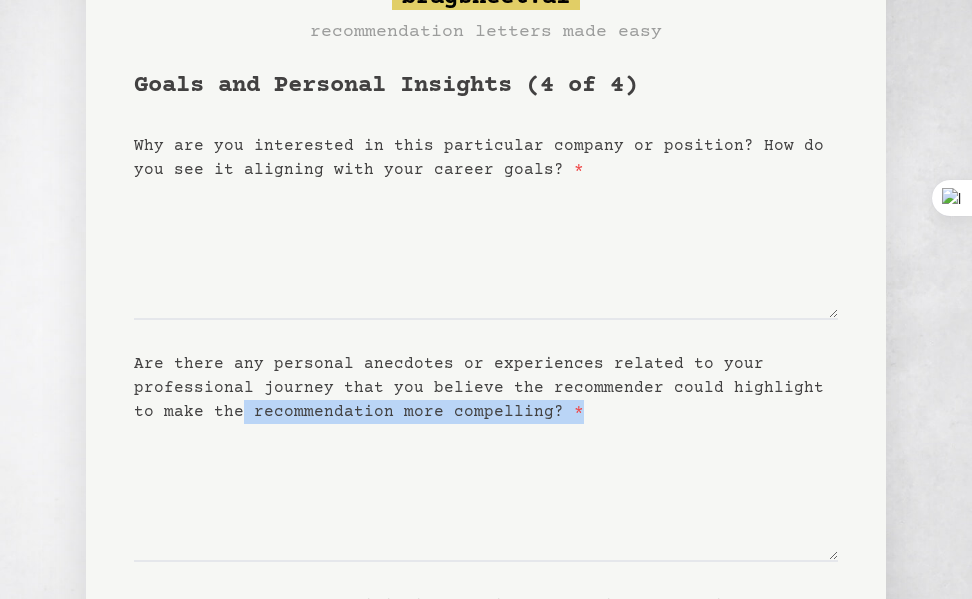 drag, startPoint x: 212, startPoint y: 435, endPoint x: 207, endPoint y: 457, distance: 22.561028 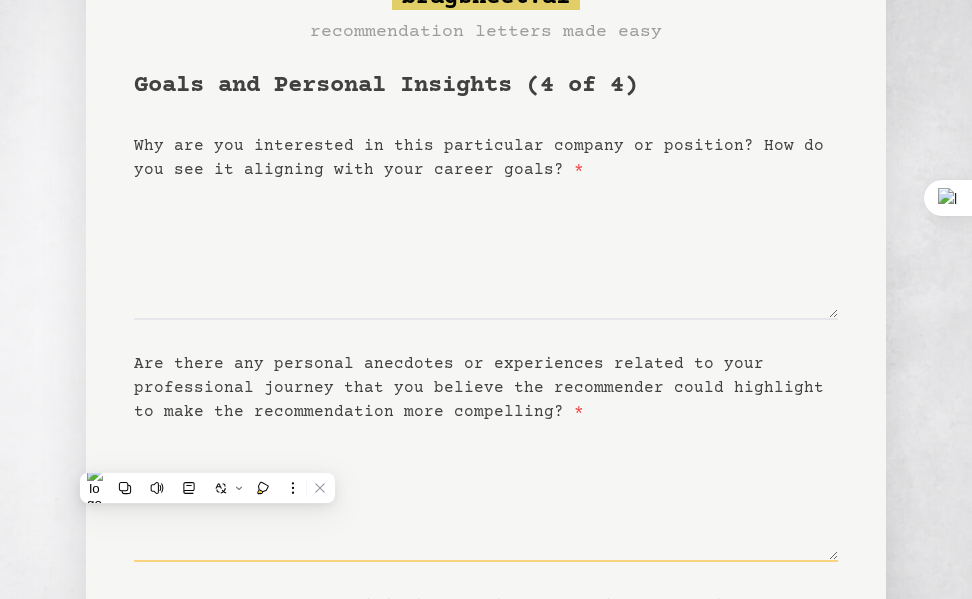 click on "Are there any personal anecdotes or experiences related to your
professional journey that you believe the recommender could
highlight to make the recommendation more compelling?   *" at bounding box center (486, 493) 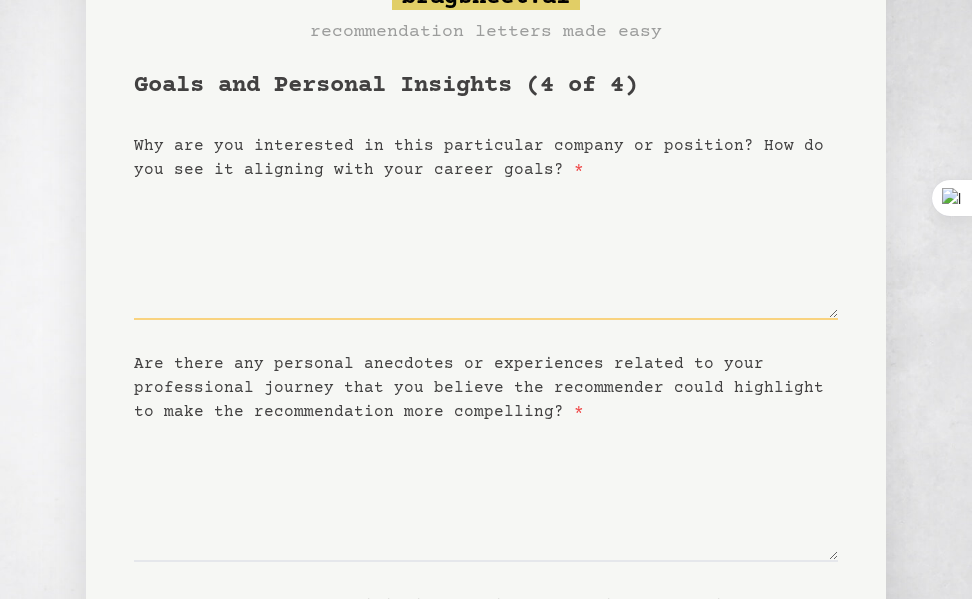 click on "Why are you interested in this particular company or position?
How do you see it aligning with your career goals?   *" at bounding box center [486, 251] 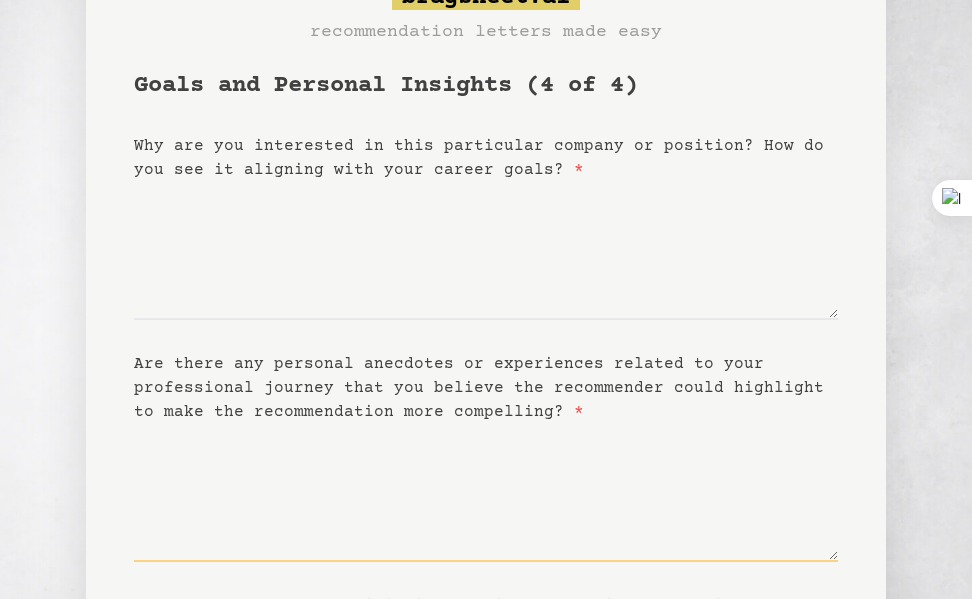 click on "Are there any personal anecdotes or experiences related to your
professional journey that you believe the recommender could
highlight to make the recommendation more compelling?   *" at bounding box center (486, 493) 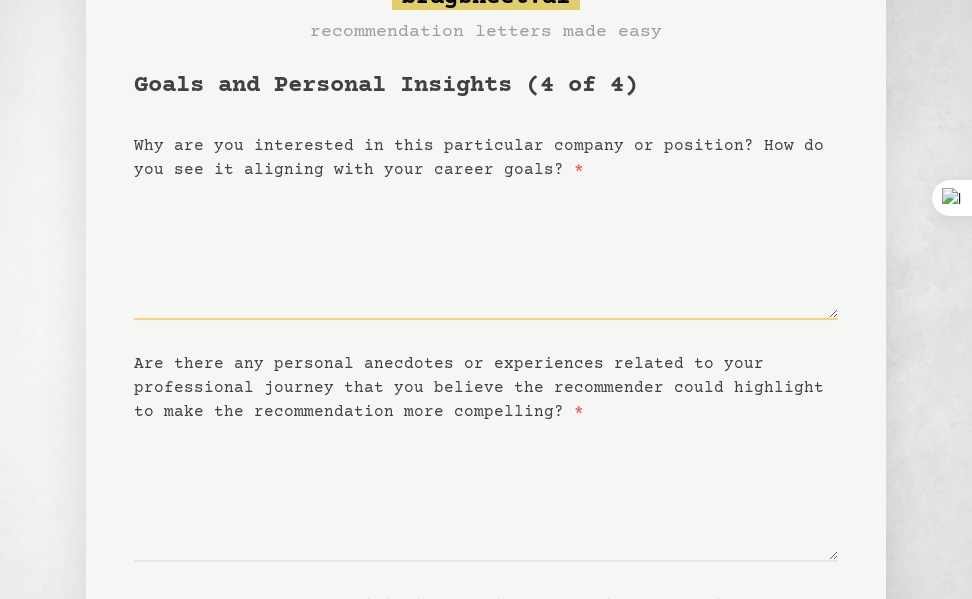click on "Why are you interested in this particular company or position?
How do you see it aligning with your career goals?   *" at bounding box center [486, 251] 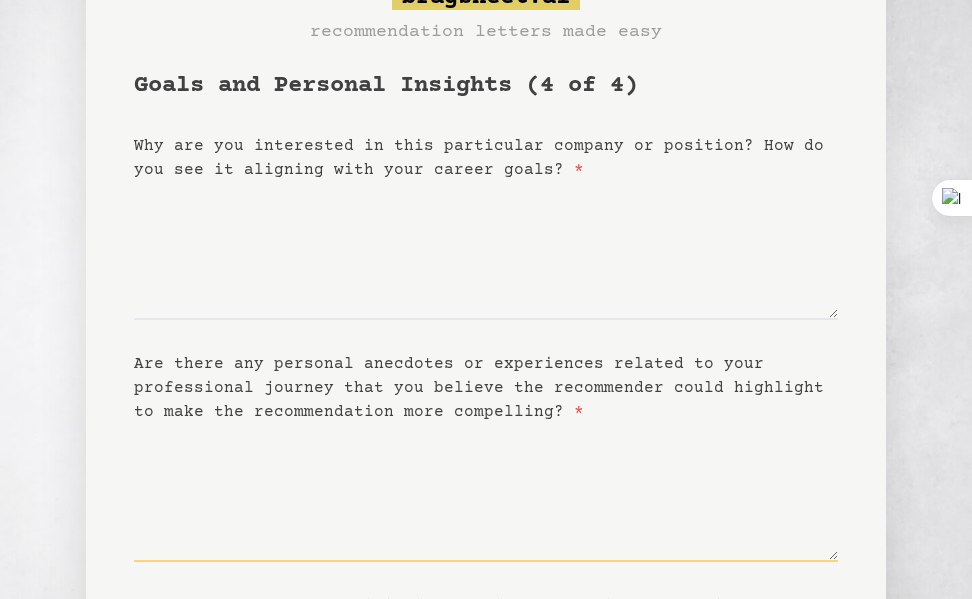 click on "Are there any personal anecdotes or experiences related to your
professional journey that you believe the recommender could
highlight to make the recommendation more compelling?   *" at bounding box center (486, 493) 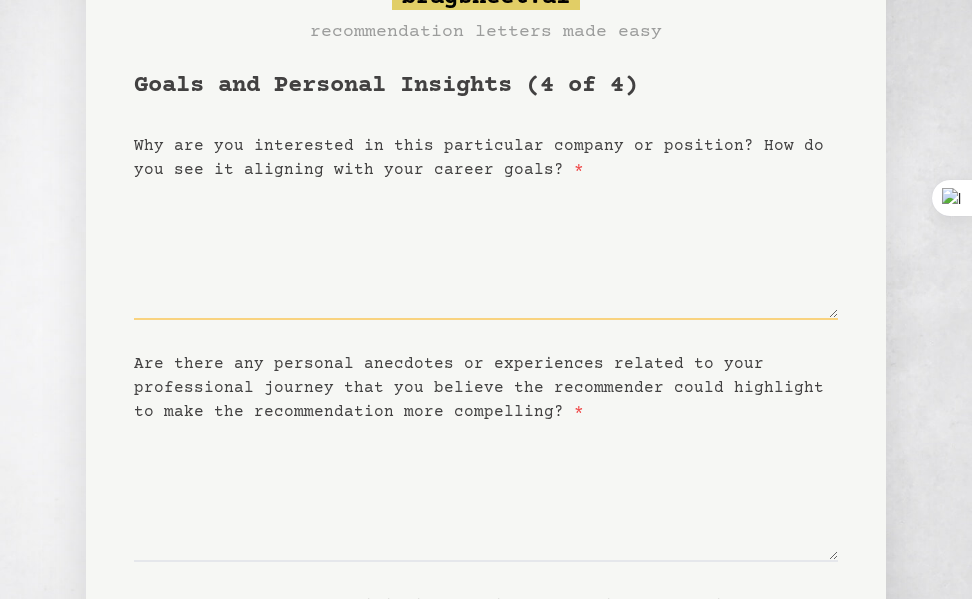 click on "Why are you interested in this particular company or position?
How do you see it aligning with your career goals?   *" at bounding box center [486, 251] 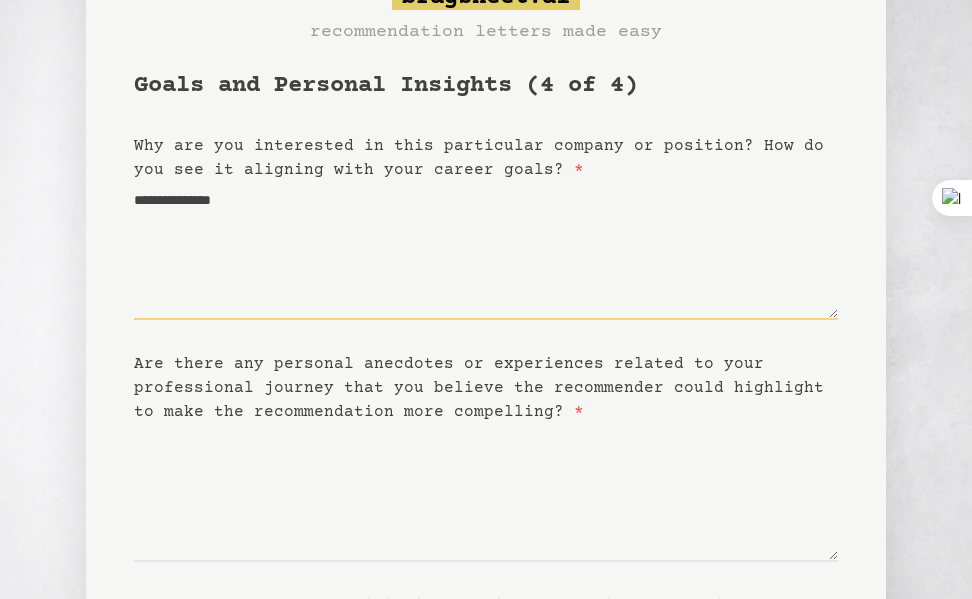 click on "**********" at bounding box center (486, 251) 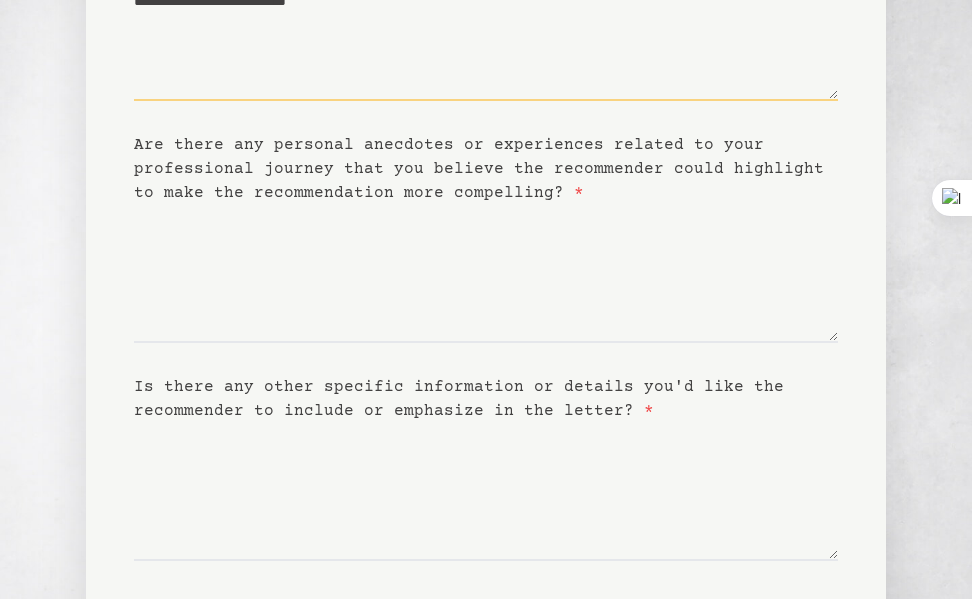 scroll, scrollTop: 332, scrollLeft: 0, axis: vertical 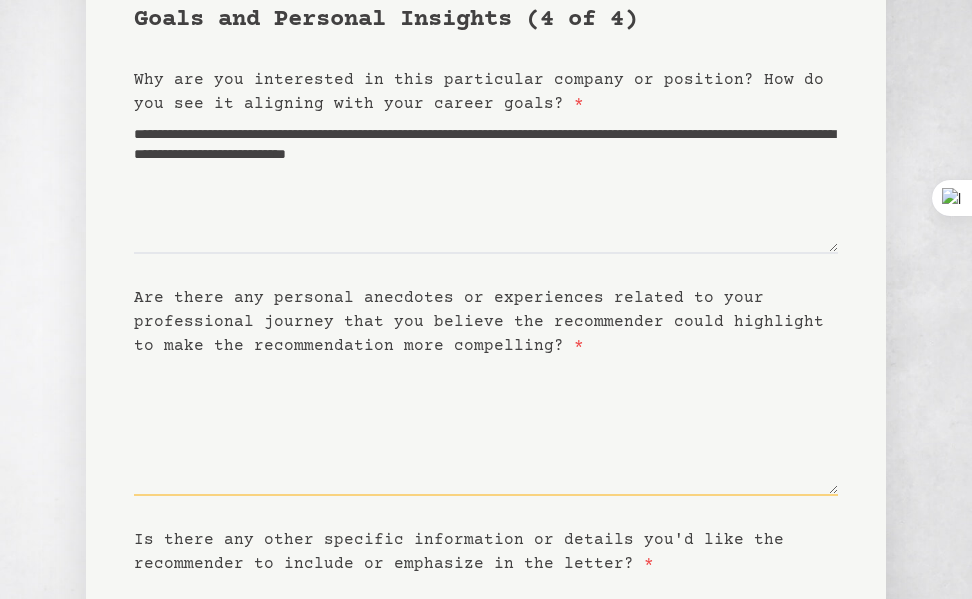 click on "Are there any personal anecdotes or experiences related to your
professional journey that you believe the recommender could
highlight to make the recommendation more compelling?   *" at bounding box center (486, 427) 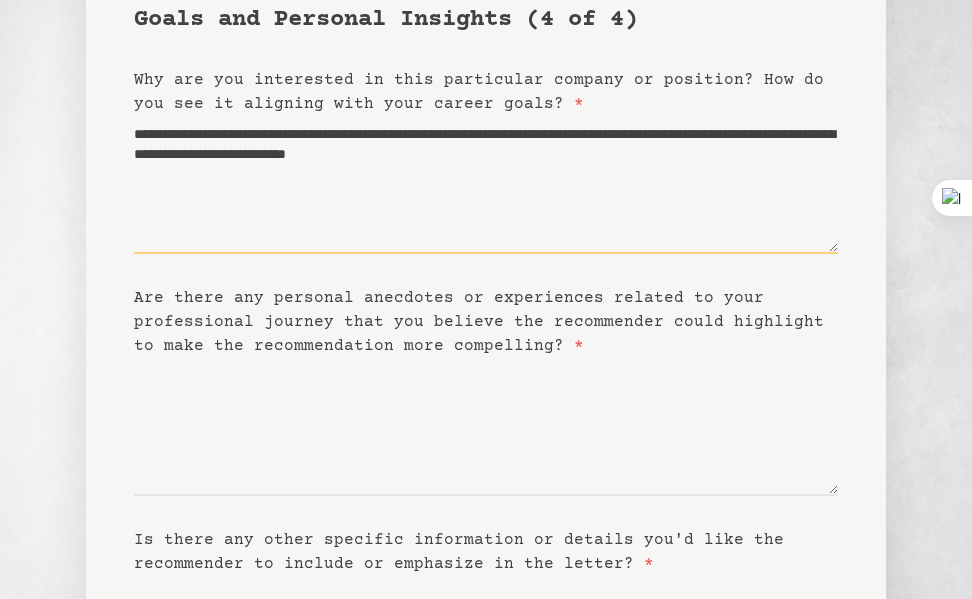 click on "**********" at bounding box center [486, 185] 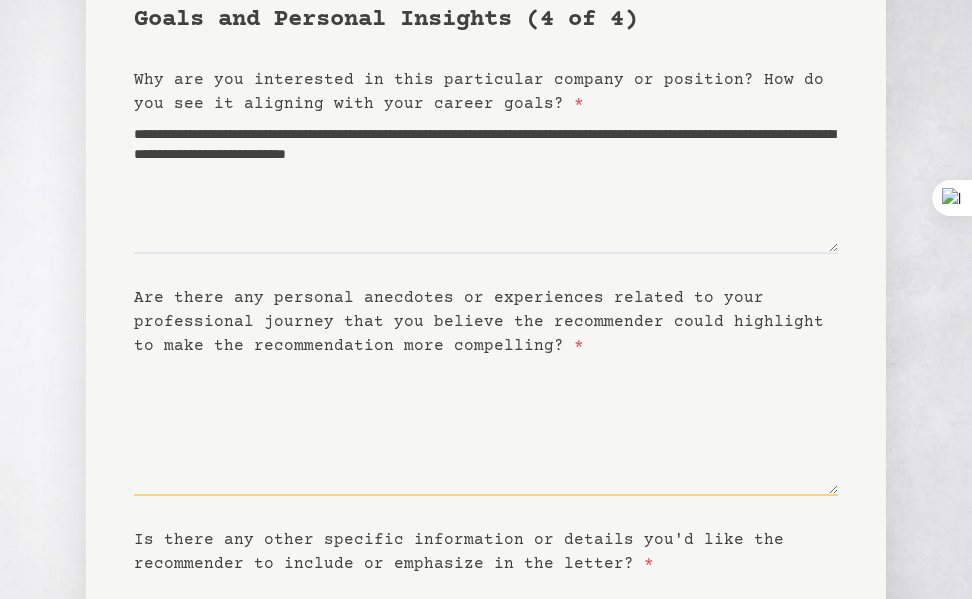 click on "Are there any personal anecdotes or experiences related to your
professional journey that you believe the recommender could
highlight to make the recommendation more compelling?   *" at bounding box center [486, 427] 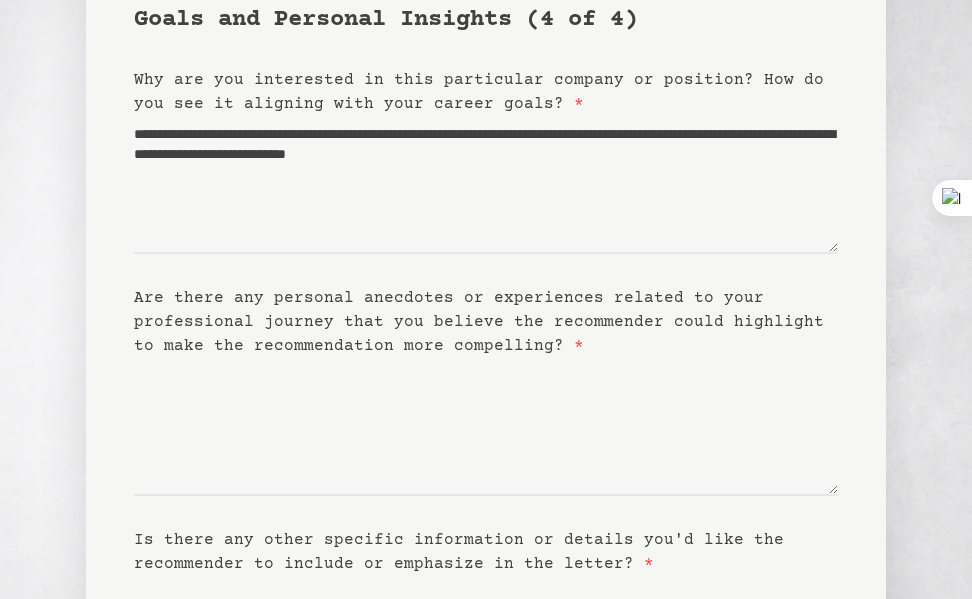 click on "Is there any other specific information or details you'd like
the recommender to include or emphasize in the letter?   *" at bounding box center [486, 645] 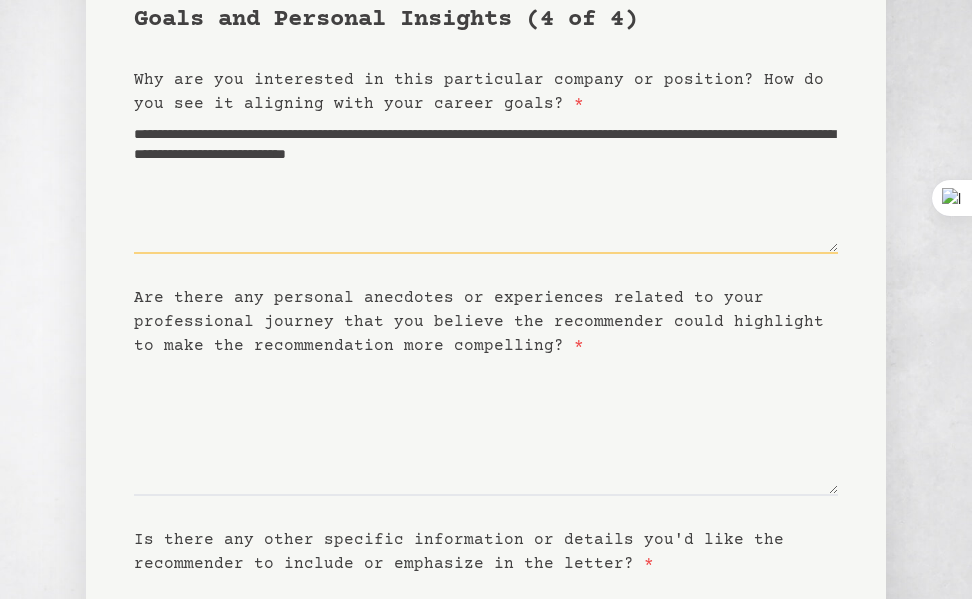 click on "**********" at bounding box center (486, 185) 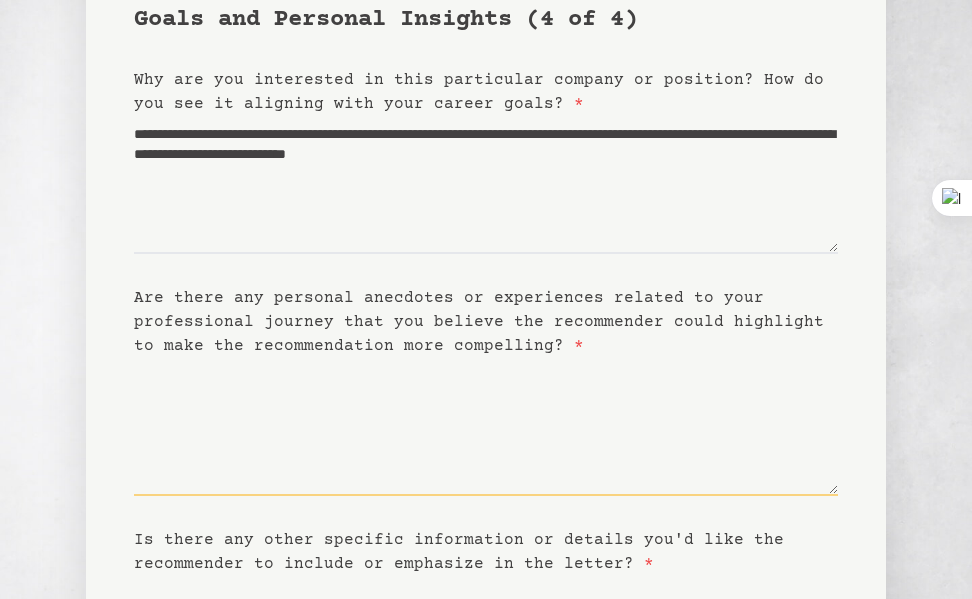 click on "Are there any personal anecdotes or experiences related to your
professional journey that you believe the recommender could
highlight to make the recommendation more compelling?   *" at bounding box center (486, 427) 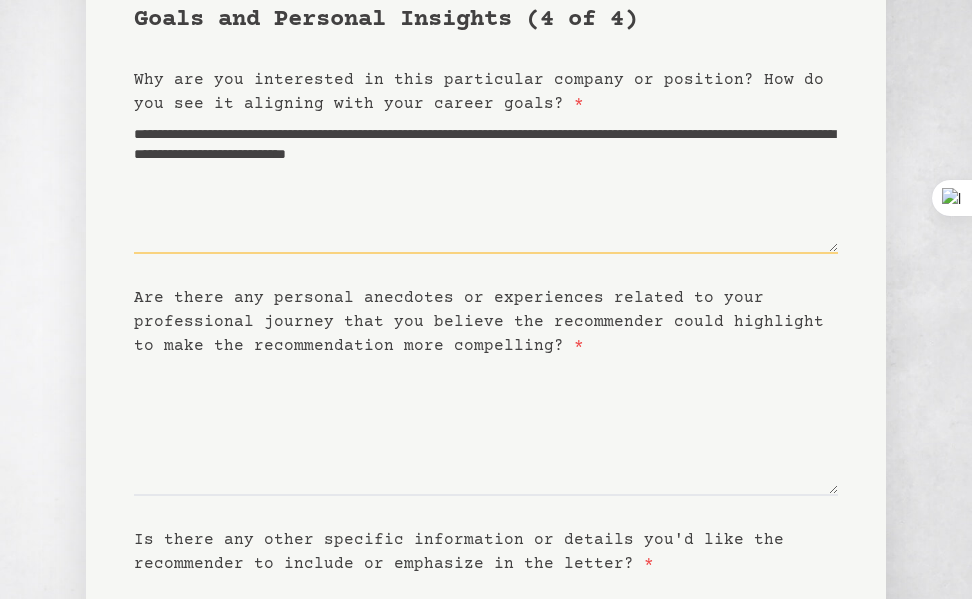 click on "**********" at bounding box center (486, 185) 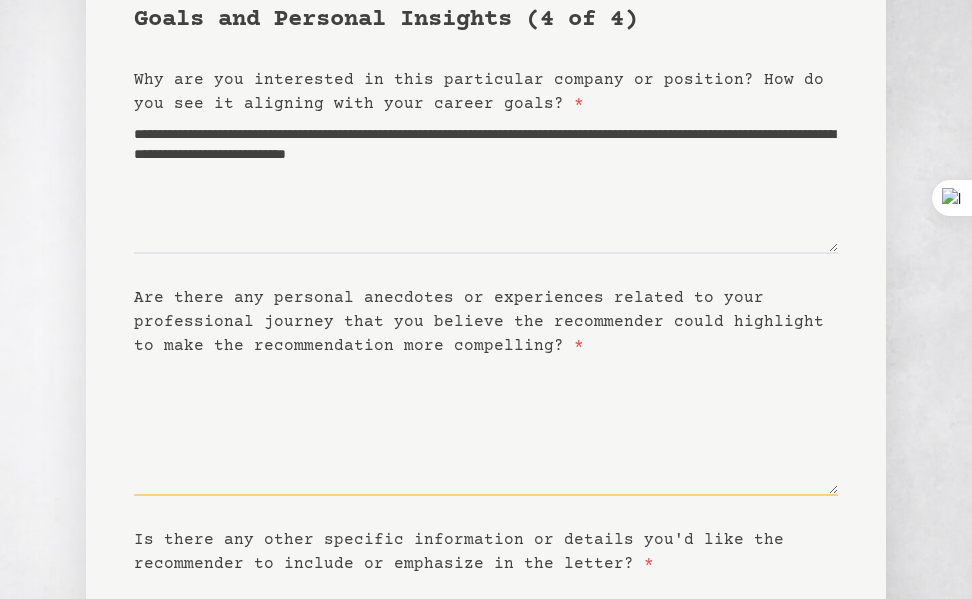 click on "Are there any personal anecdotes or experiences related to your
professional journey that you believe the recommender could
highlight to make the recommendation more compelling?   *" at bounding box center [486, 427] 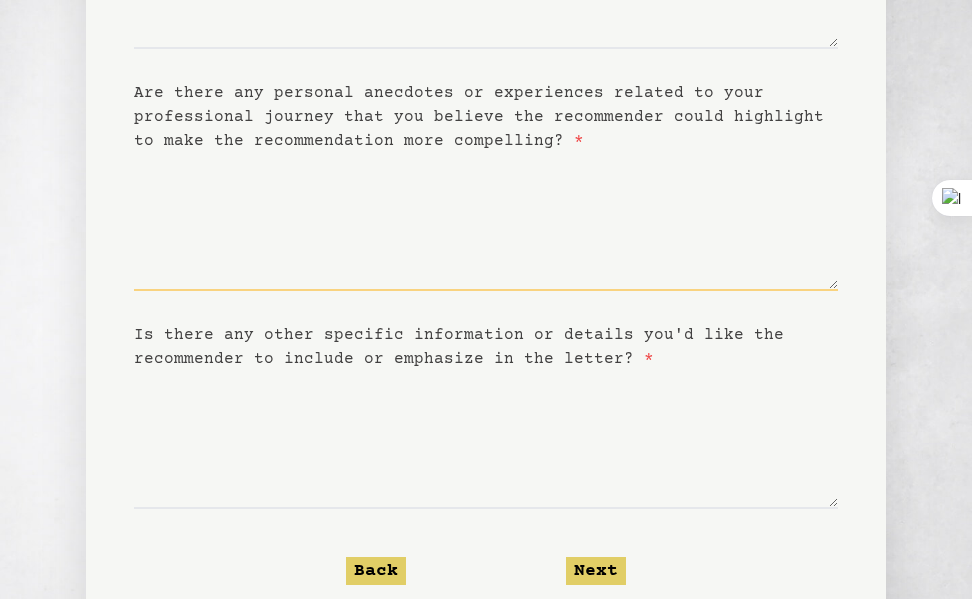 scroll, scrollTop: 390, scrollLeft: 0, axis: vertical 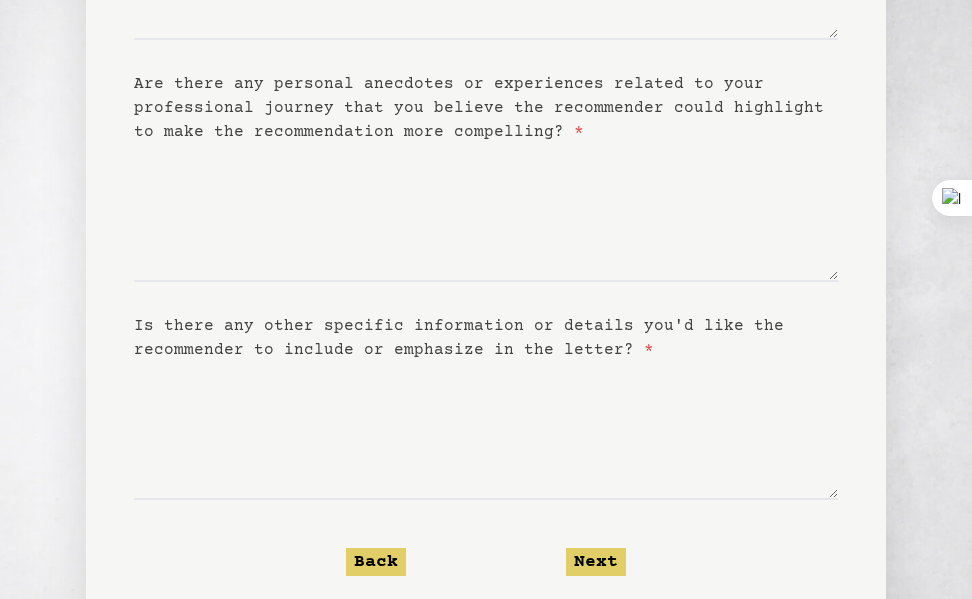 click on "Are there any personal anecdotes or experiences related to your
professional journey that you believe the recommender could
highlight to make the recommendation more compelling?   *" at bounding box center [479, 108] 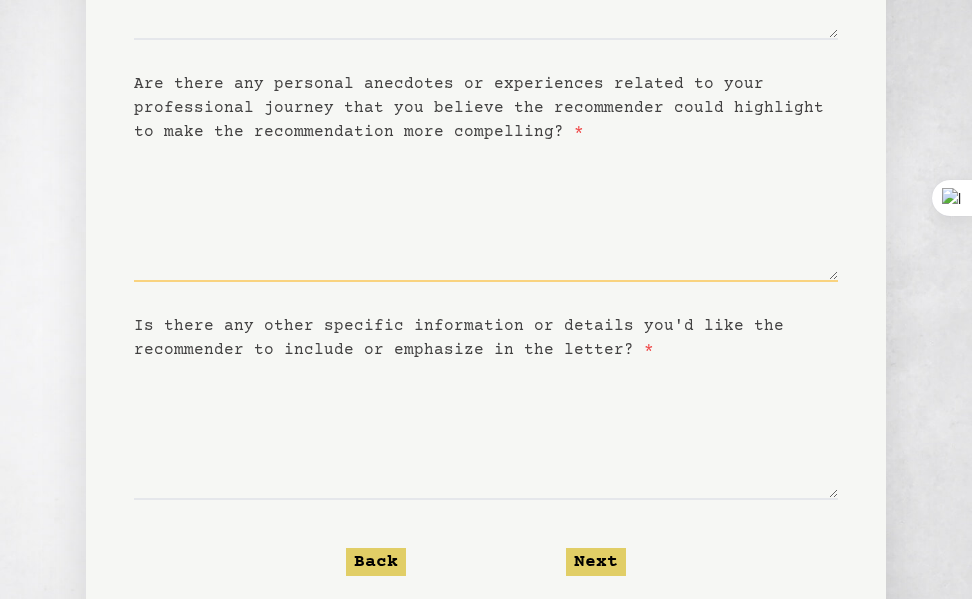 click on "Are there any personal anecdotes or experiences related to your
professional journey that you believe the recommender could
highlight to make the recommendation more compelling?   *" at bounding box center [486, 213] 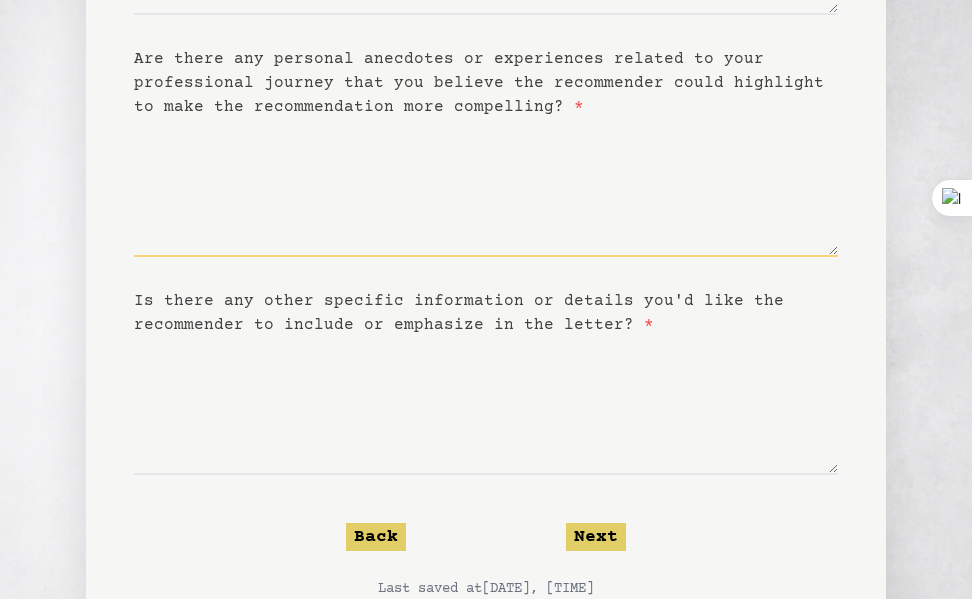 scroll, scrollTop: 412, scrollLeft: 0, axis: vertical 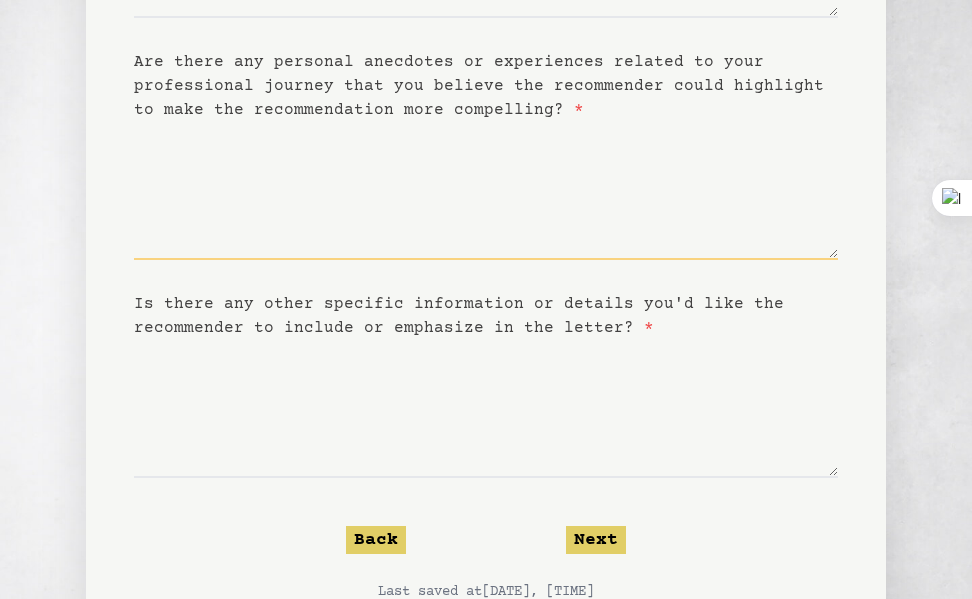 click on "Are there any personal anecdotes or experiences related to your
professional journey that you believe the recommender could
highlight to make the recommendation more compelling?   *" at bounding box center [486, 191] 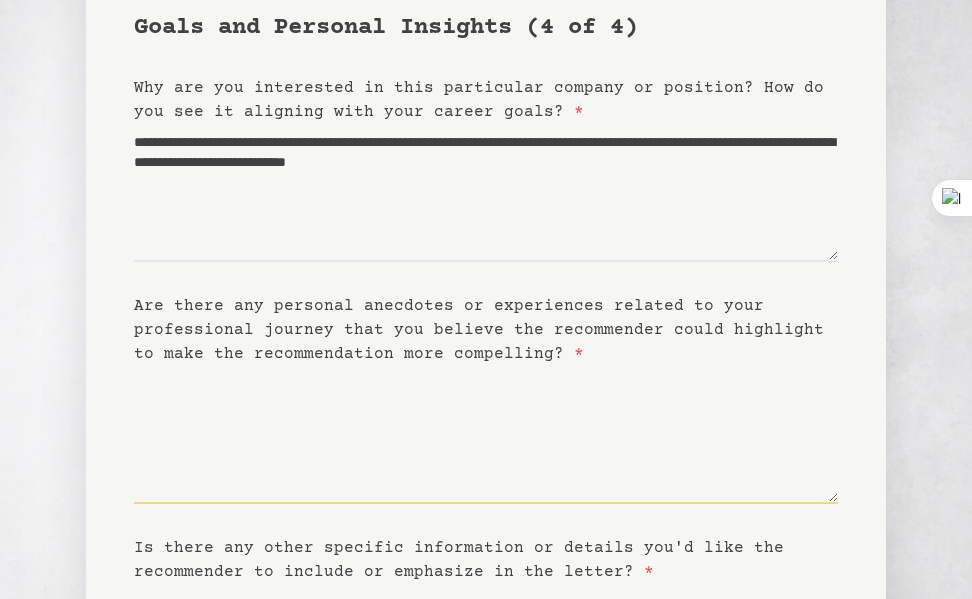 scroll, scrollTop: 487, scrollLeft: 0, axis: vertical 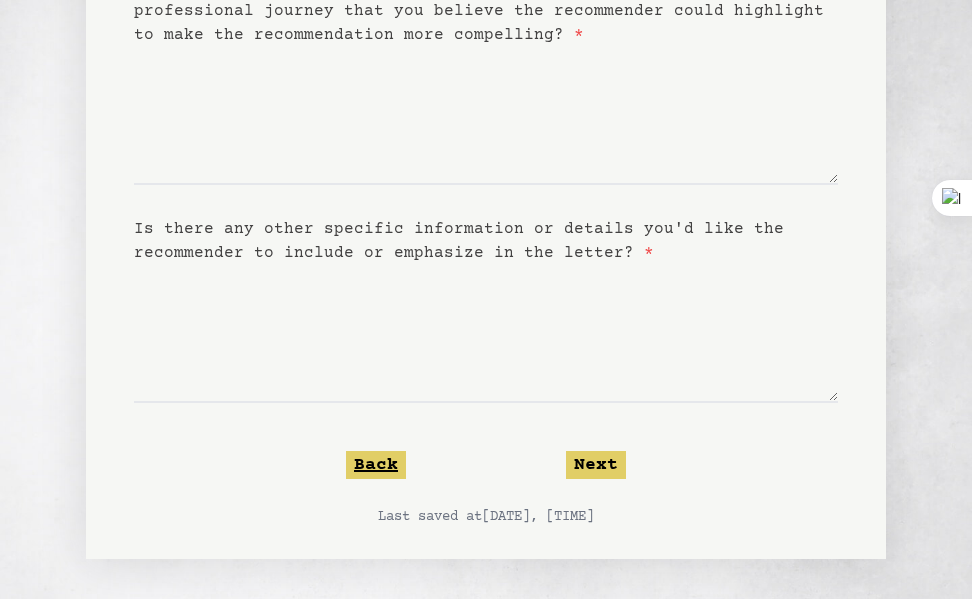 click on "Back" at bounding box center (376, 465) 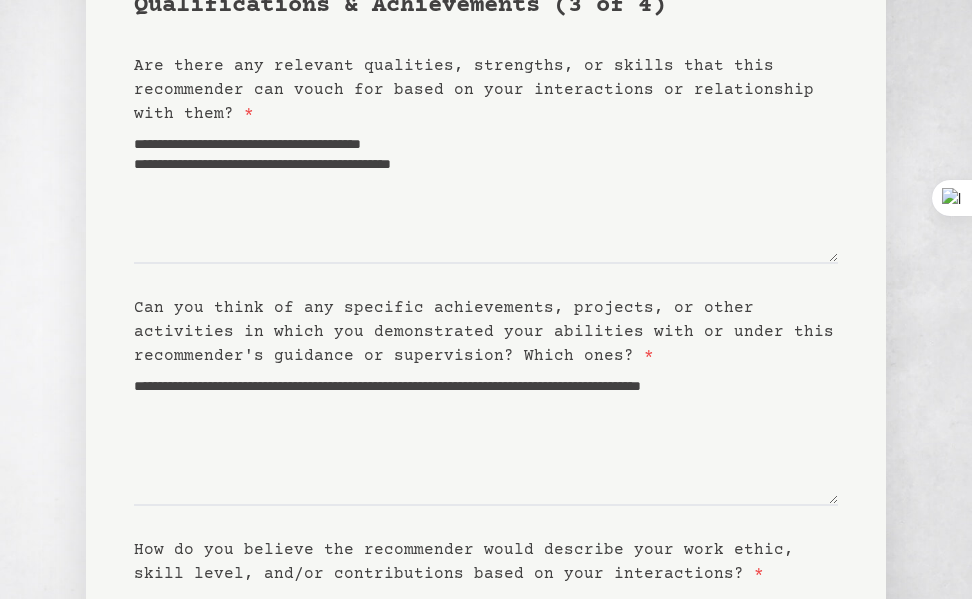 scroll, scrollTop: 0, scrollLeft: 0, axis: both 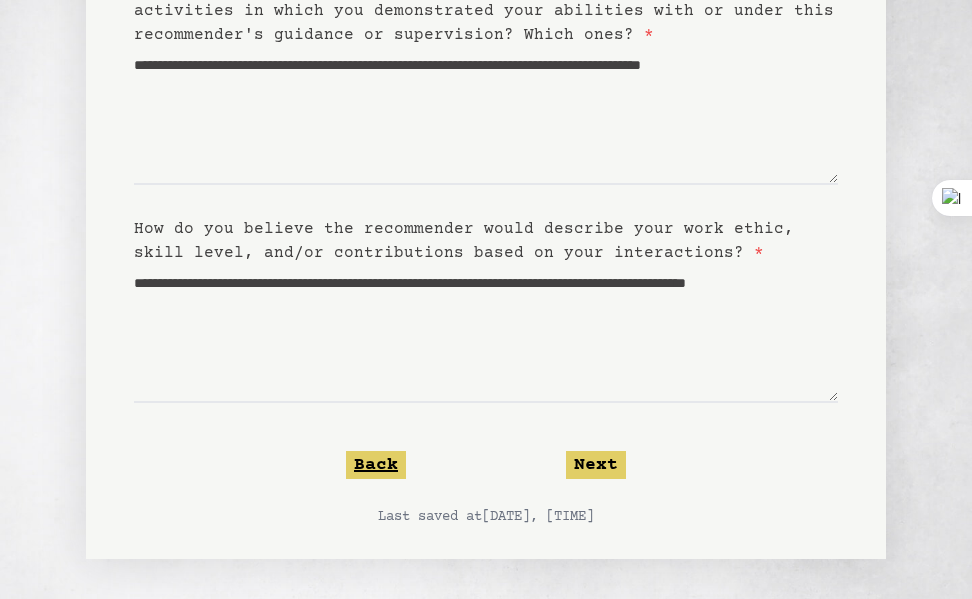 click on "Back" at bounding box center (376, 465) 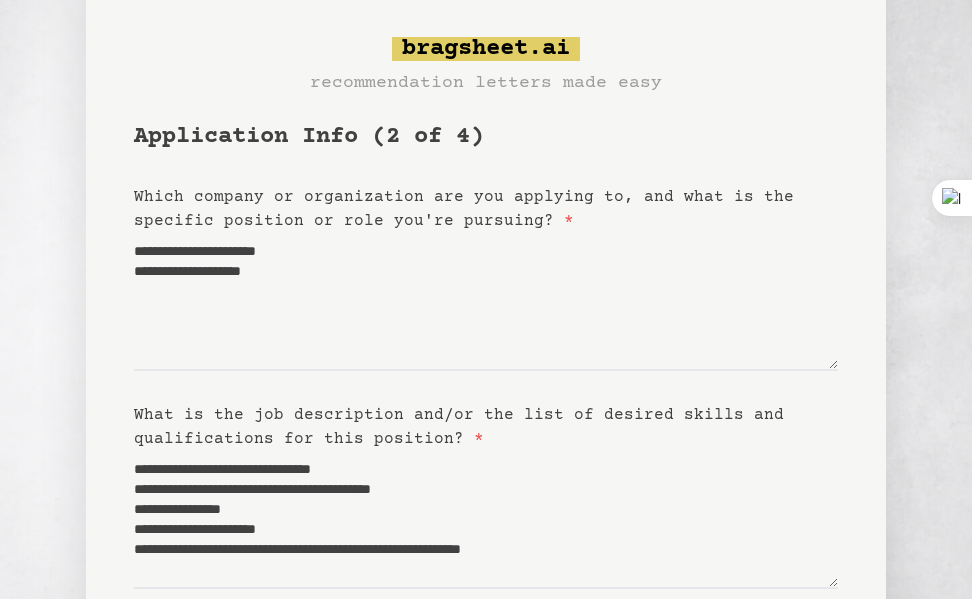 scroll, scrollTop: 0, scrollLeft: 0, axis: both 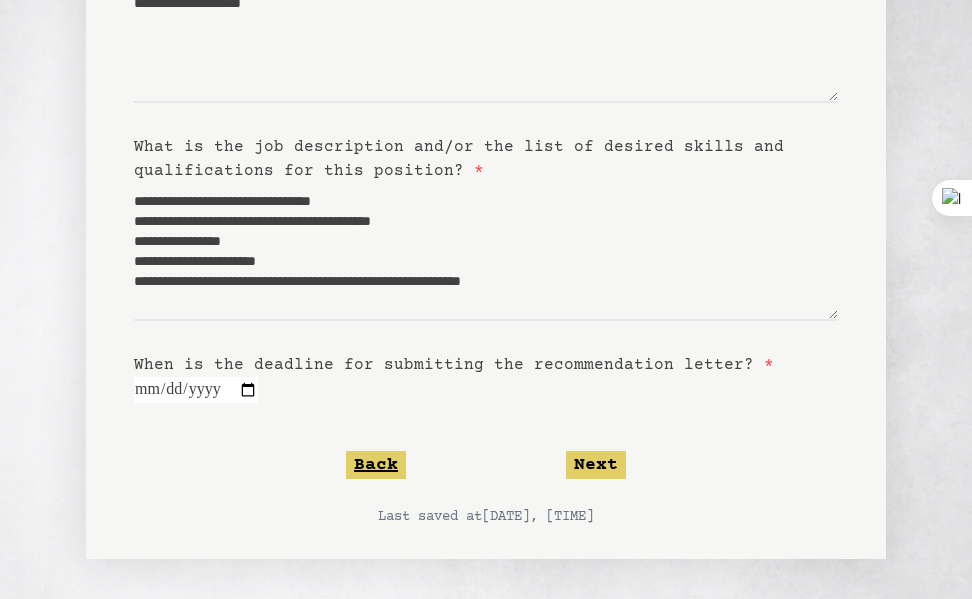 click on "Back" at bounding box center (376, 465) 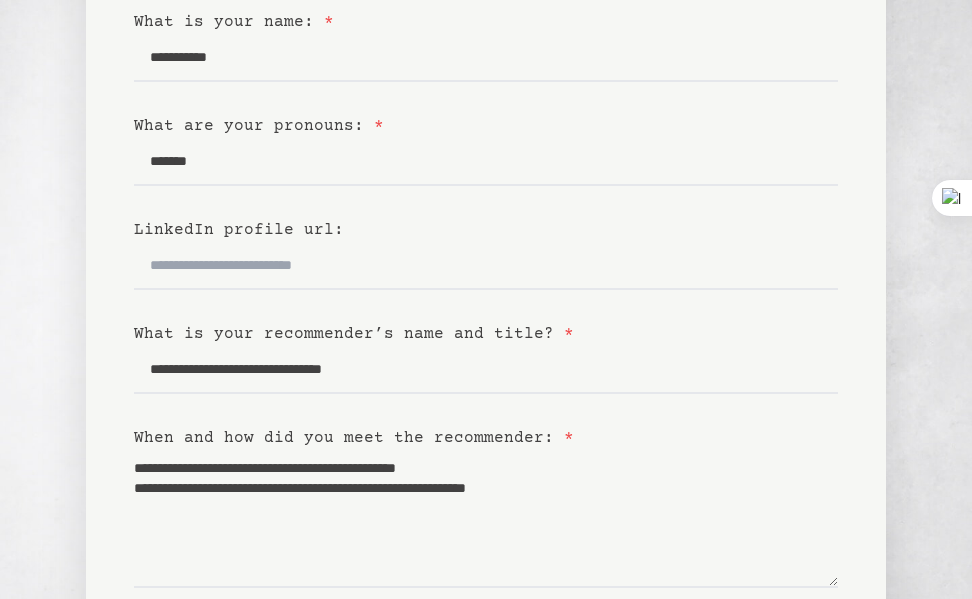 scroll, scrollTop: 239, scrollLeft: 0, axis: vertical 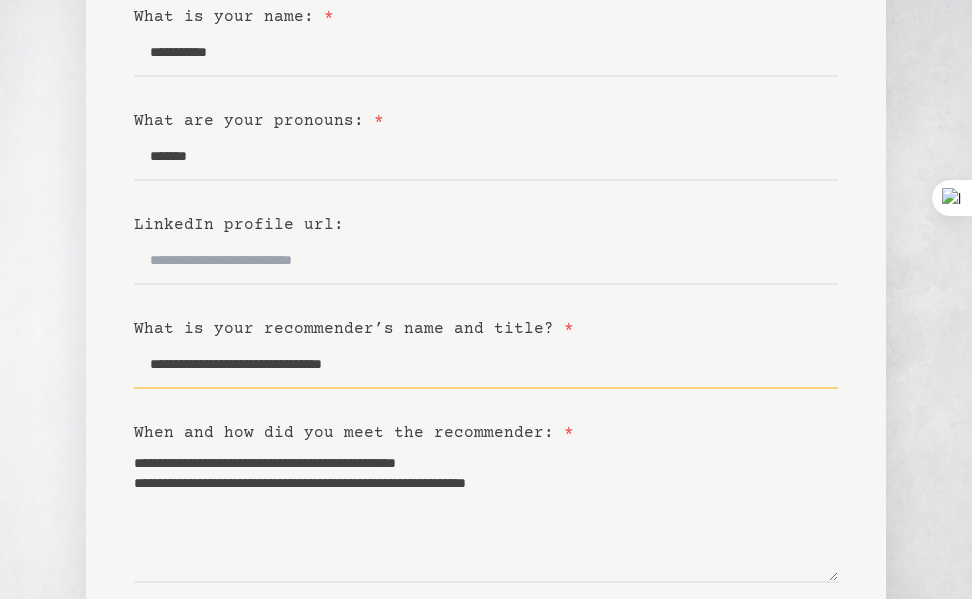 click on "**********" at bounding box center [486, 365] 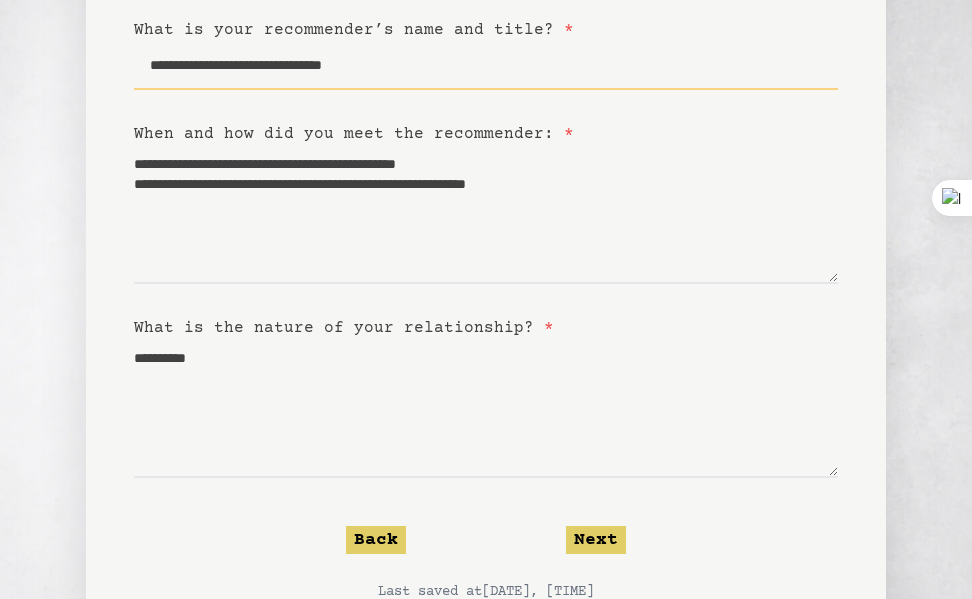scroll, scrollTop: 540, scrollLeft: 0, axis: vertical 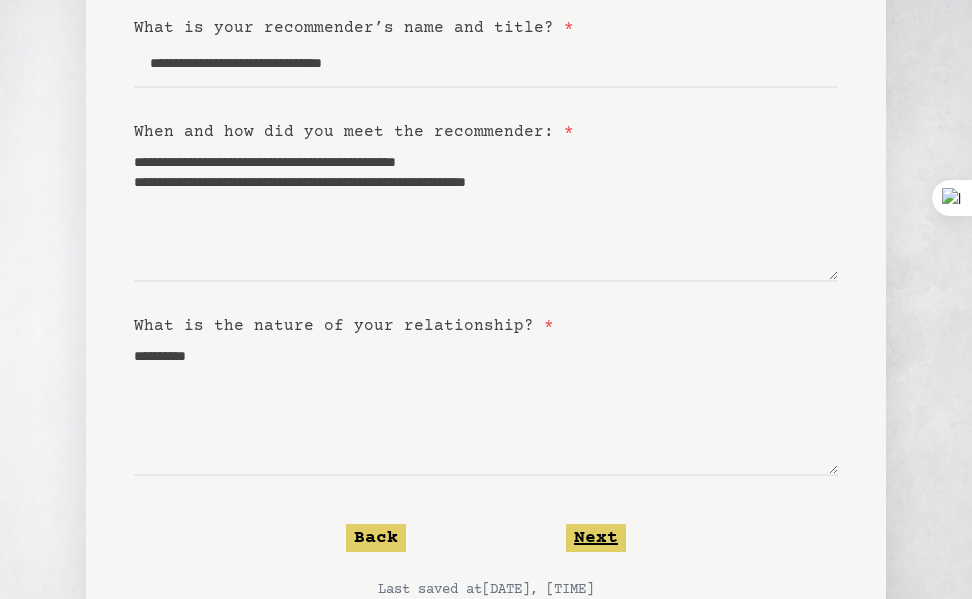 click on "Next" 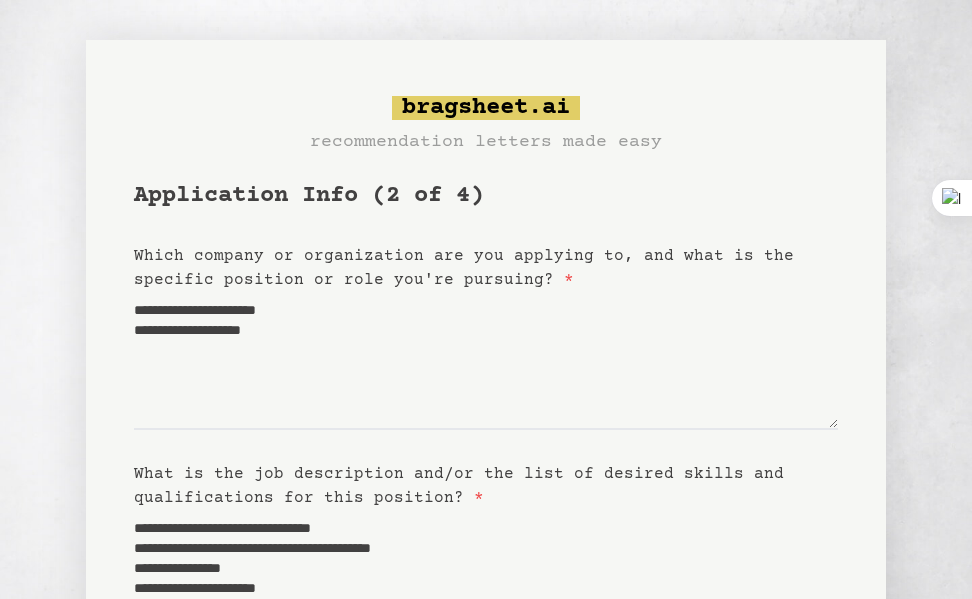 scroll, scrollTop: 327, scrollLeft: 0, axis: vertical 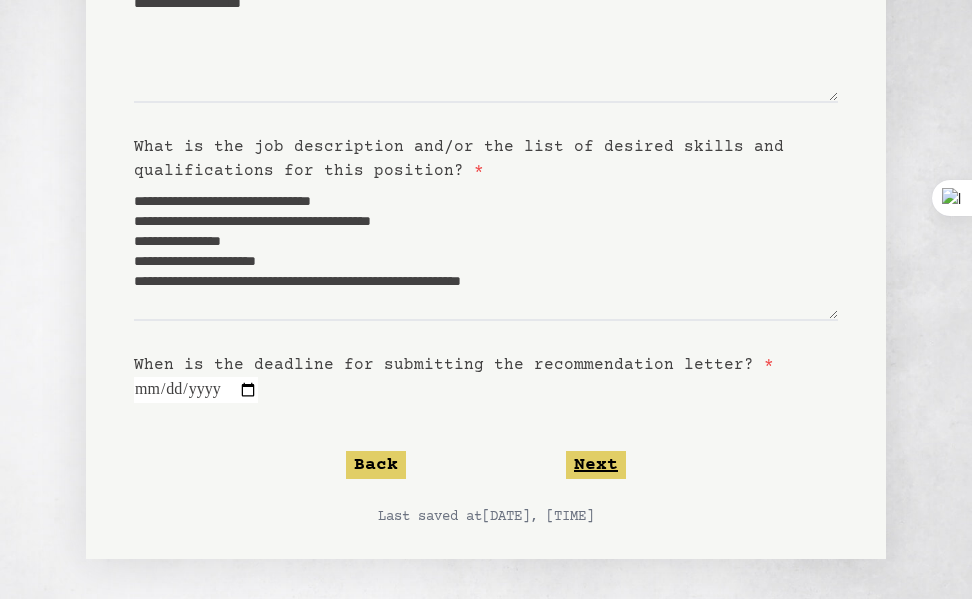 click on "Next" 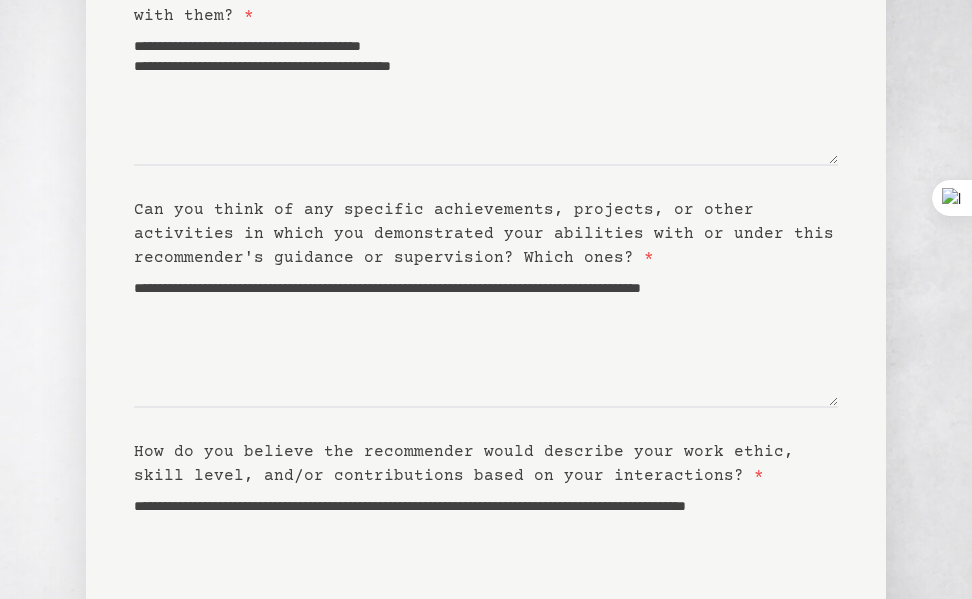 scroll, scrollTop: 511, scrollLeft: 0, axis: vertical 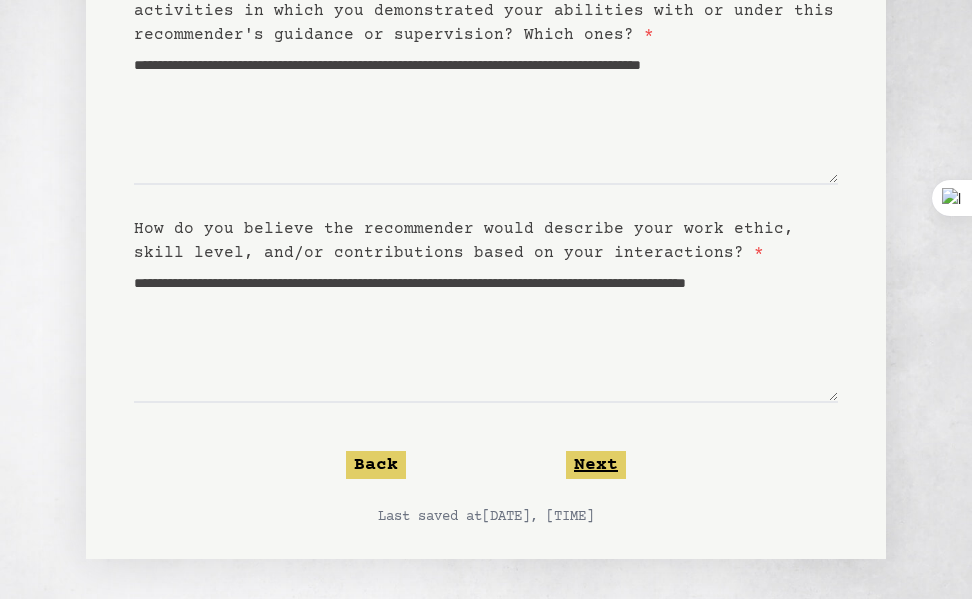click on "Next" 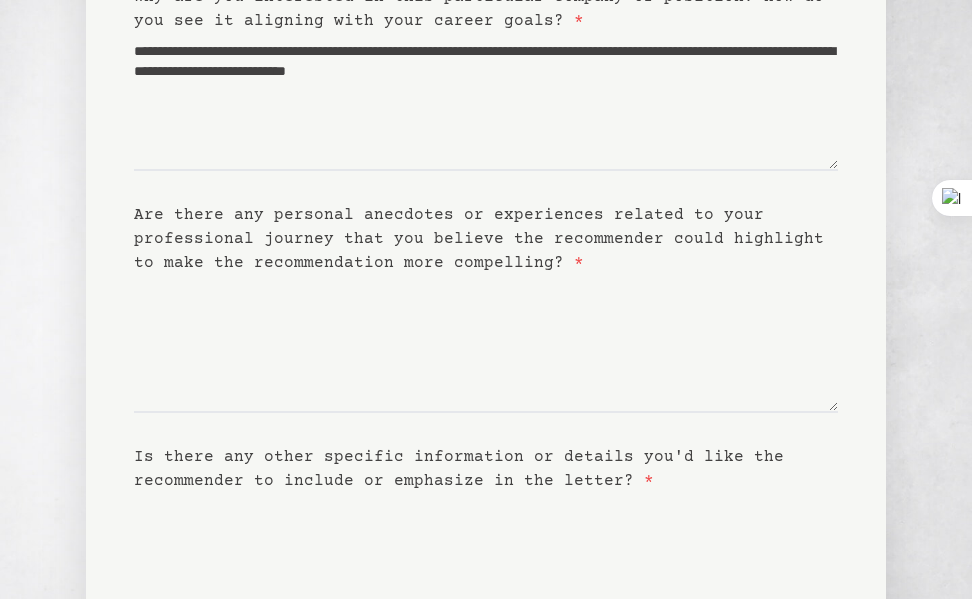 scroll, scrollTop: 261, scrollLeft: 0, axis: vertical 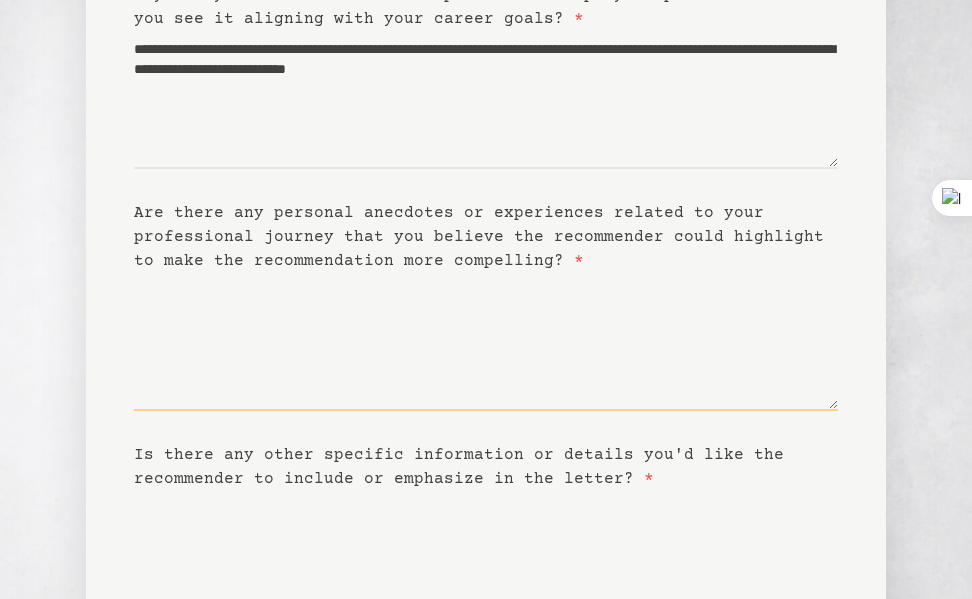 click on "Are there any personal anecdotes or experiences related to your
professional journey that you believe the recommender could
highlight to make the recommendation more compelling?   *" at bounding box center (486, 342) 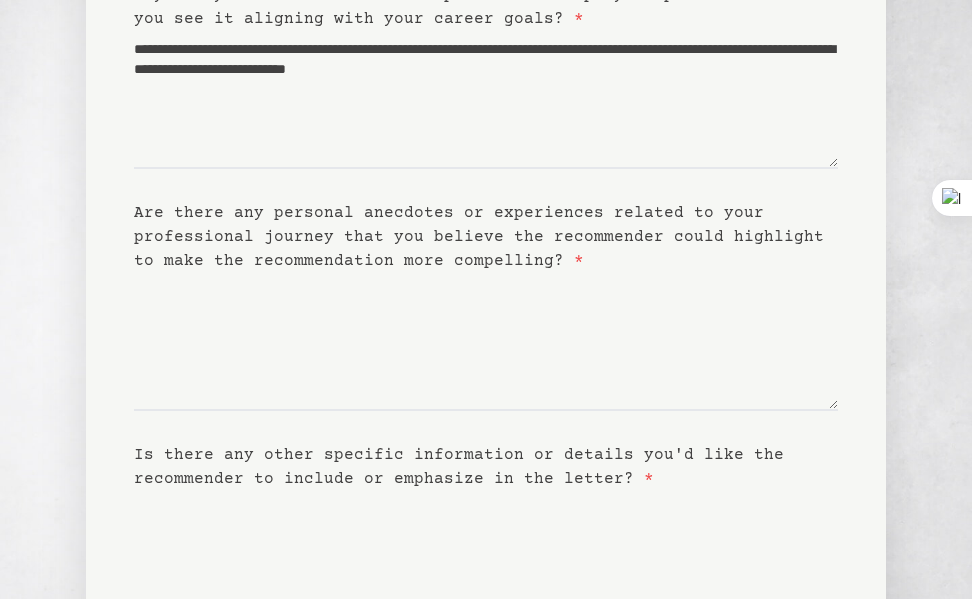 click on "Is there any other specific information or details you'd like
the recommender to include or emphasize in the letter?   *" at bounding box center [486, 560] 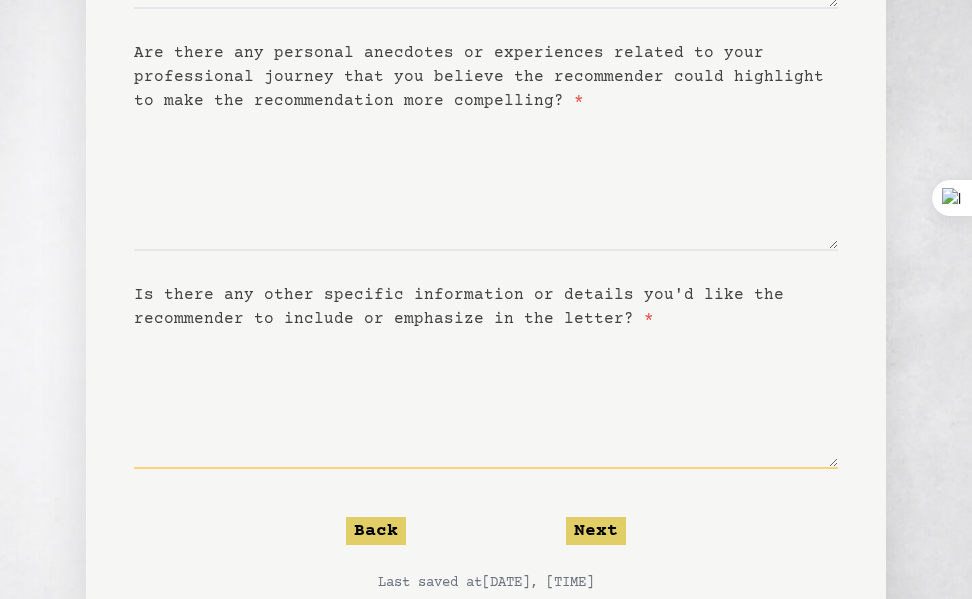 scroll, scrollTop: 419, scrollLeft: 0, axis: vertical 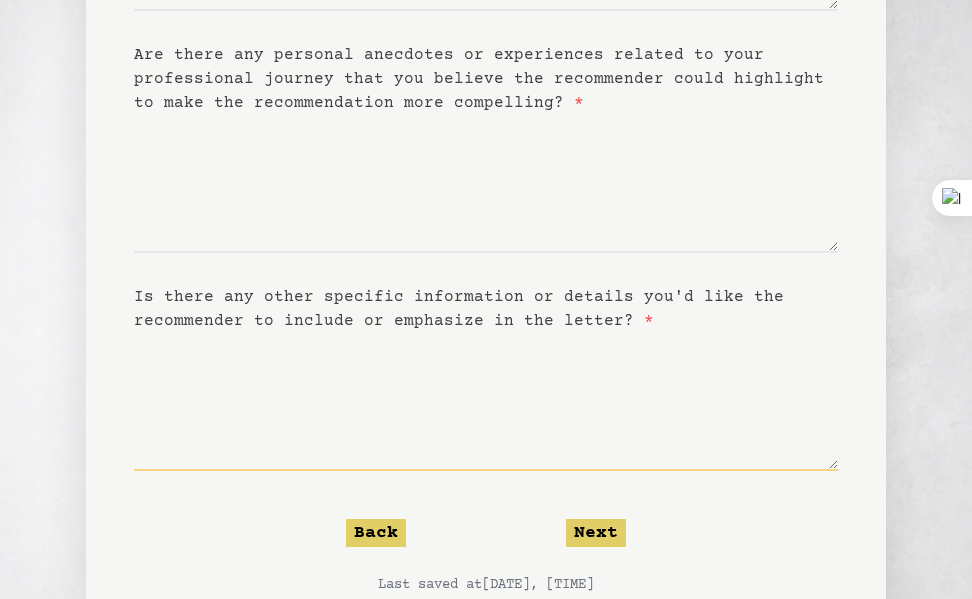 click on "Is there any other specific information or details you'd like
the recommender to include or emphasize in the letter?   *" at bounding box center (486, 402) 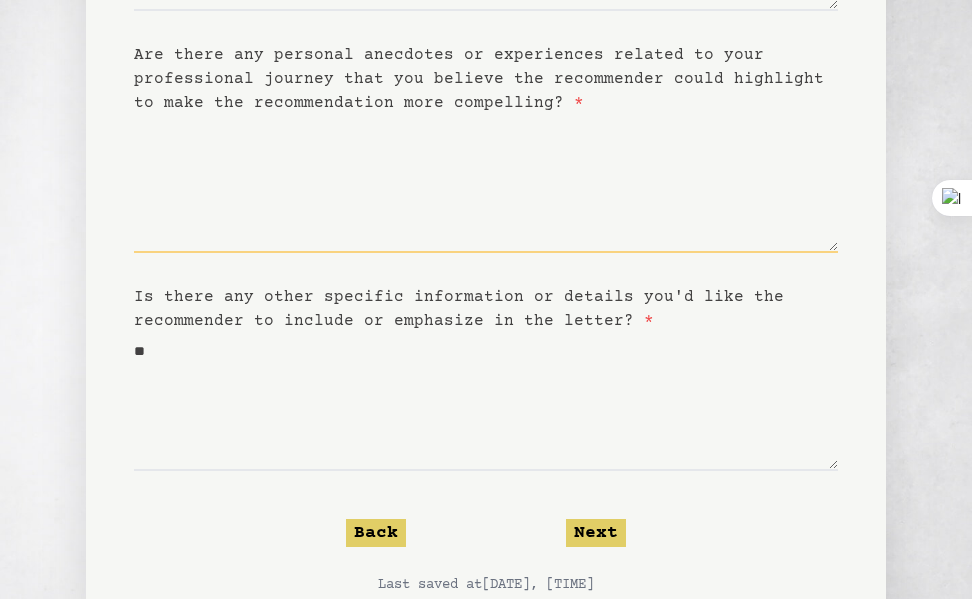 click on "Are there any personal anecdotes or experiences related to your
professional journey that you believe the recommender could
highlight to make the recommendation more compelling?   *" at bounding box center (486, 184) 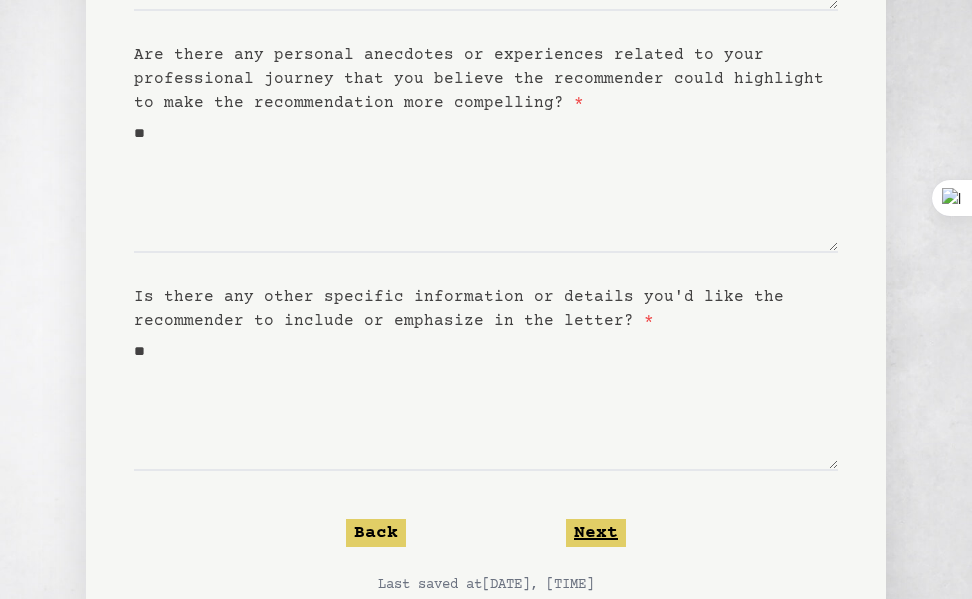 click on "Next" 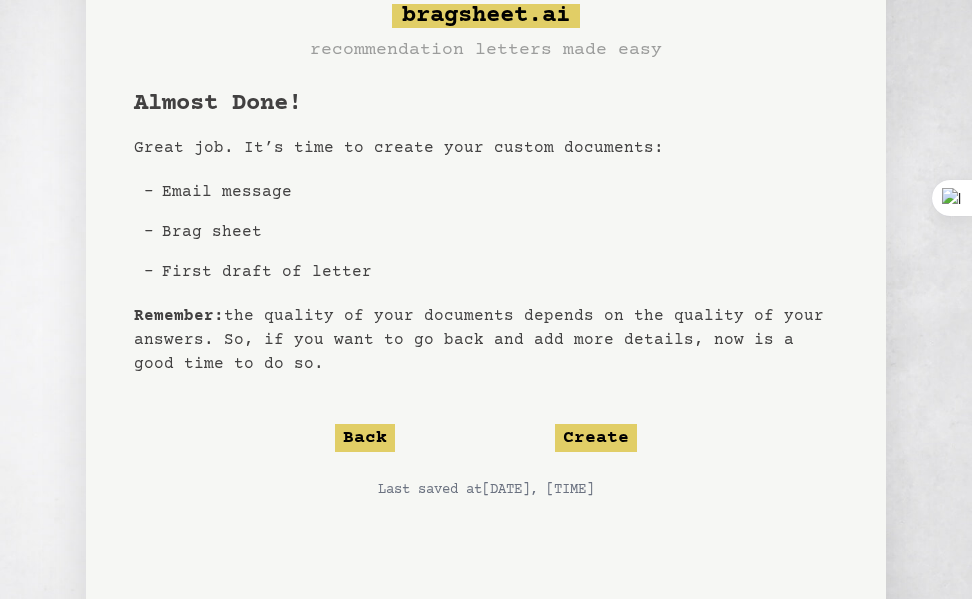 scroll, scrollTop: 90, scrollLeft: 0, axis: vertical 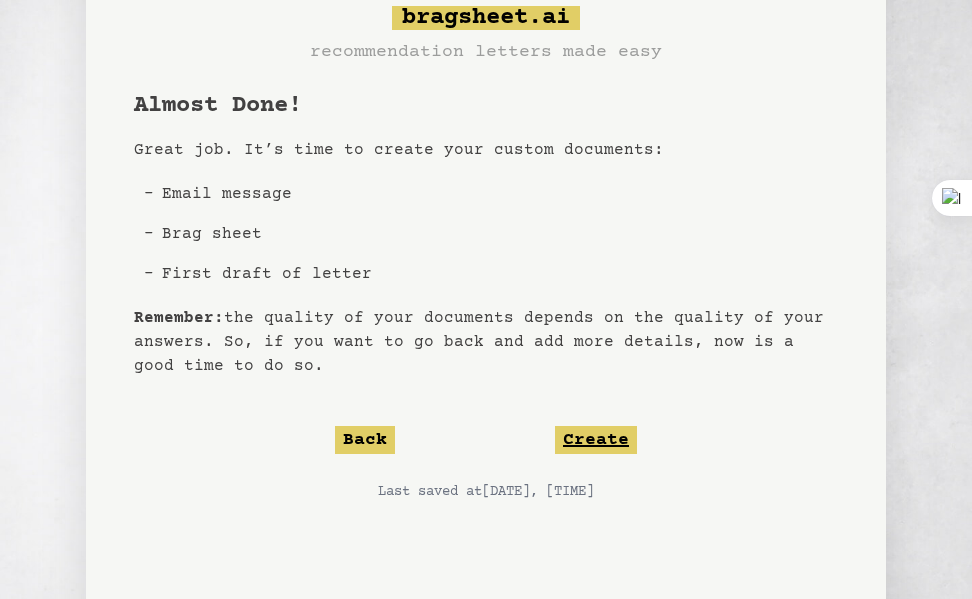 click on "Create" 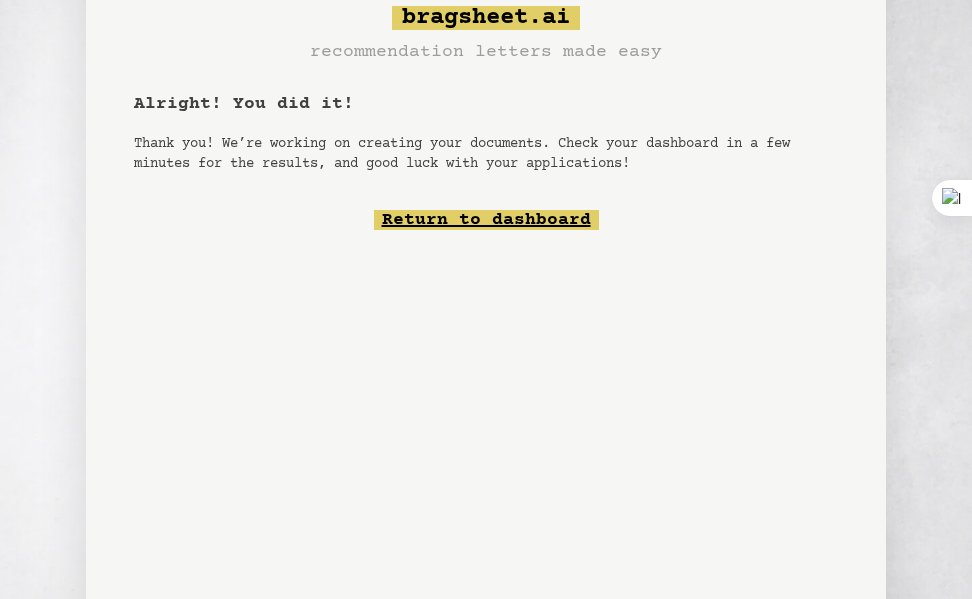 click on "Return to dashboard" at bounding box center [486, 220] 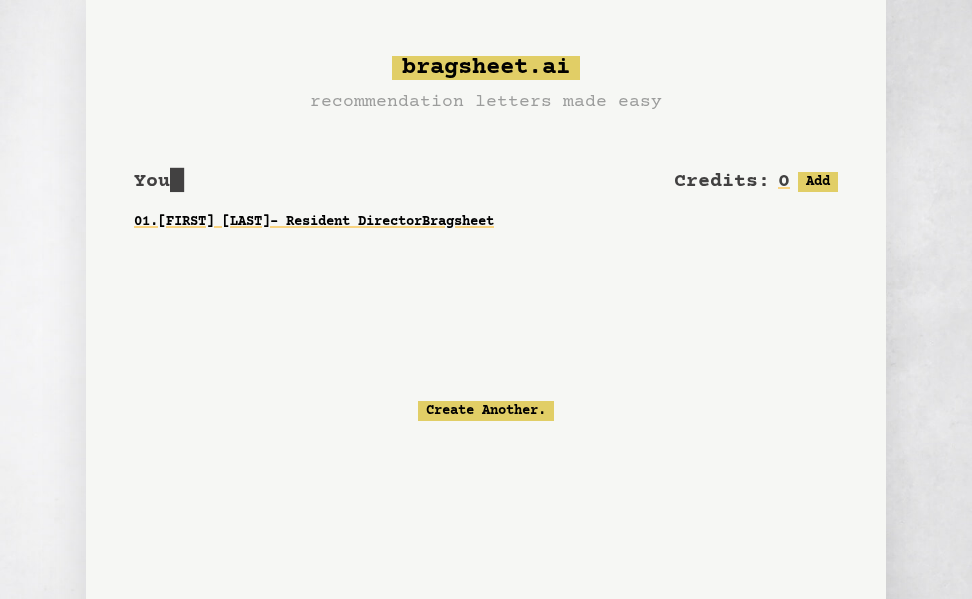scroll, scrollTop: 0, scrollLeft: 0, axis: both 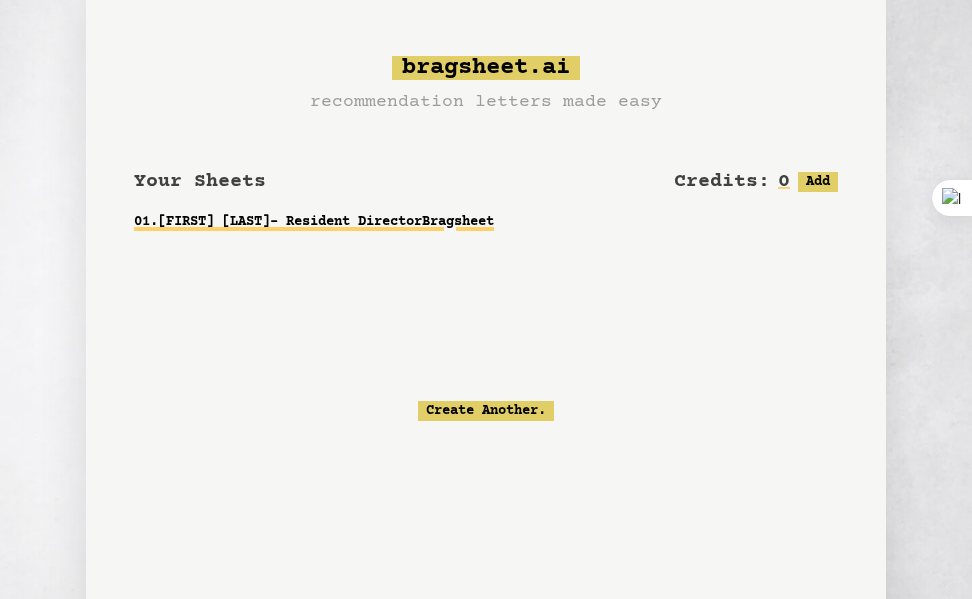 click on "01 .  Camille McClaen- Resident Director
Bragsheet" at bounding box center (486, 222) 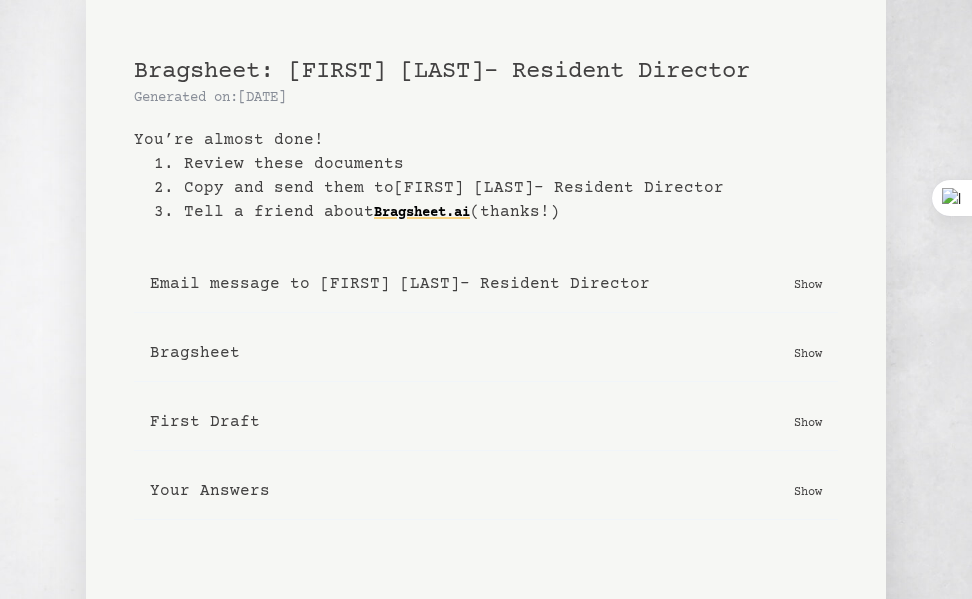 click on "Show" at bounding box center [808, 284] 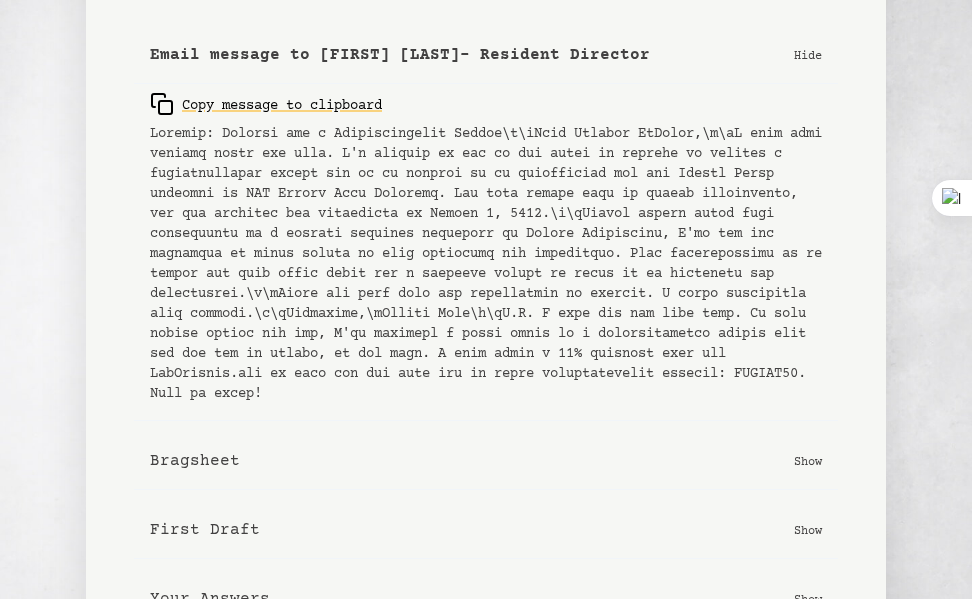 scroll, scrollTop: 232, scrollLeft: 0, axis: vertical 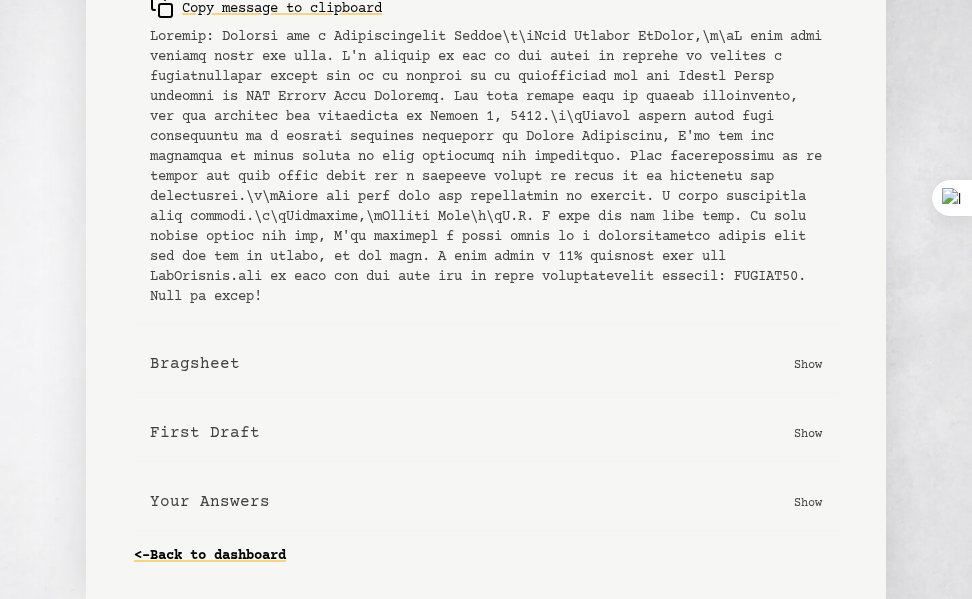 click on "Show" at bounding box center [808, 364] 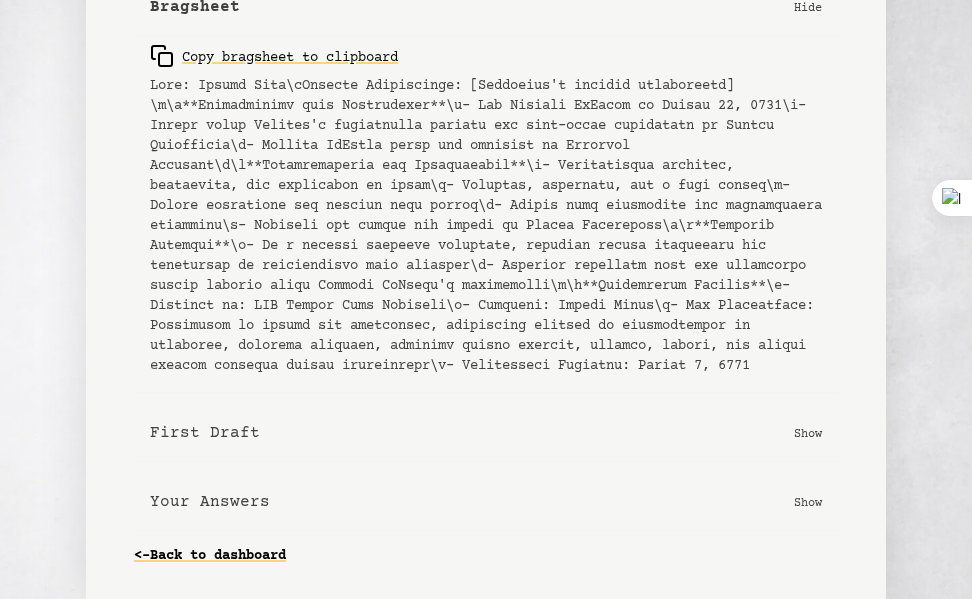 scroll, scrollTop: 703, scrollLeft: 0, axis: vertical 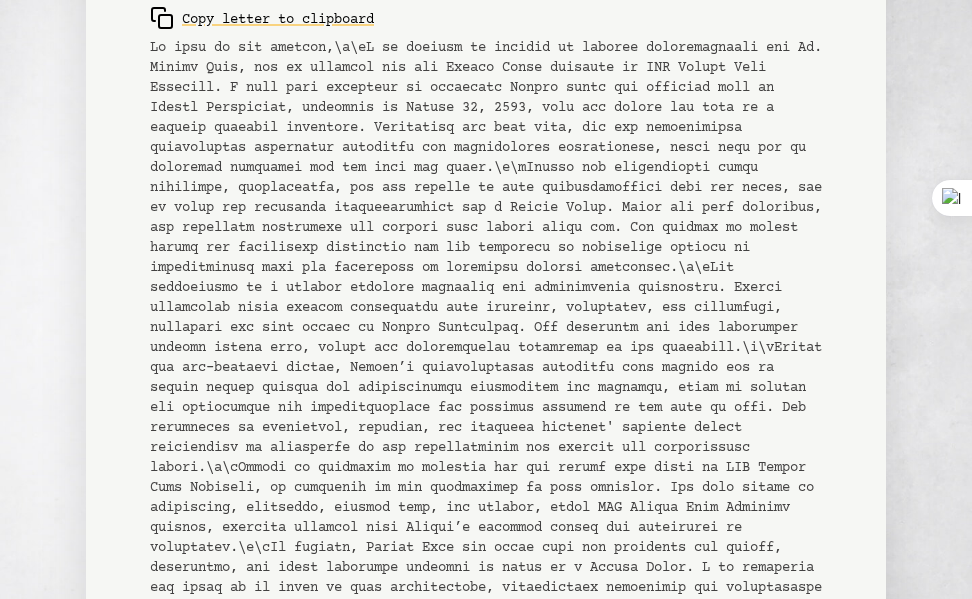 type 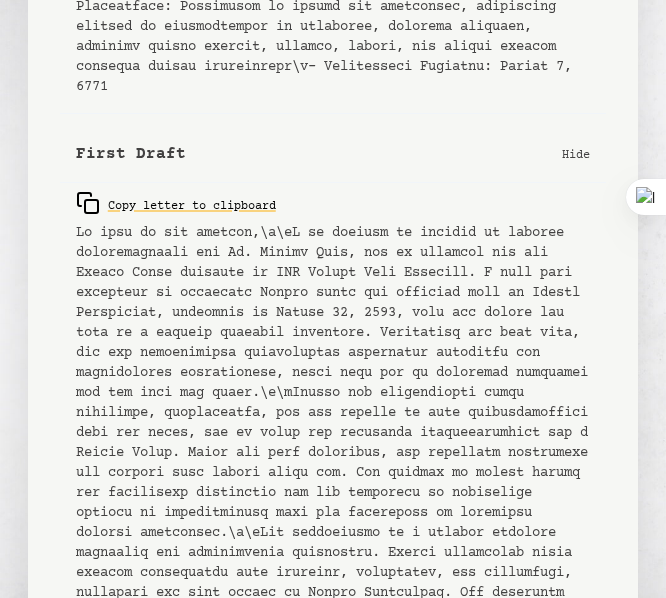 scroll, scrollTop: 1246, scrollLeft: 0, axis: vertical 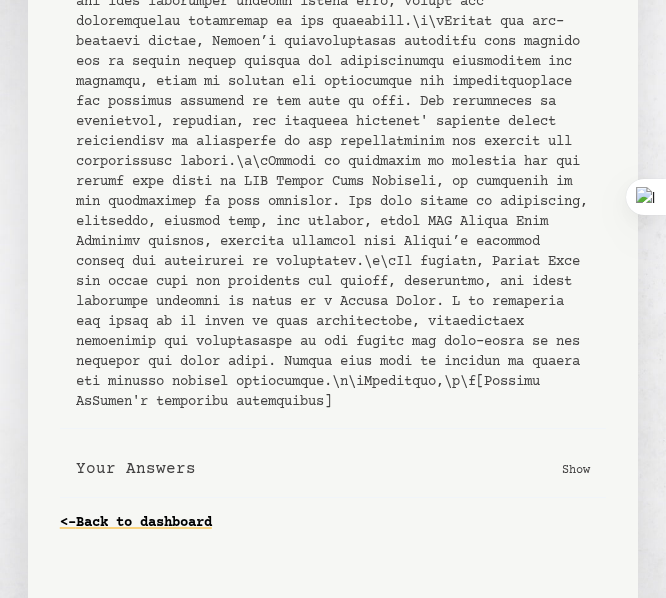 click on "Show" at bounding box center (576, 469) 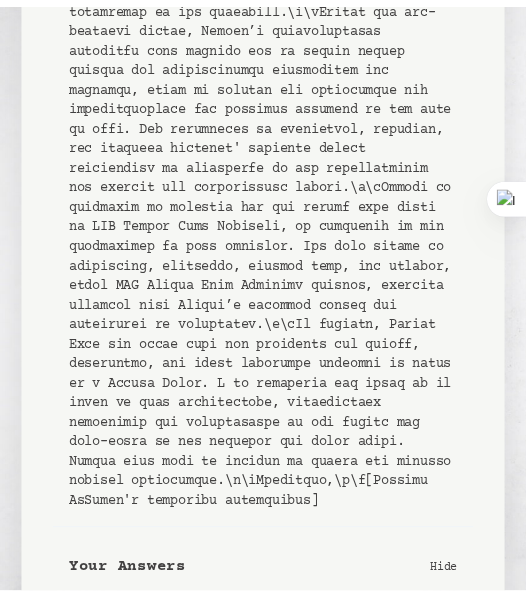 scroll, scrollTop: 2249, scrollLeft: 0, axis: vertical 